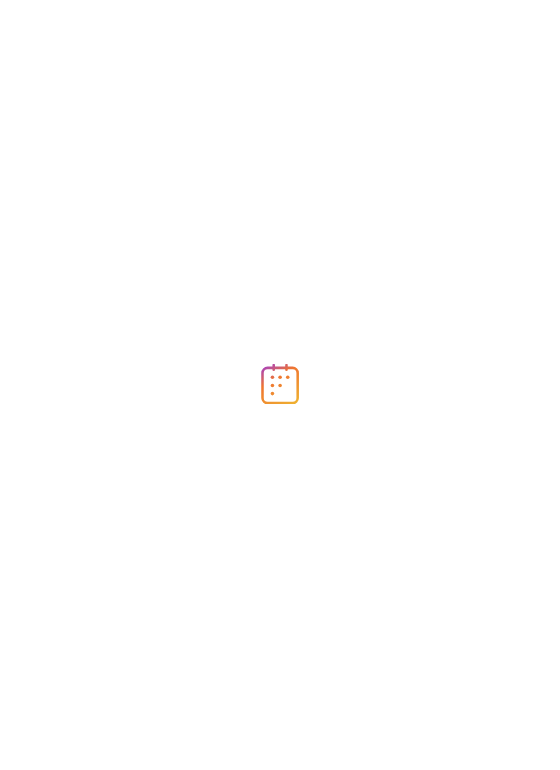 scroll, scrollTop: 0, scrollLeft: 0, axis: both 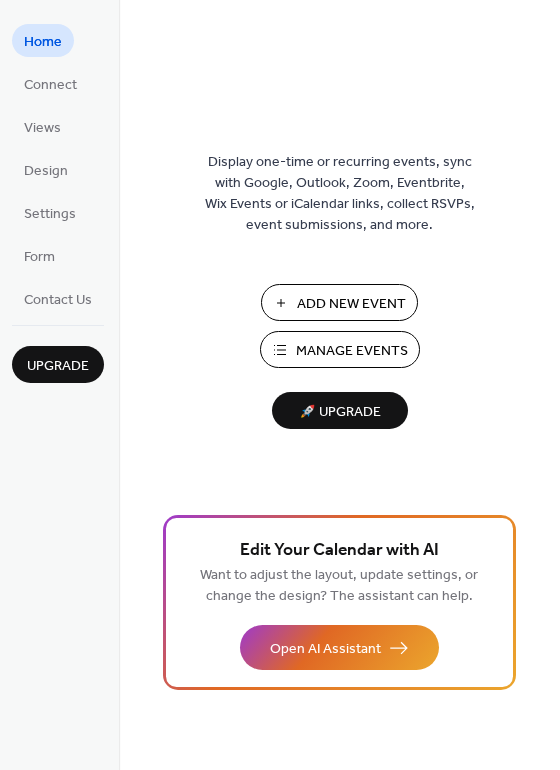click on "Manage Events" at bounding box center (352, 351) 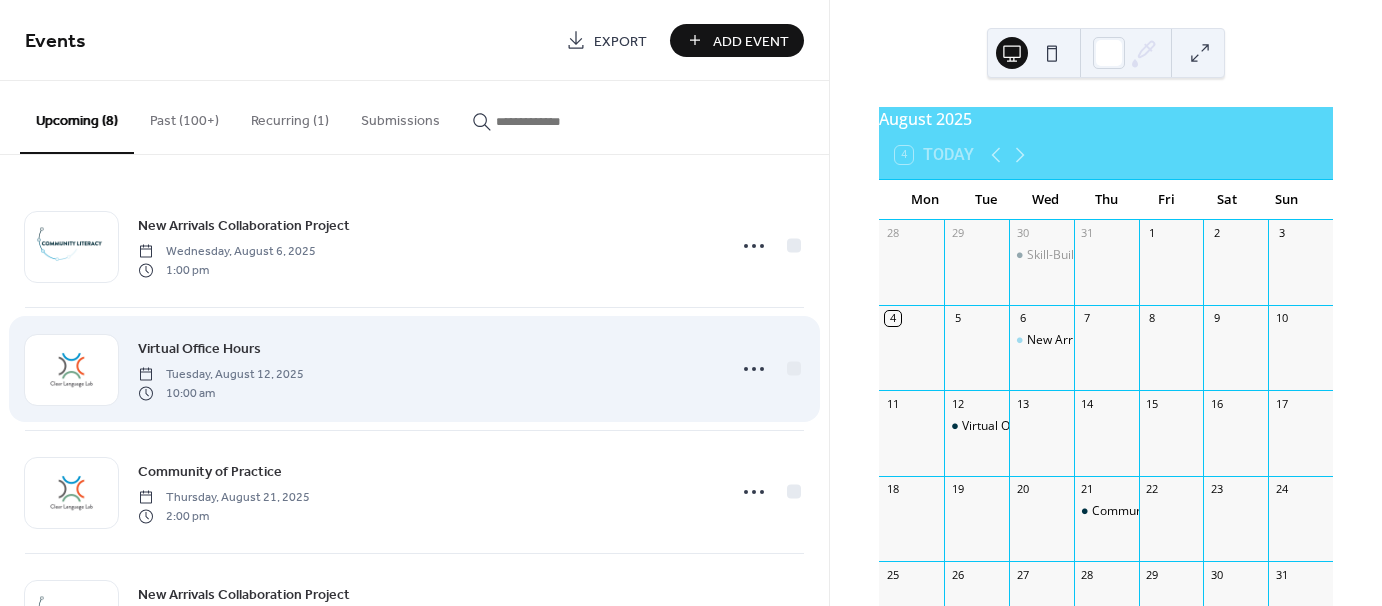 scroll, scrollTop: 0, scrollLeft: 0, axis: both 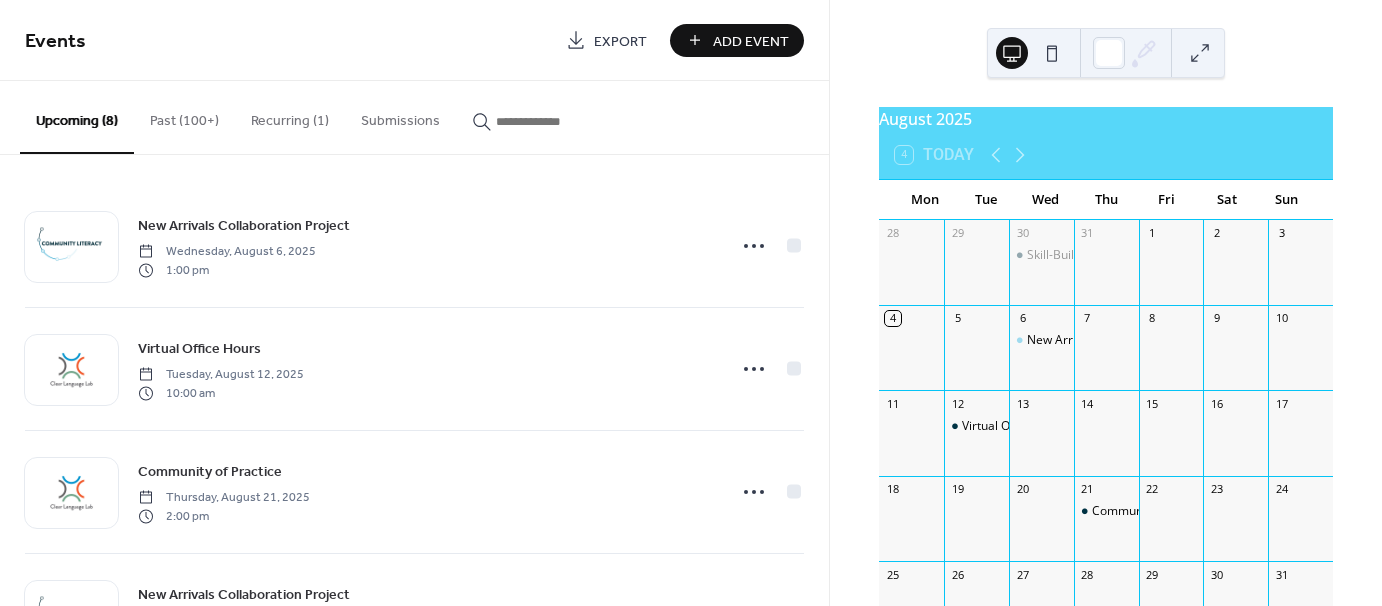 click on "Past (100+)" at bounding box center (184, 116) 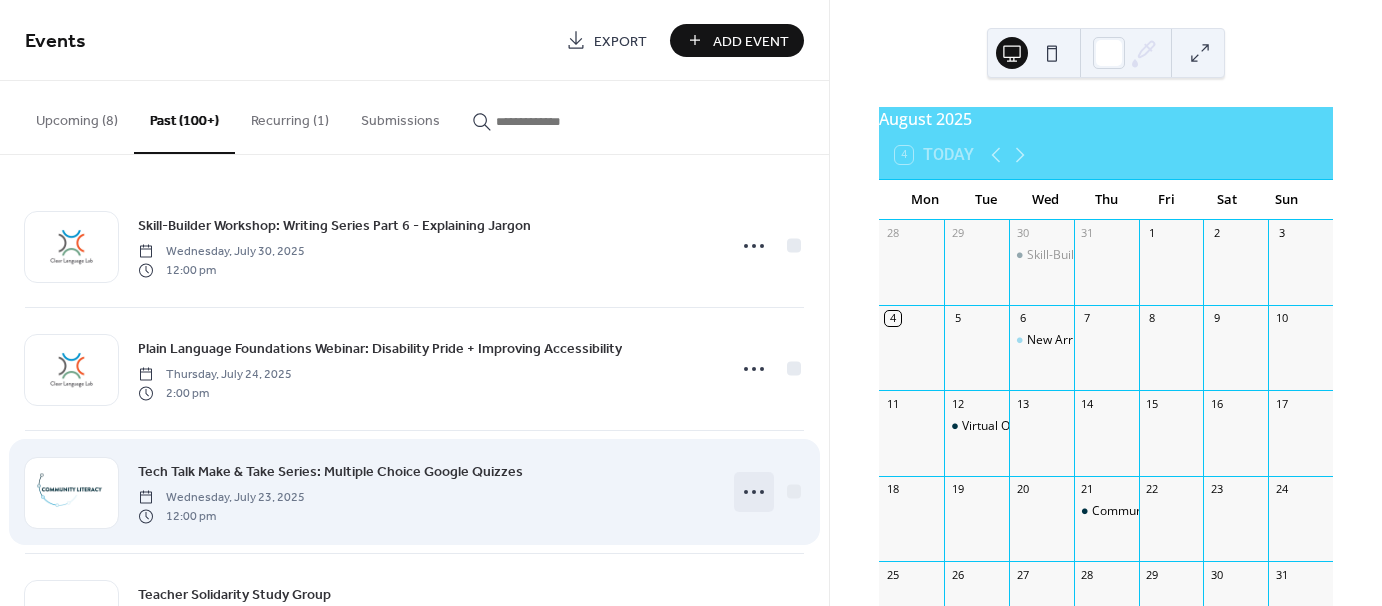 click 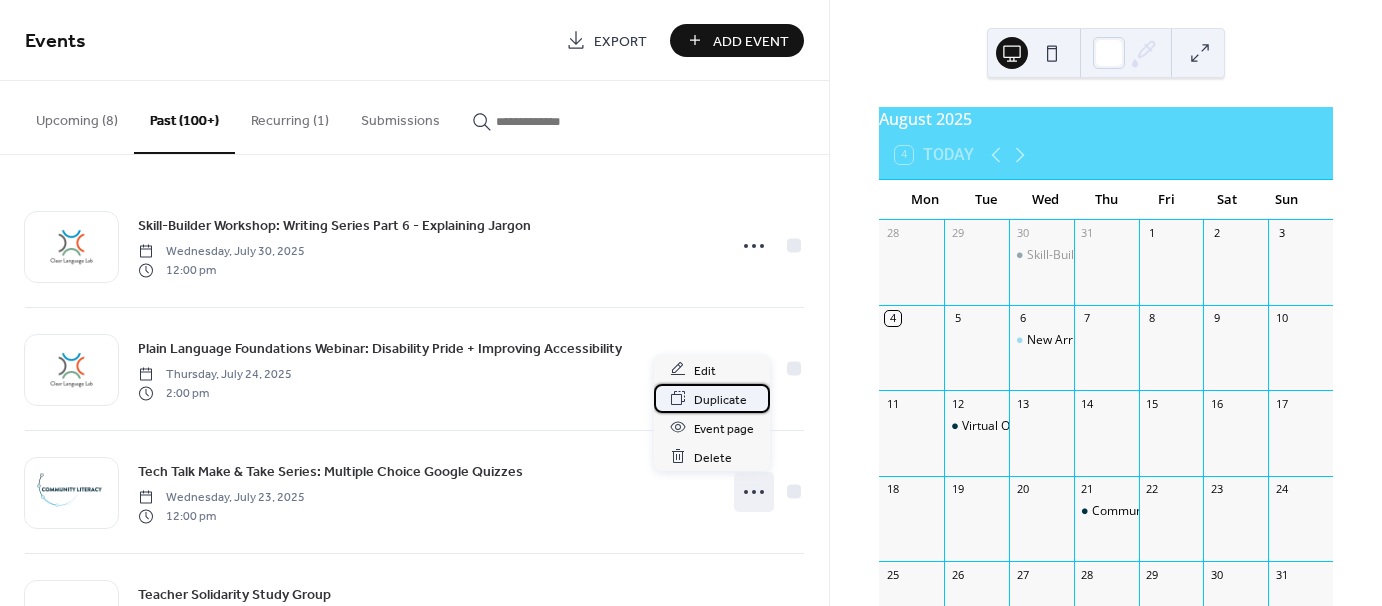 click on "Duplicate" at bounding box center (712, 398) 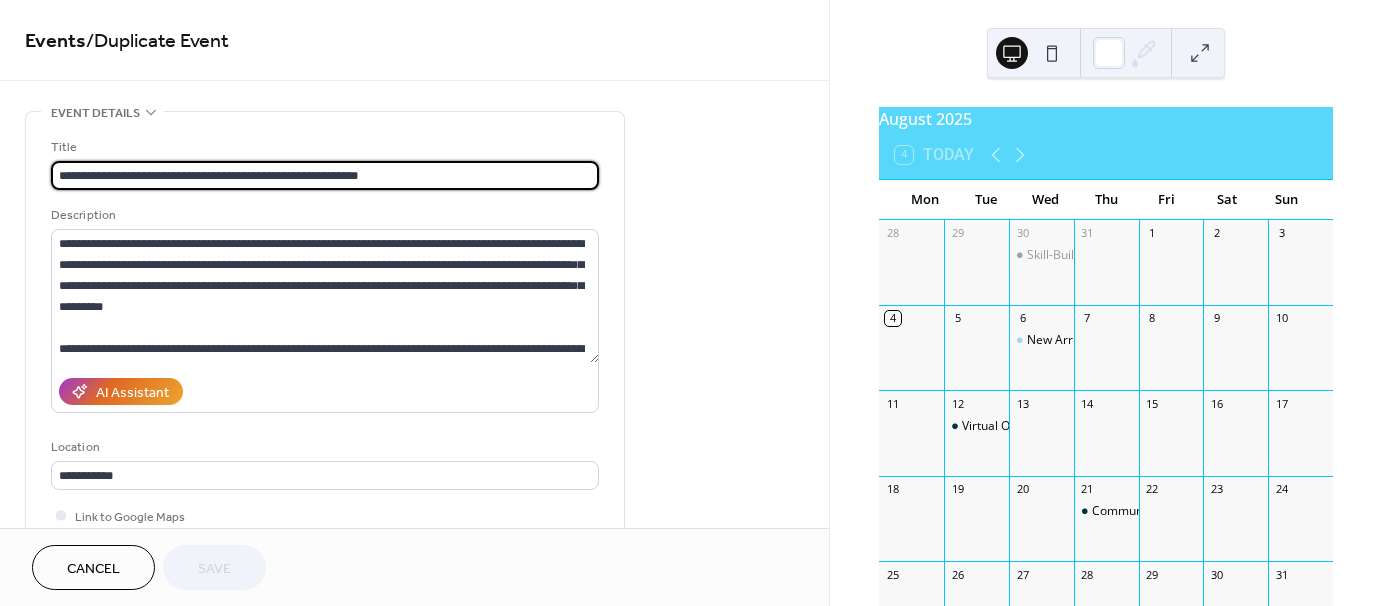 scroll, scrollTop: 1, scrollLeft: 0, axis: vertical 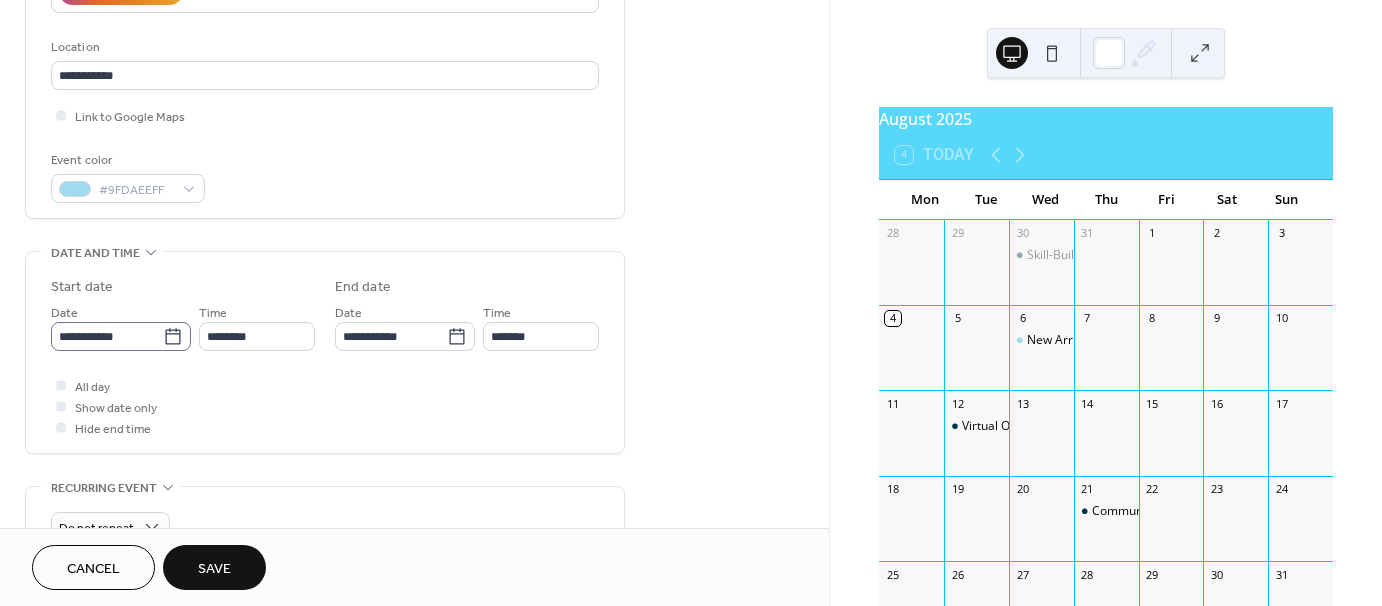 type on "**********" 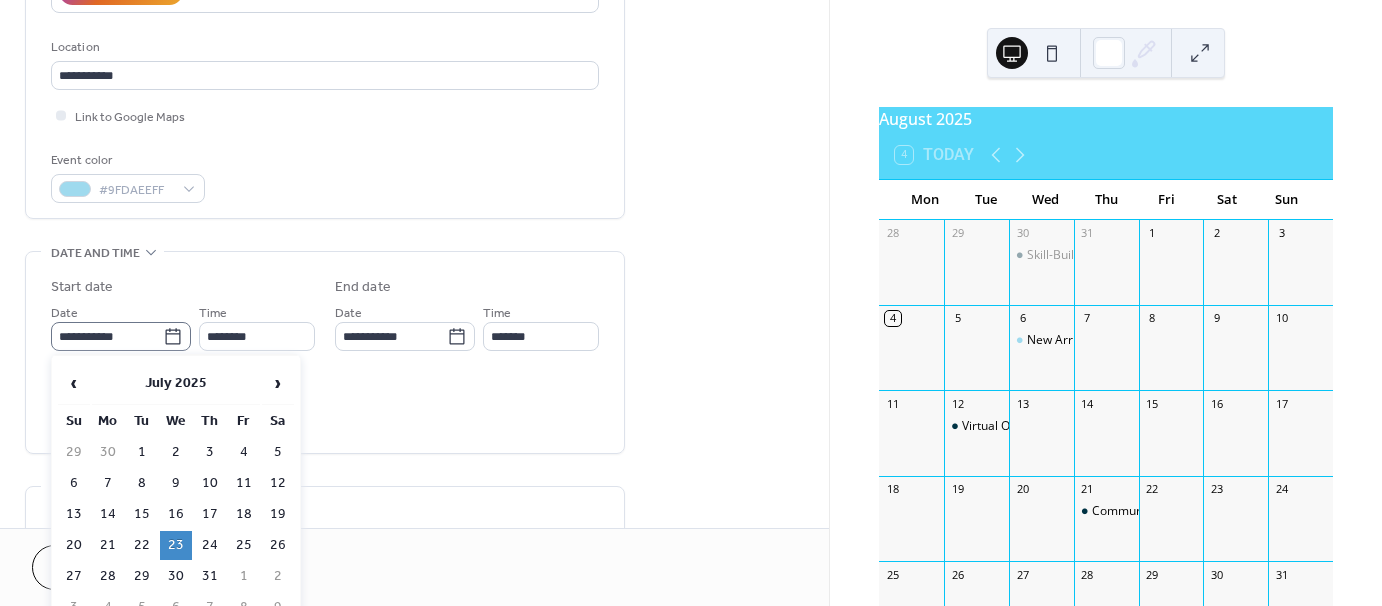 scroll, scrollTop: 0, scrollLeft: 0, axis: both 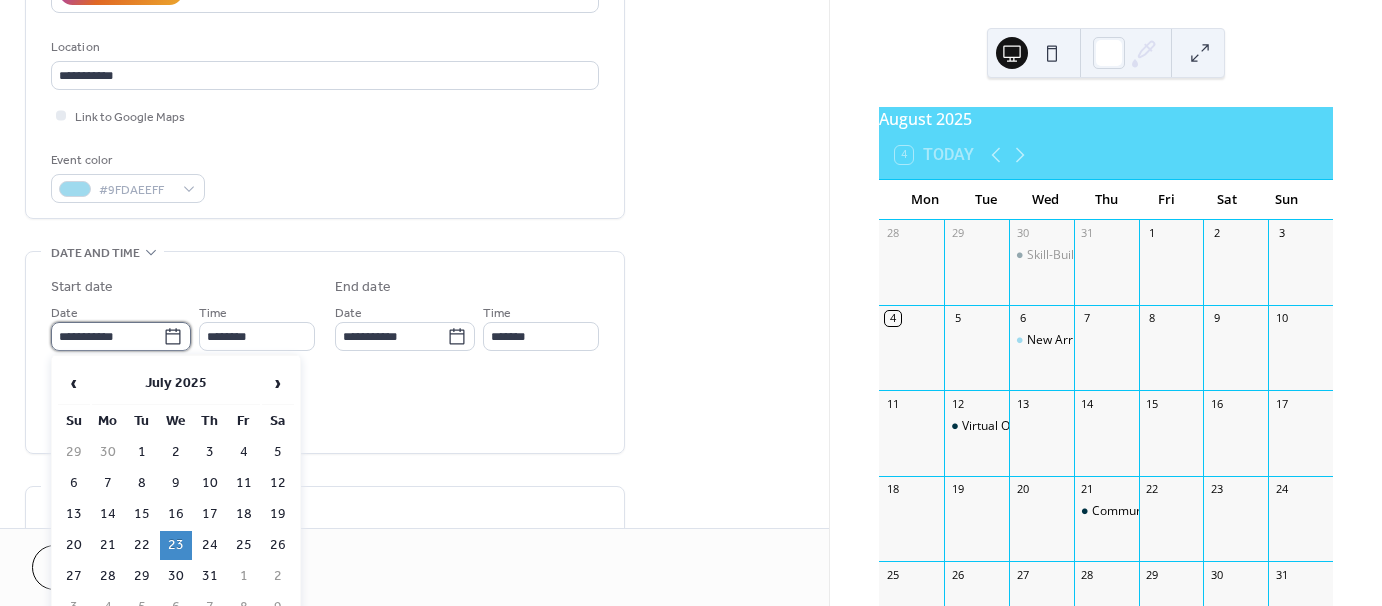 click on "**********" at bounding box center [107, 336] 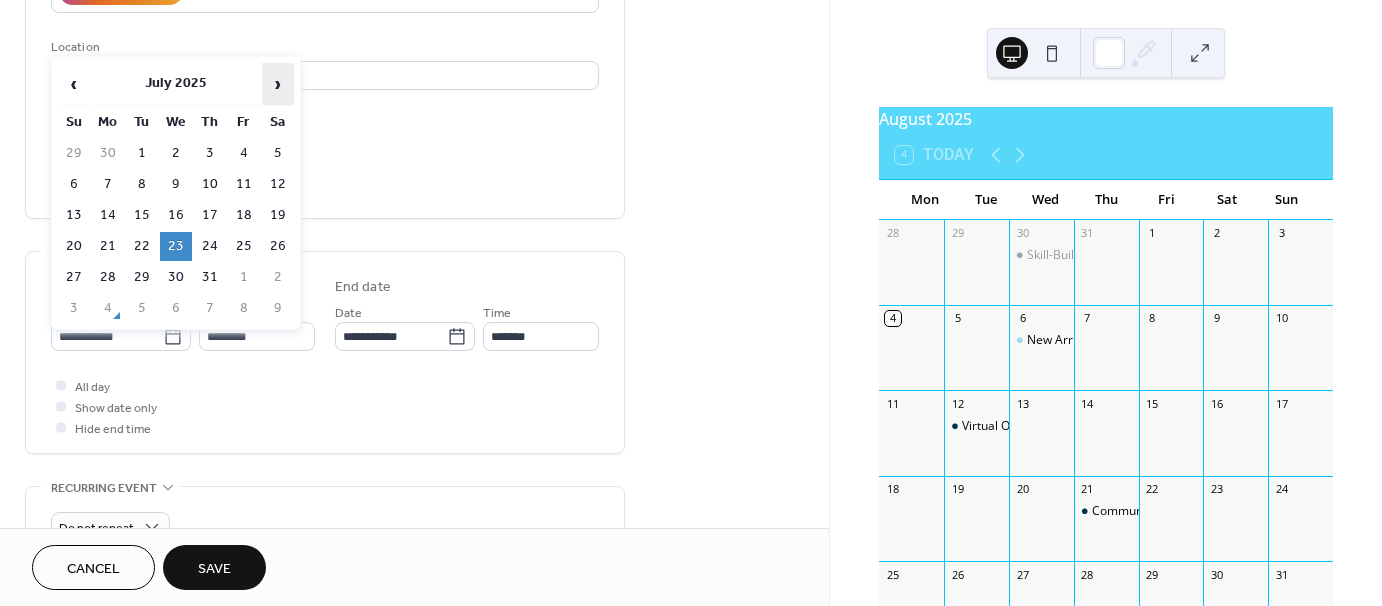 click on "›" at bounding box center (278, 84) 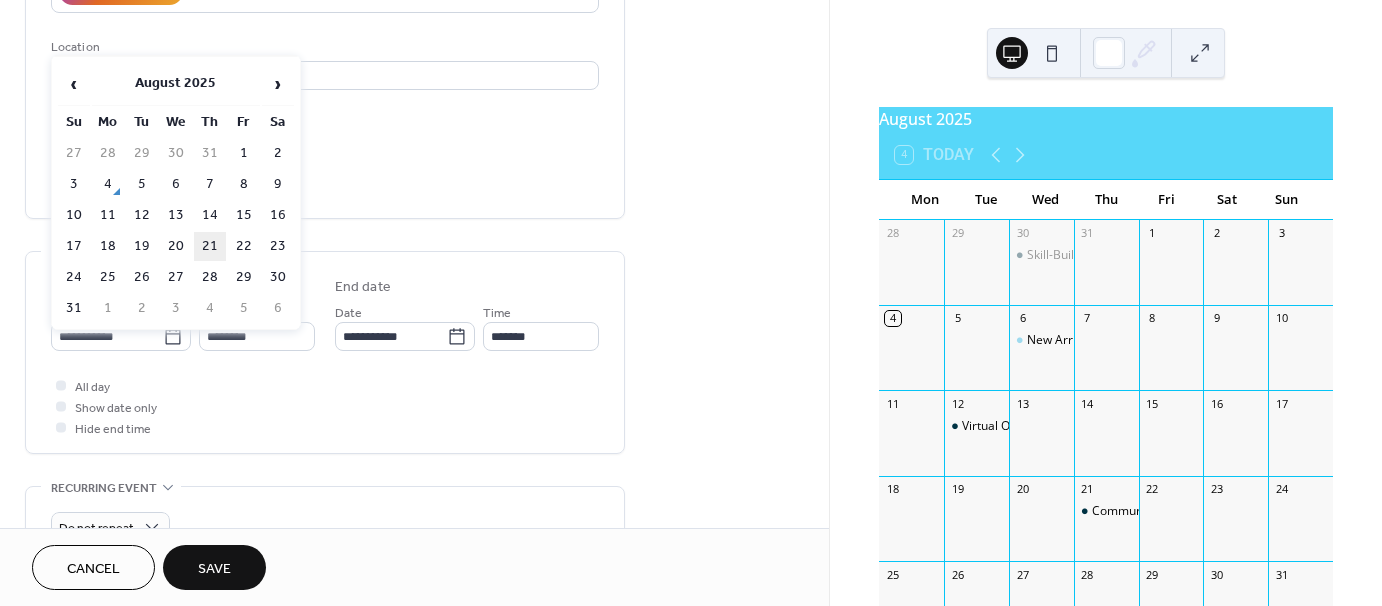 click on "21" at bounding box center (210, 246) 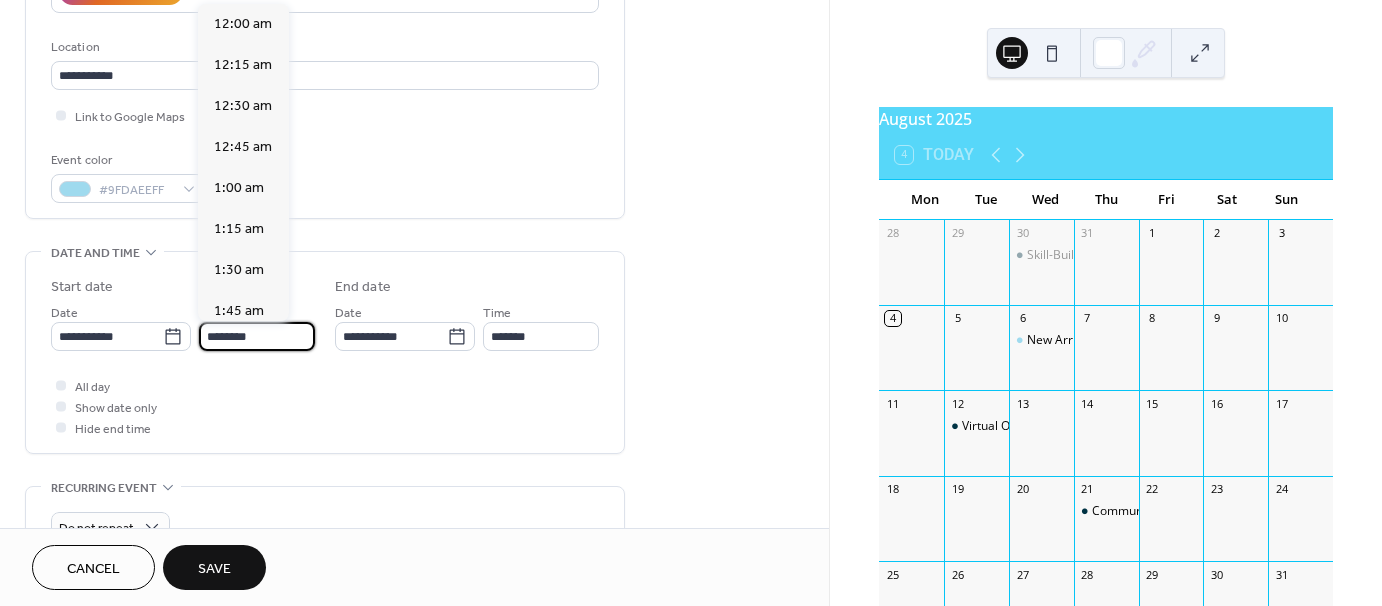 click on "********" at bounding box center (257, 336) 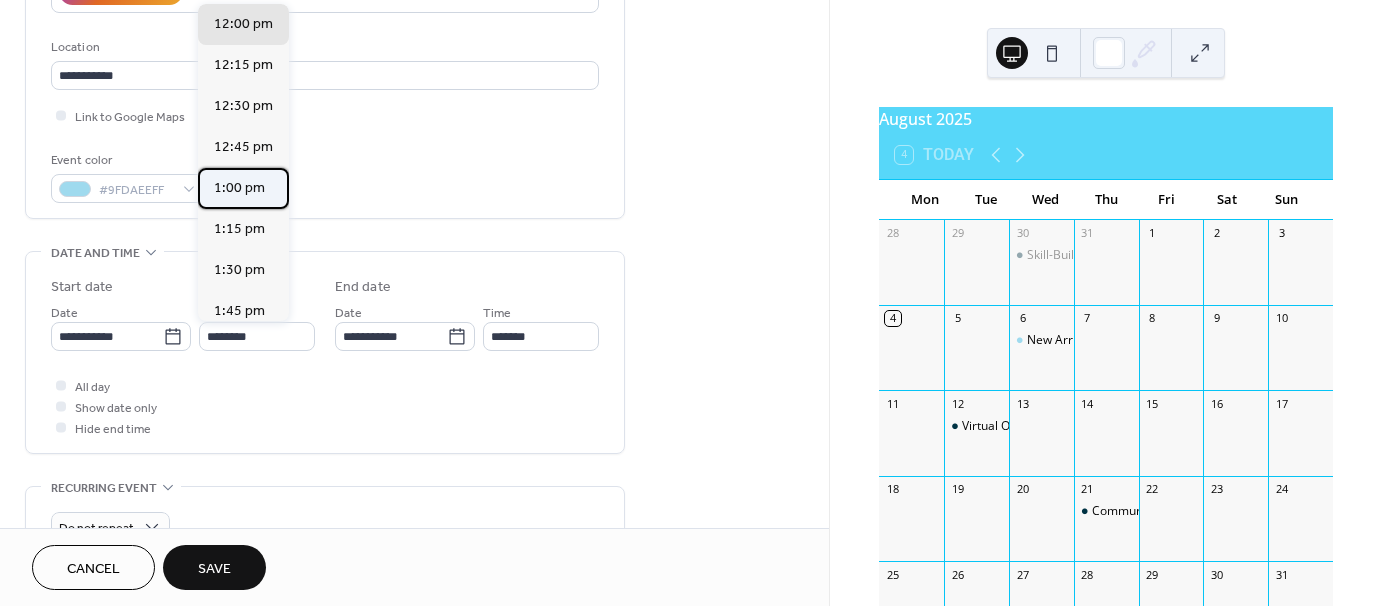 click on "1:00 pm" at bounding box center (239, 188) 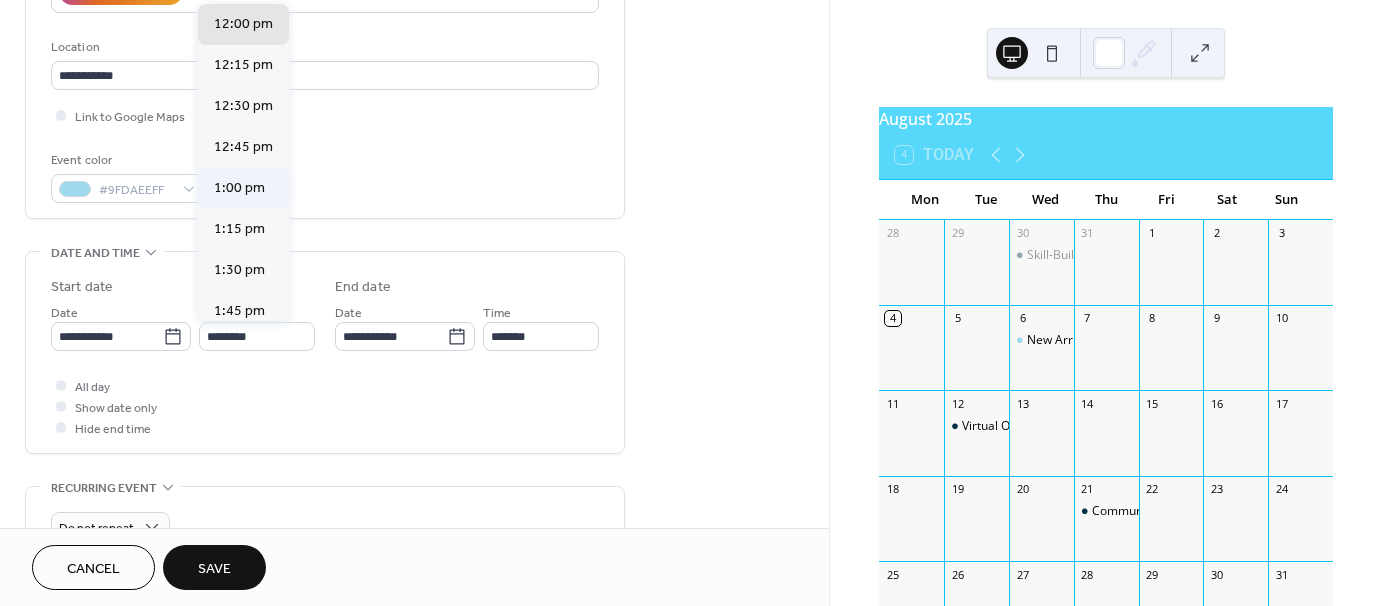 type on "*******" 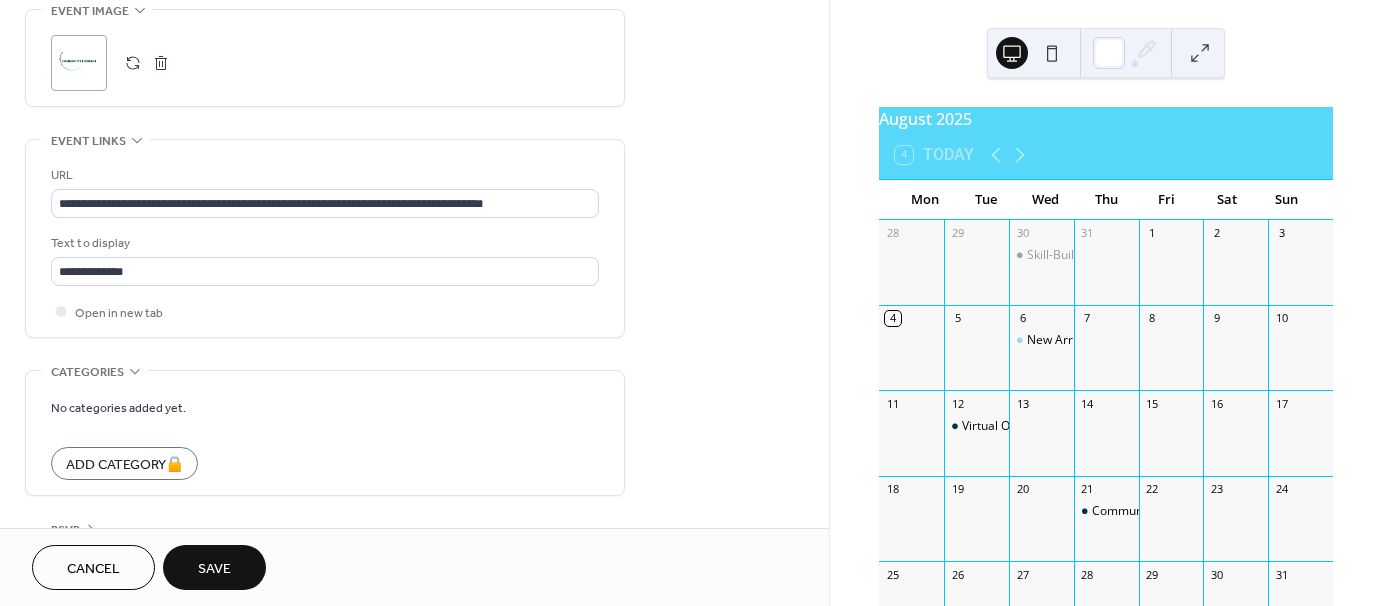 scroll, scrollTop: 1000, scrollLeft: 0, axis: vertical 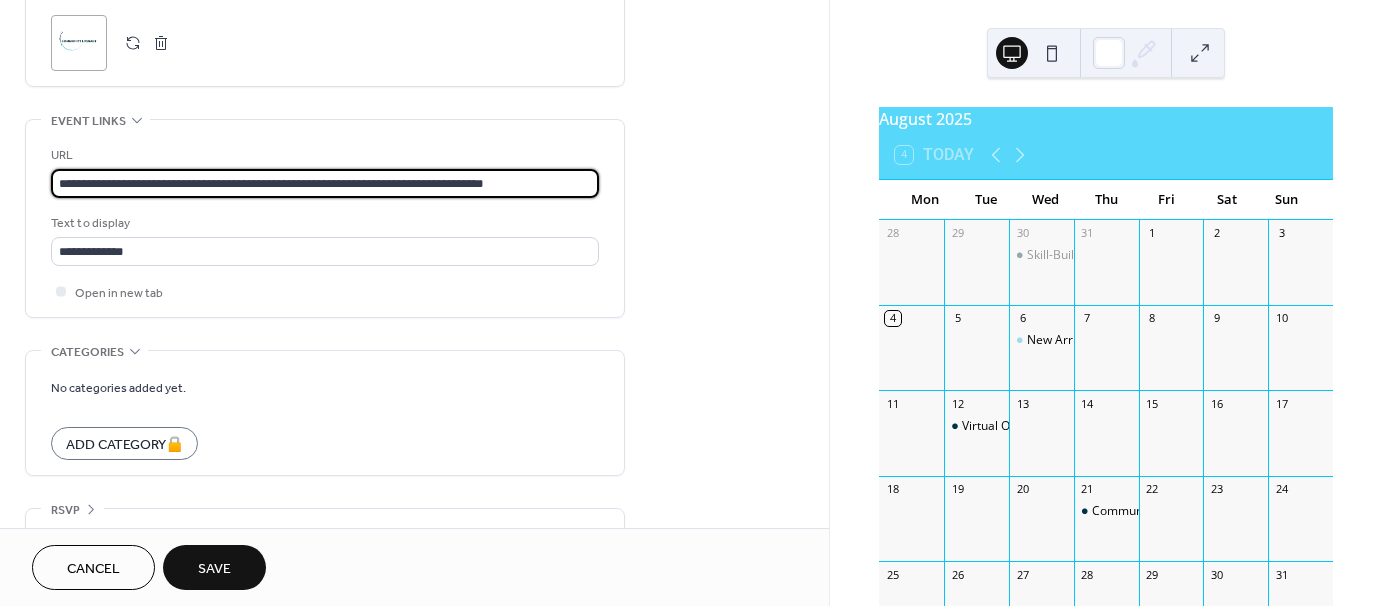 drag, startPoint x: 554, startPoint y: 176, endPoint x: 53, endPoint y: 212, distance: 502.29175 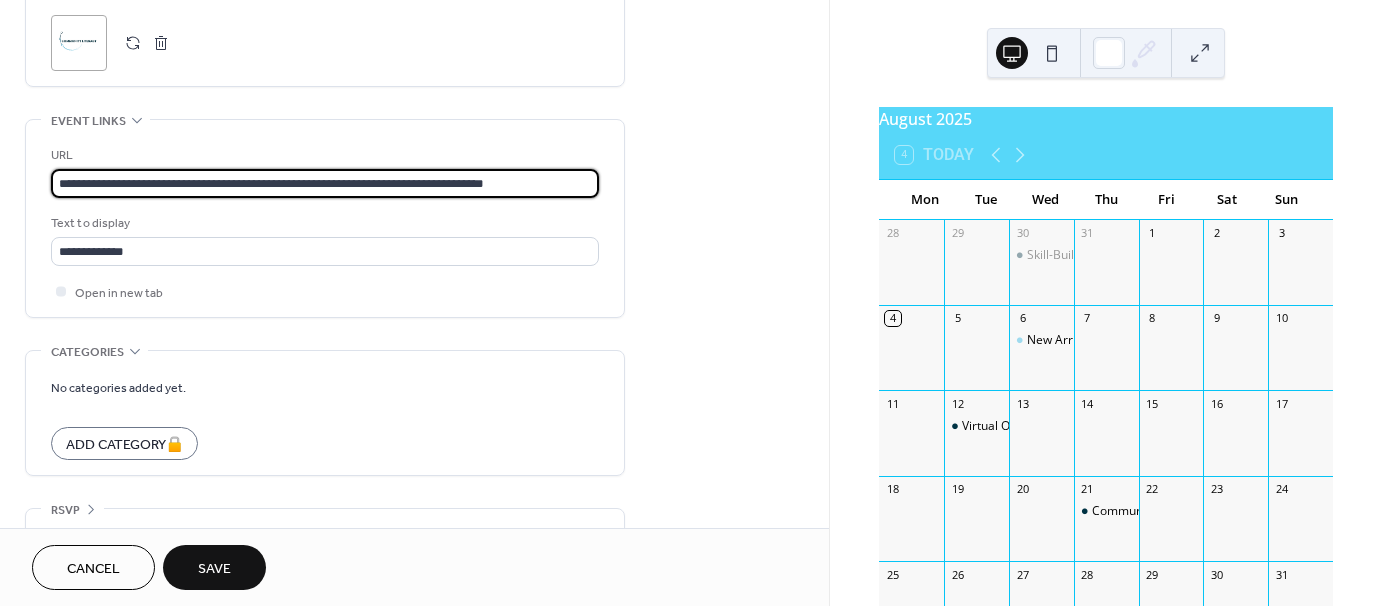 click on "**********" at bounding box center (325, 223) 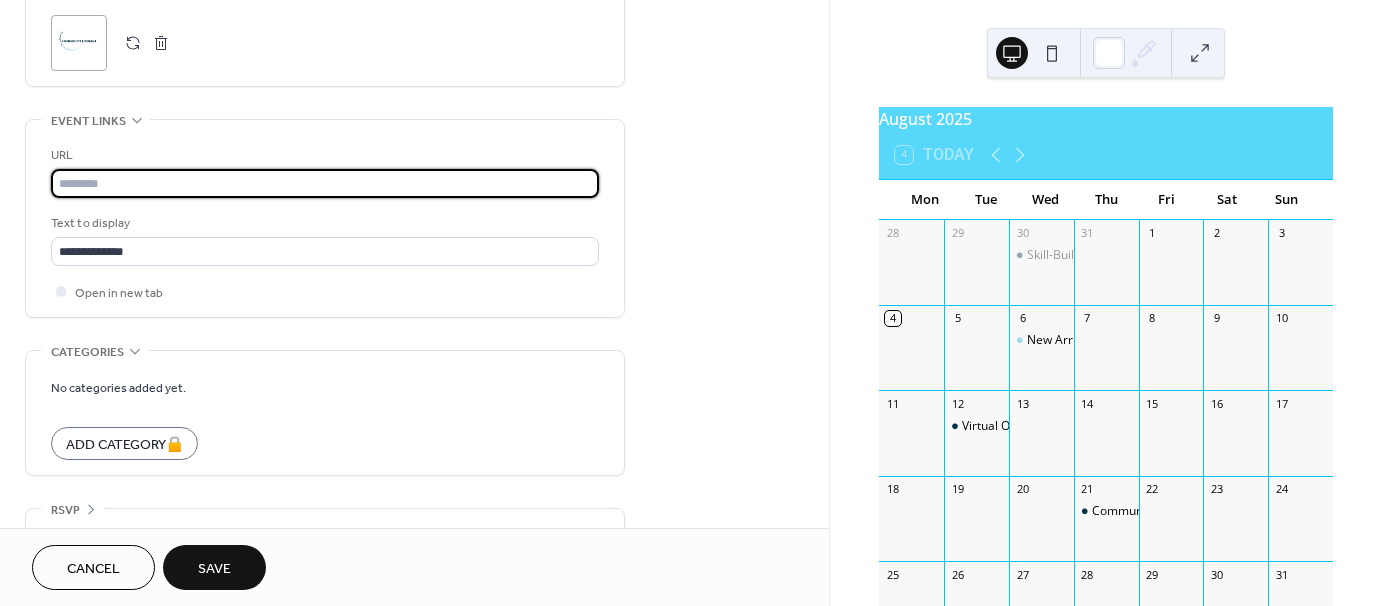 scroll, scrollTop: 0, scrollLeft: 0, axis: both 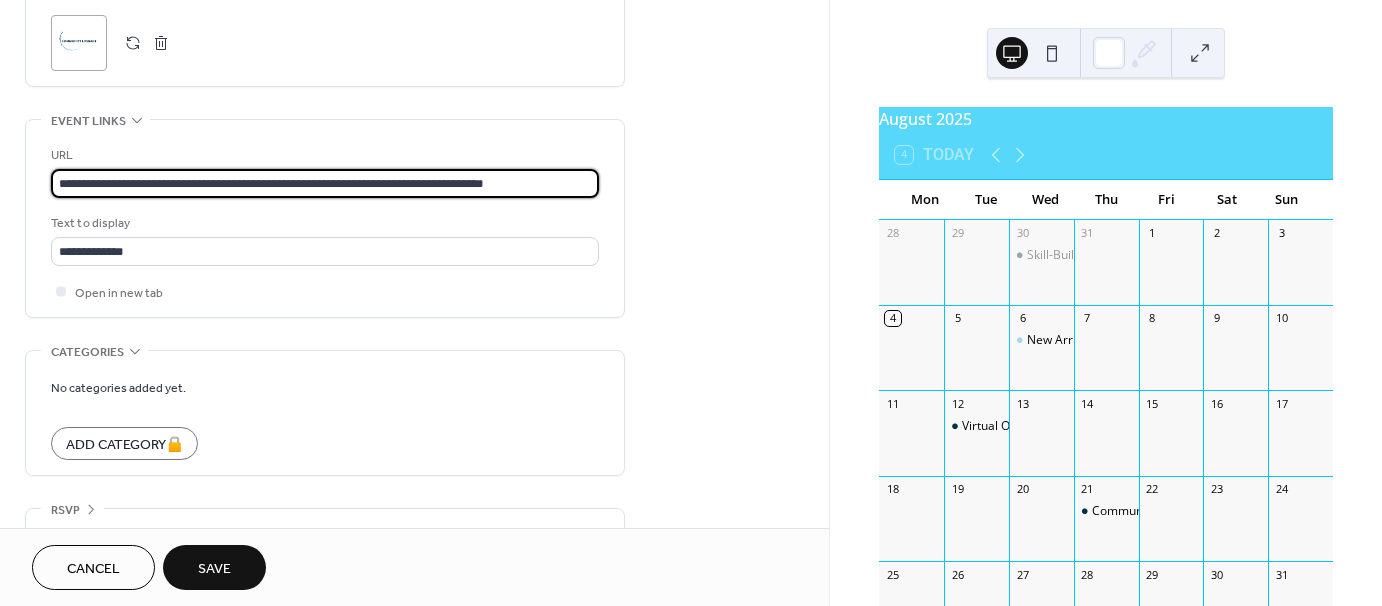 type on "**********" 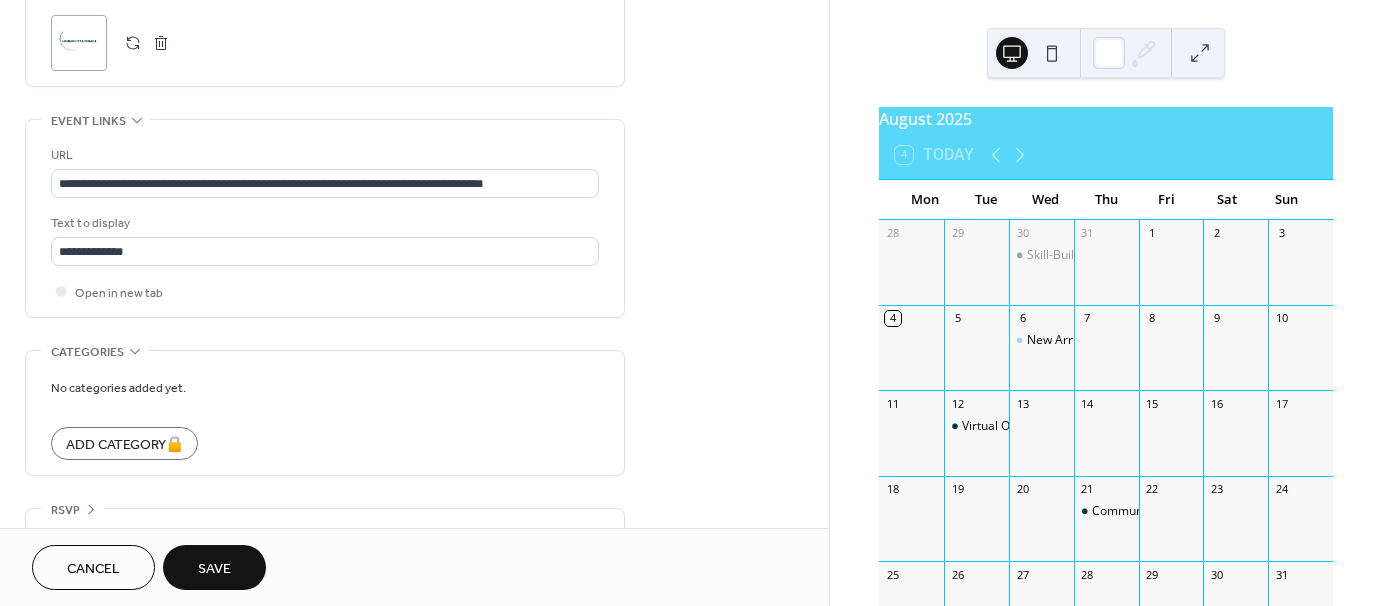 click on "**********" at bounding box center (325, 223) 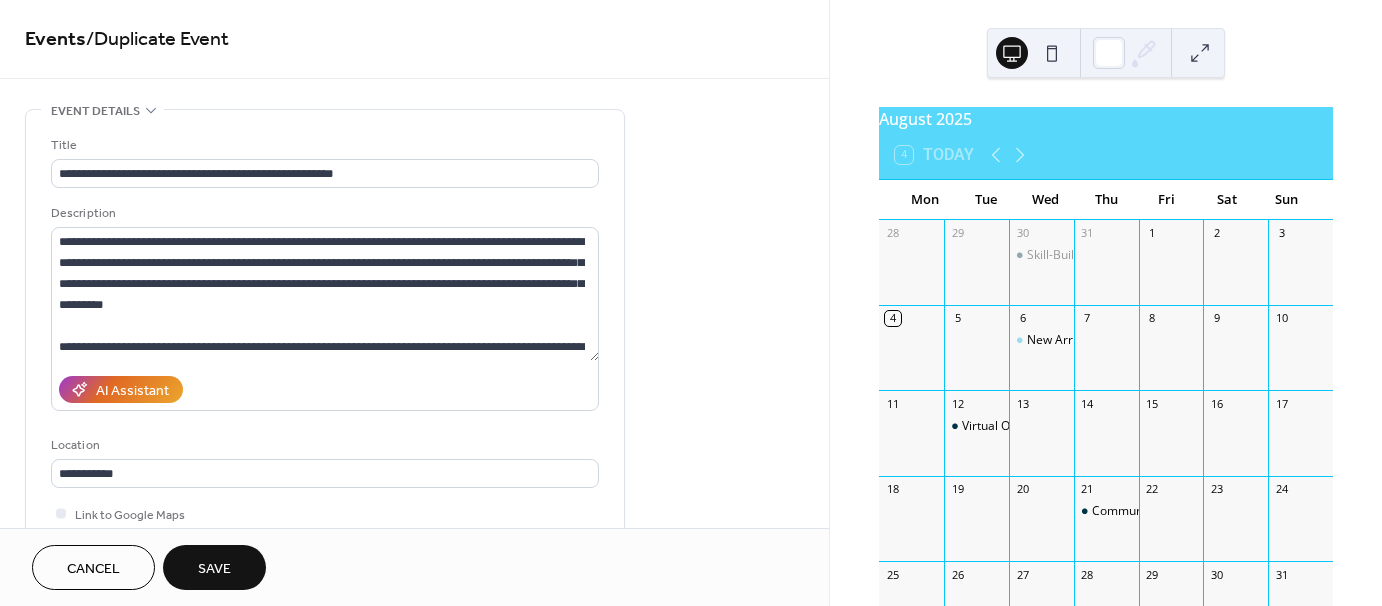 scroll, scrollTop: 0, scrollLeft: 0, axis: both 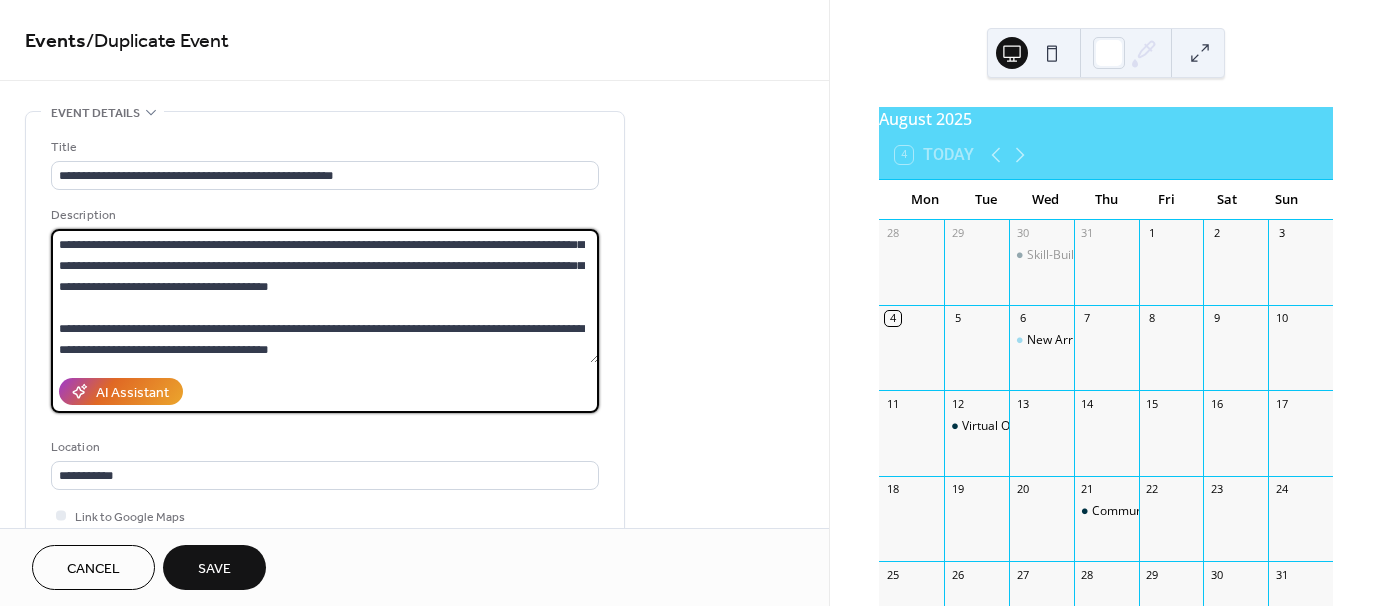 drag, startPoint x: 60, startPoint y: 243, endPoint x: 563, endPoint y: 357, distance: 515.7567 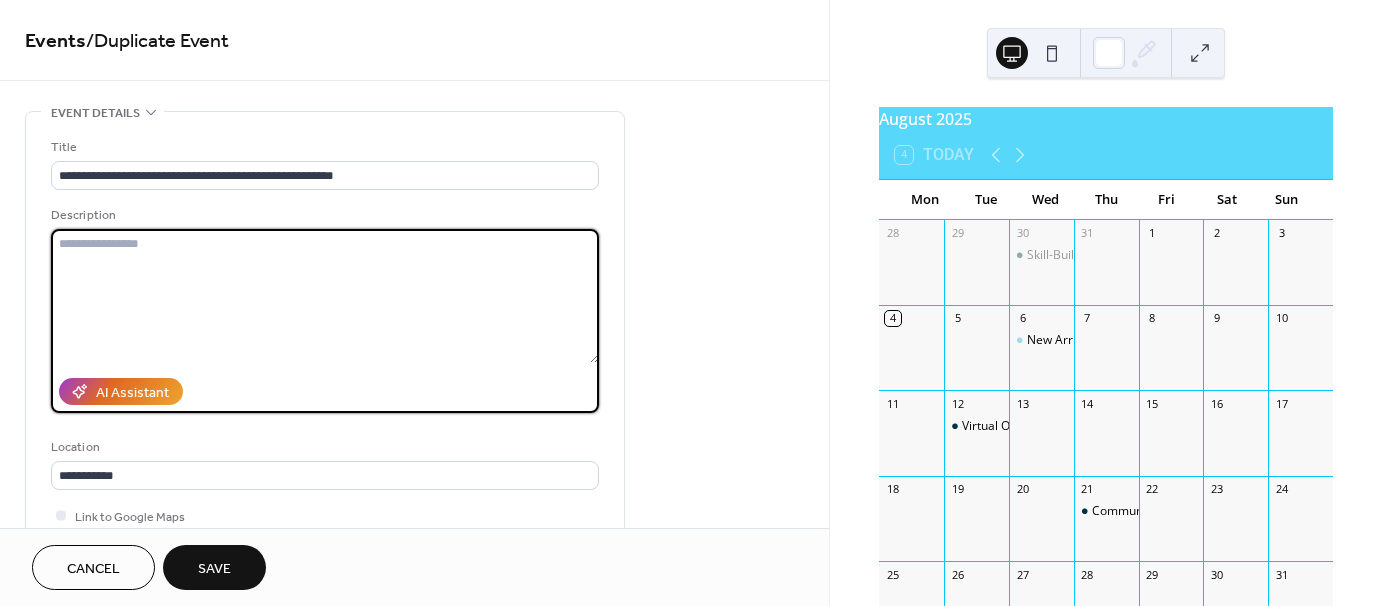 scroll, scrollTop: 0, scrollLeft: 0, axis: both 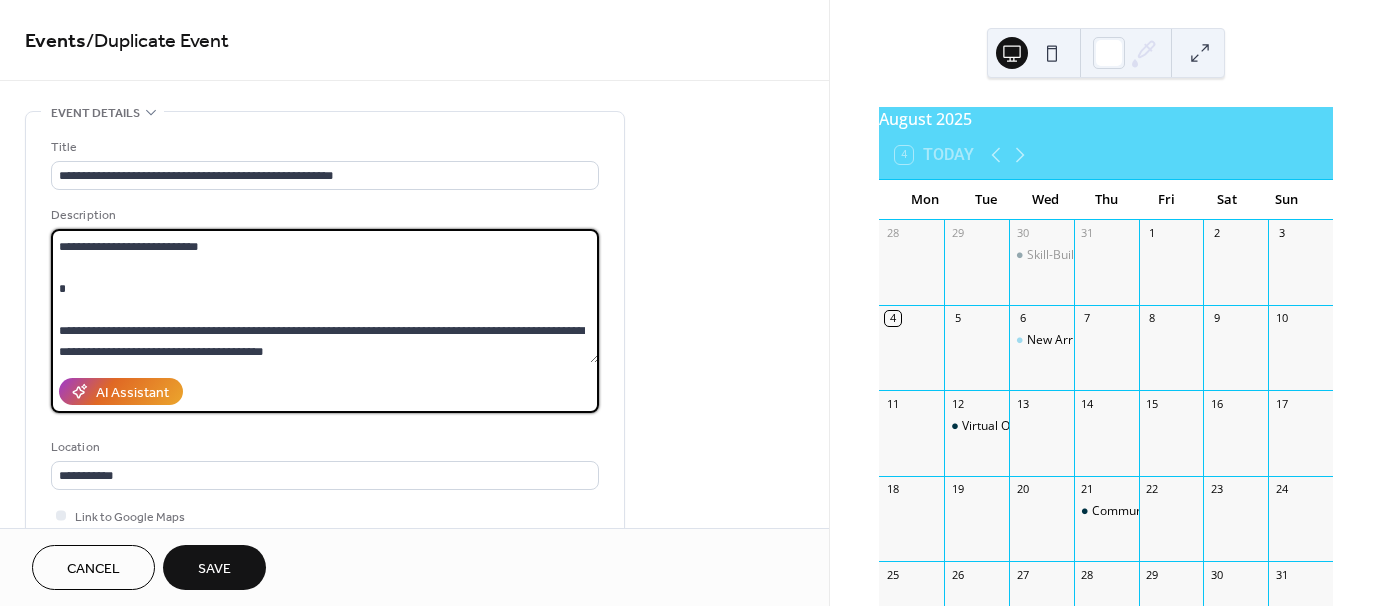 click on "**********" at bounding box center [325, 296] 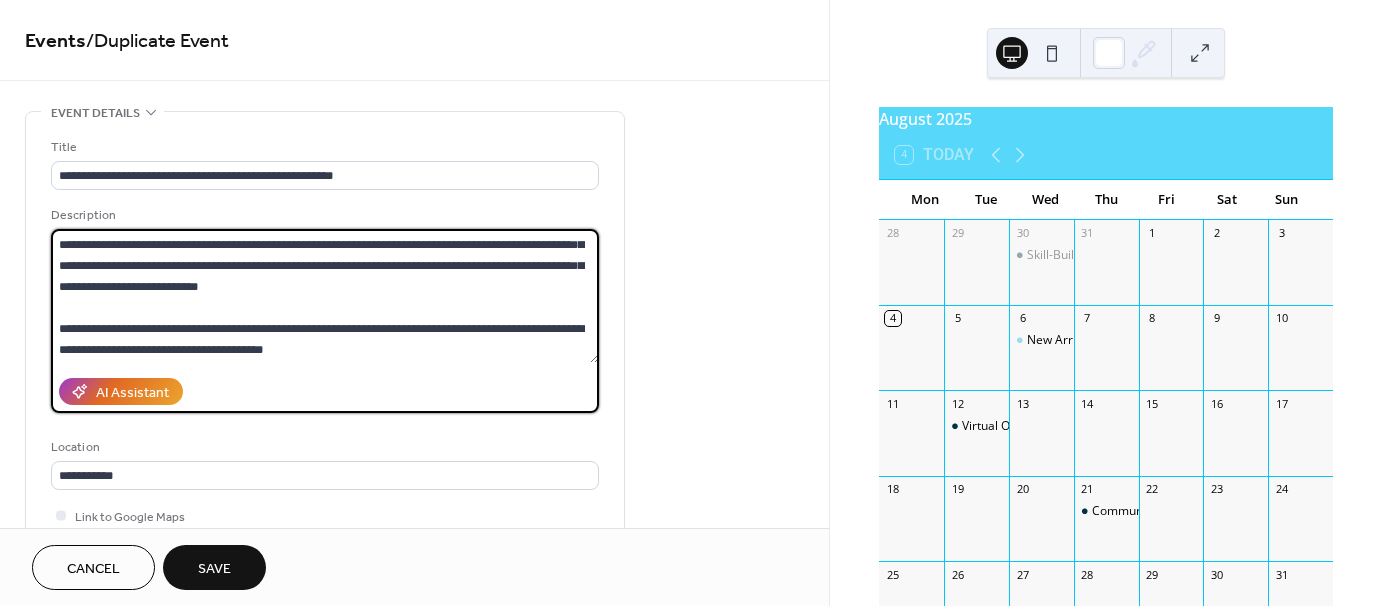 scroll, scrollTop: 0, scrollLeft: 0, axis: both 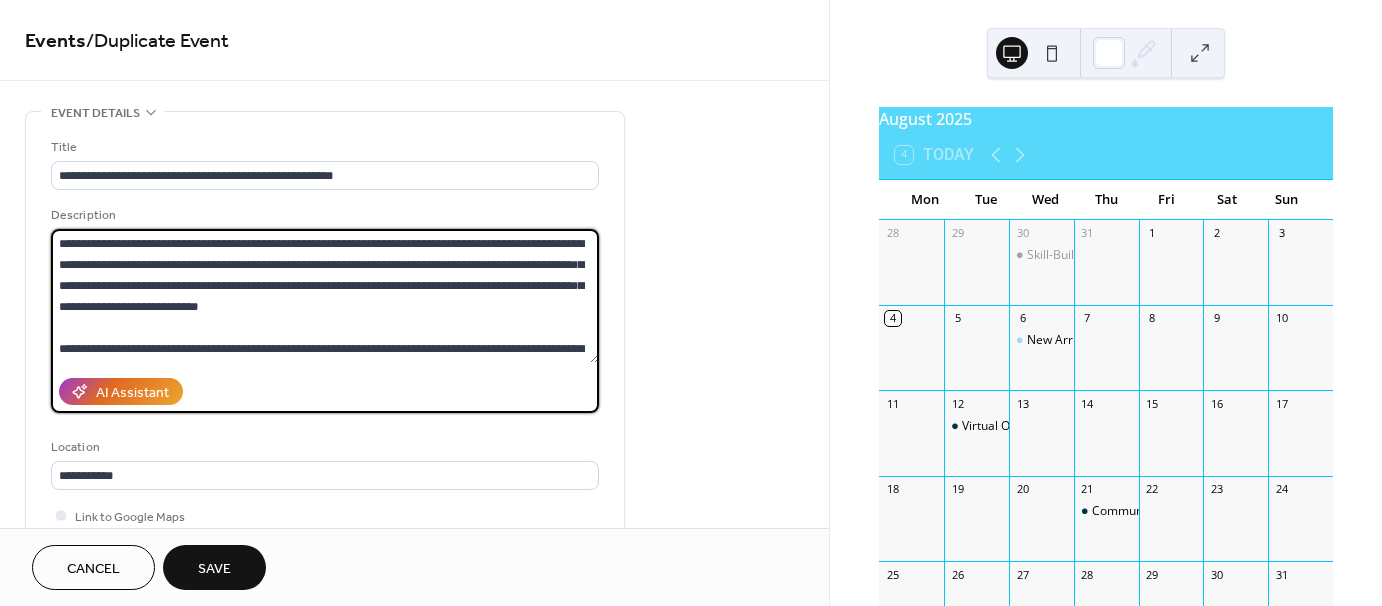 type on "**********" 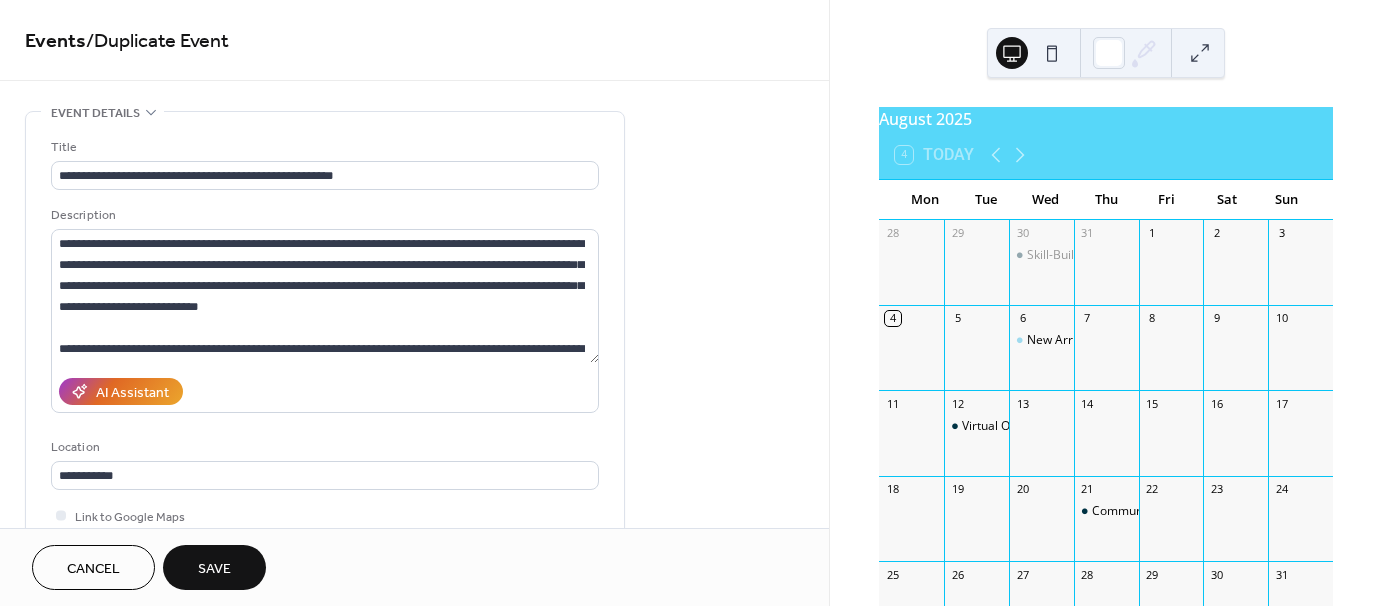 click on "**********" at bounding box center (414, 840) 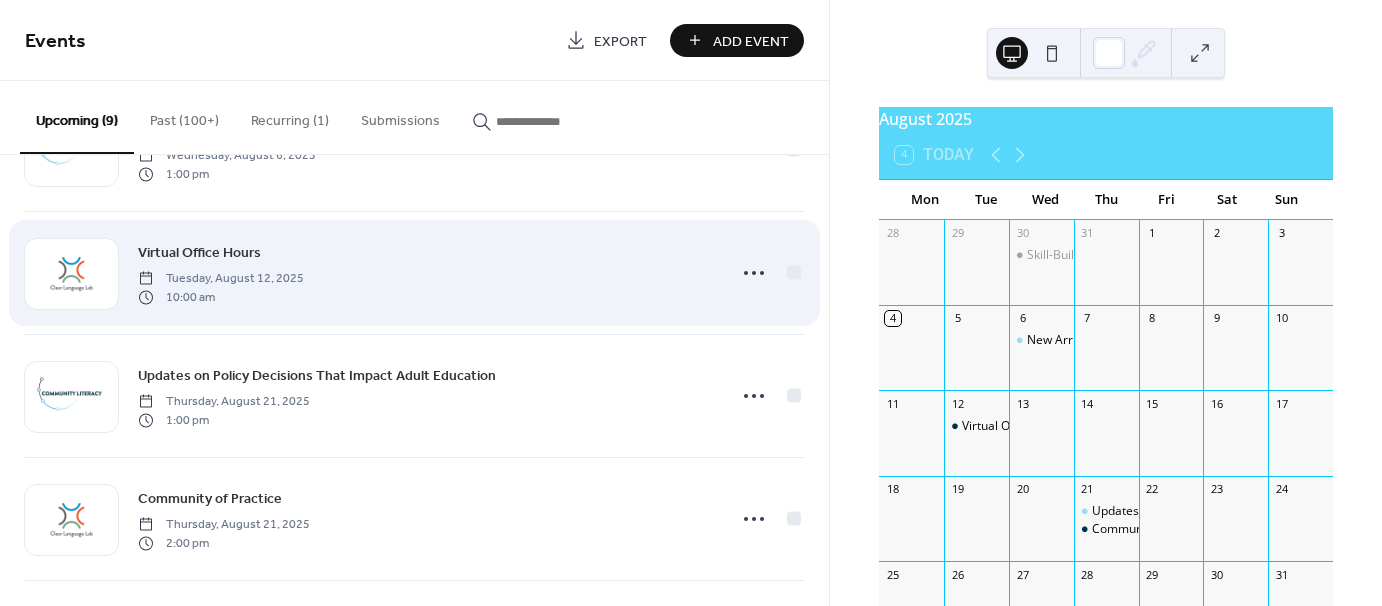 scroll, scrollTop: 100, scrollLeft: 0, axis: vertical 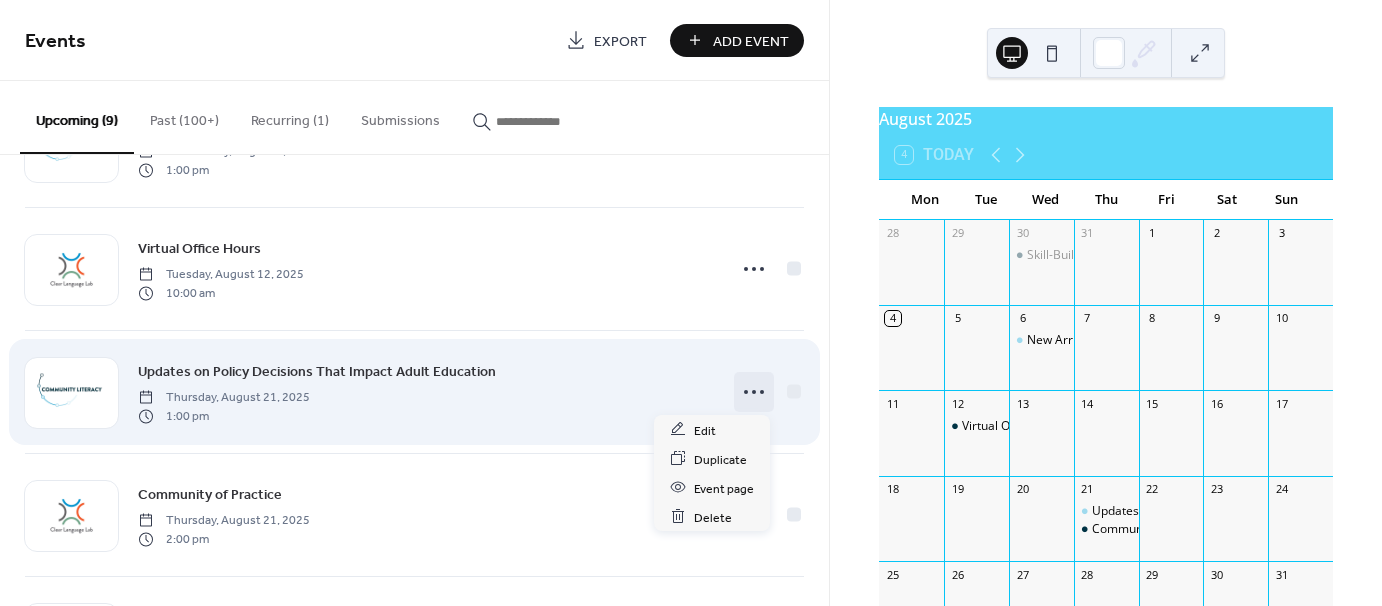 click 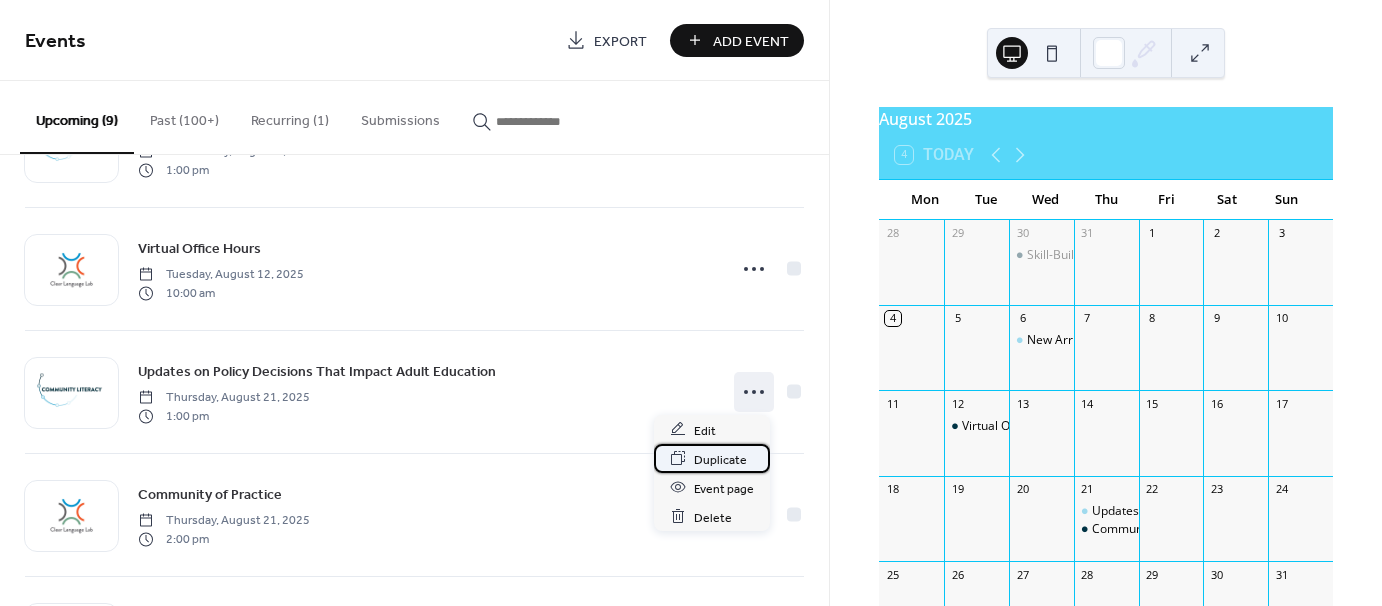 click on "Duplicate" at bounding box center (720, 459) 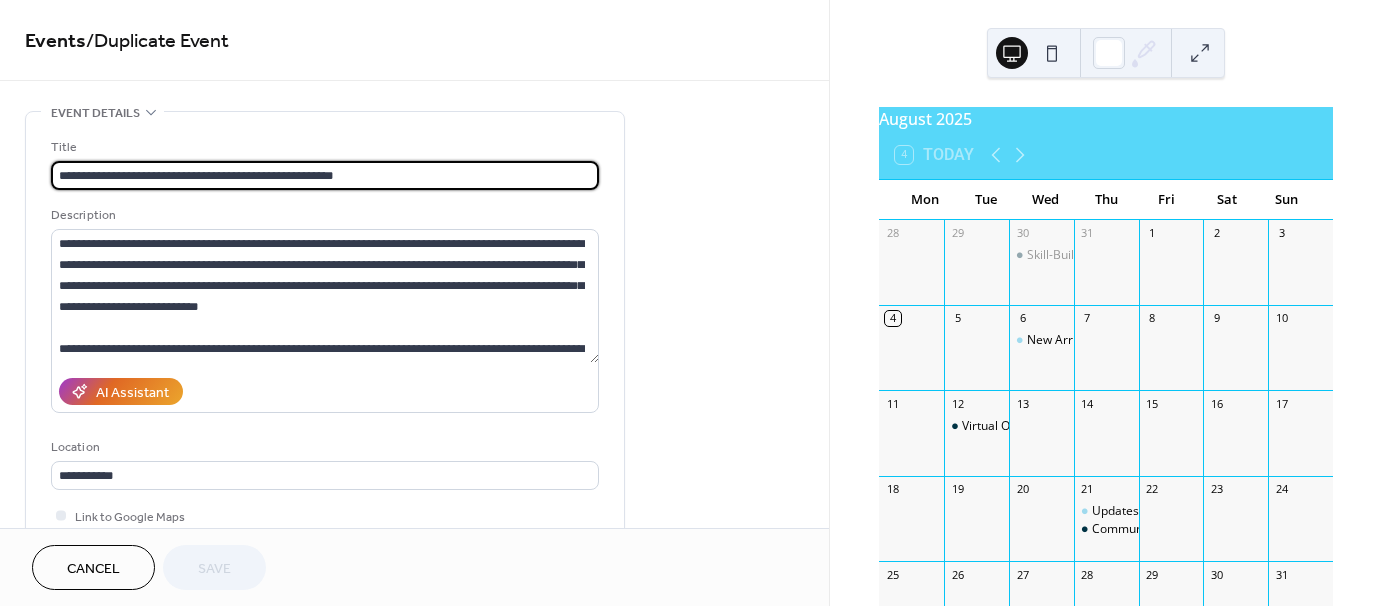scroll, scrollTop: 1, scrollLeft: 0, axis: vertical 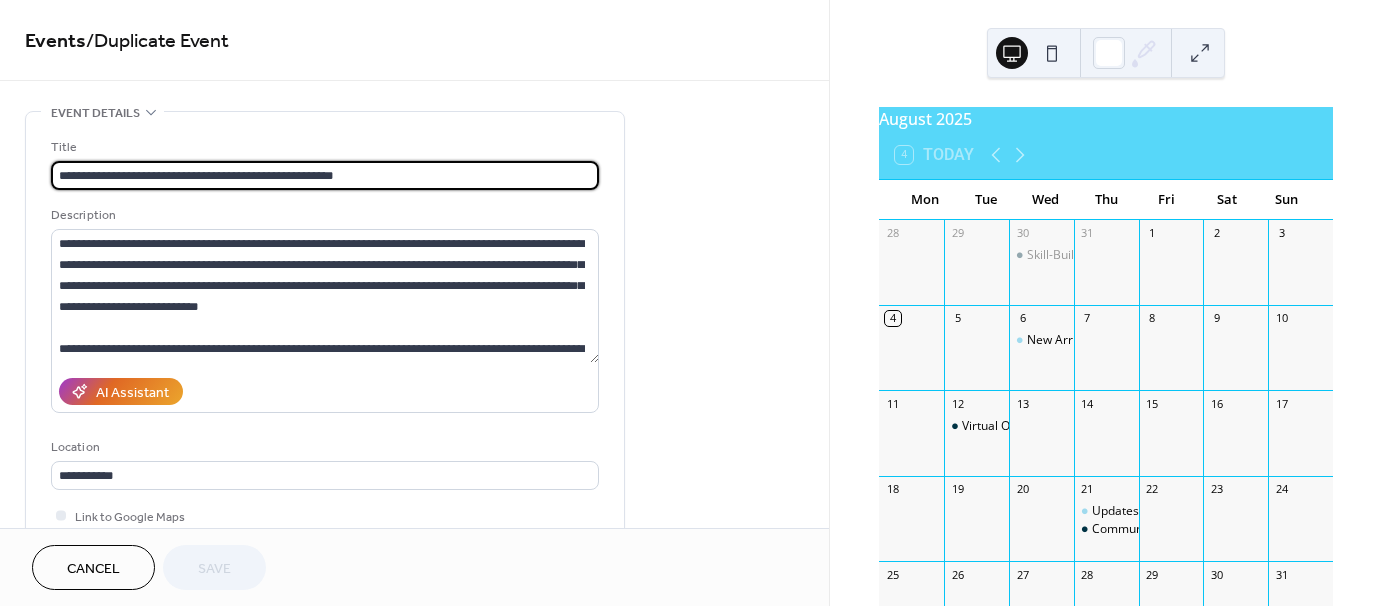 drag, startPoint x: 441, startPoint y: 179, endPoint x: 45, endPoint y: 217, distance: 397.81906 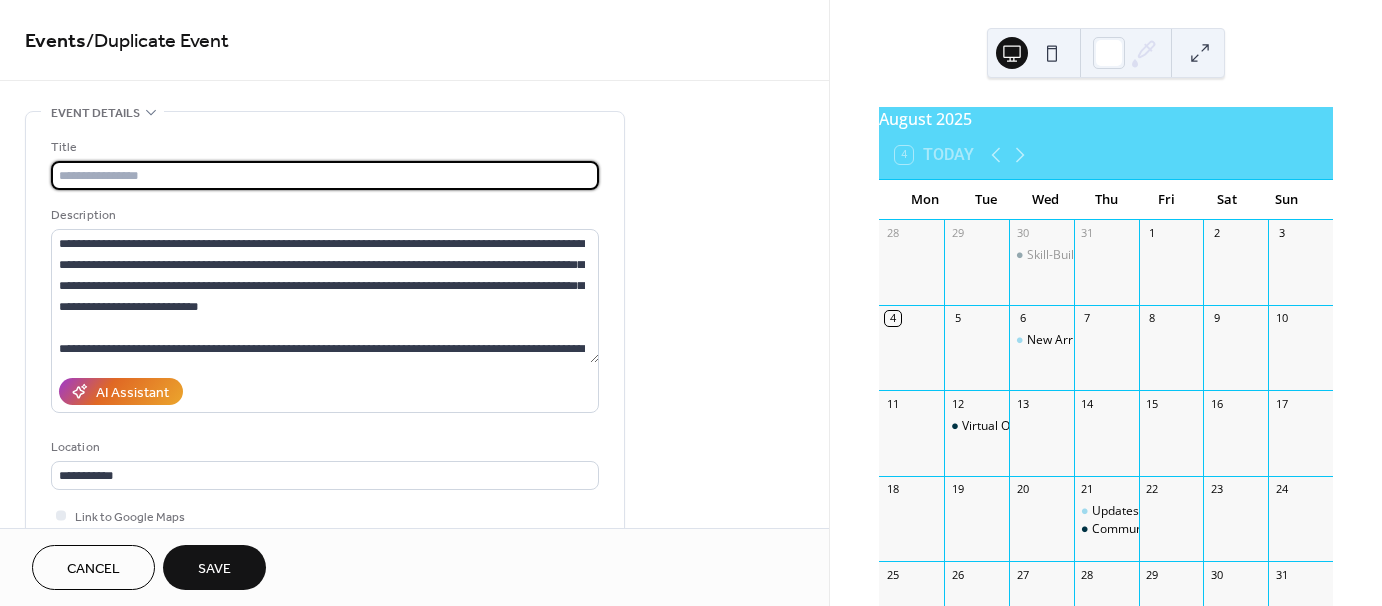 scroll, scrollTop: 0, scrollLeft: 0, axis: both 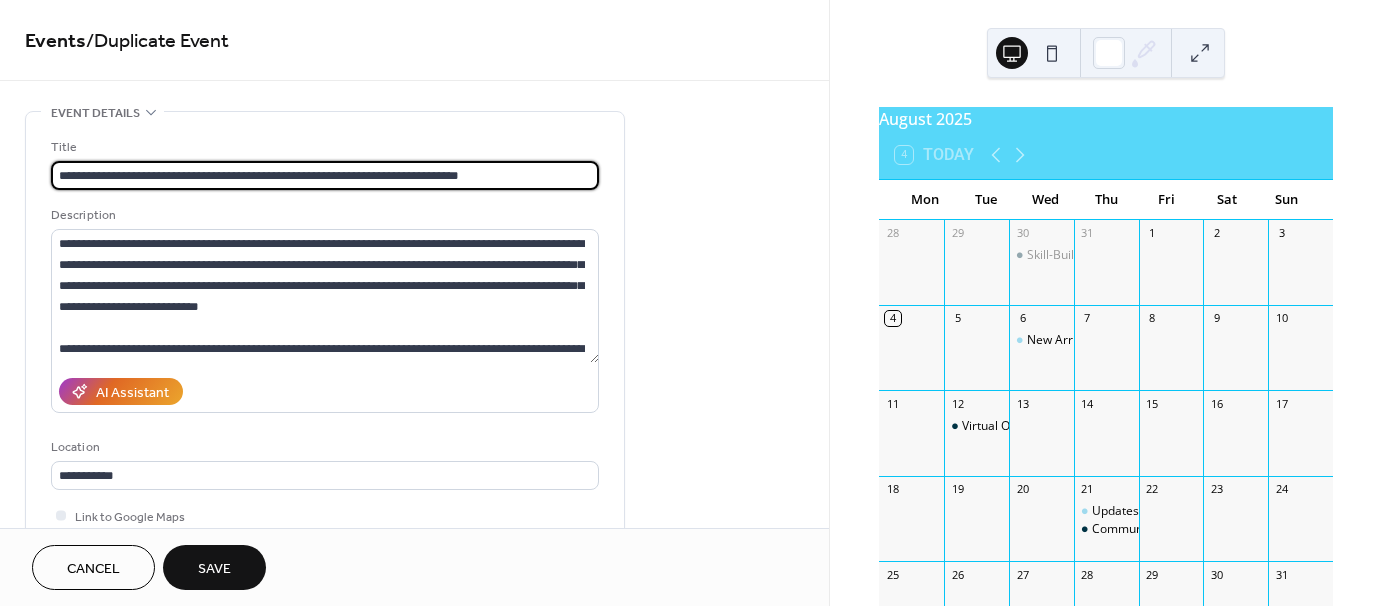 type on "**********" 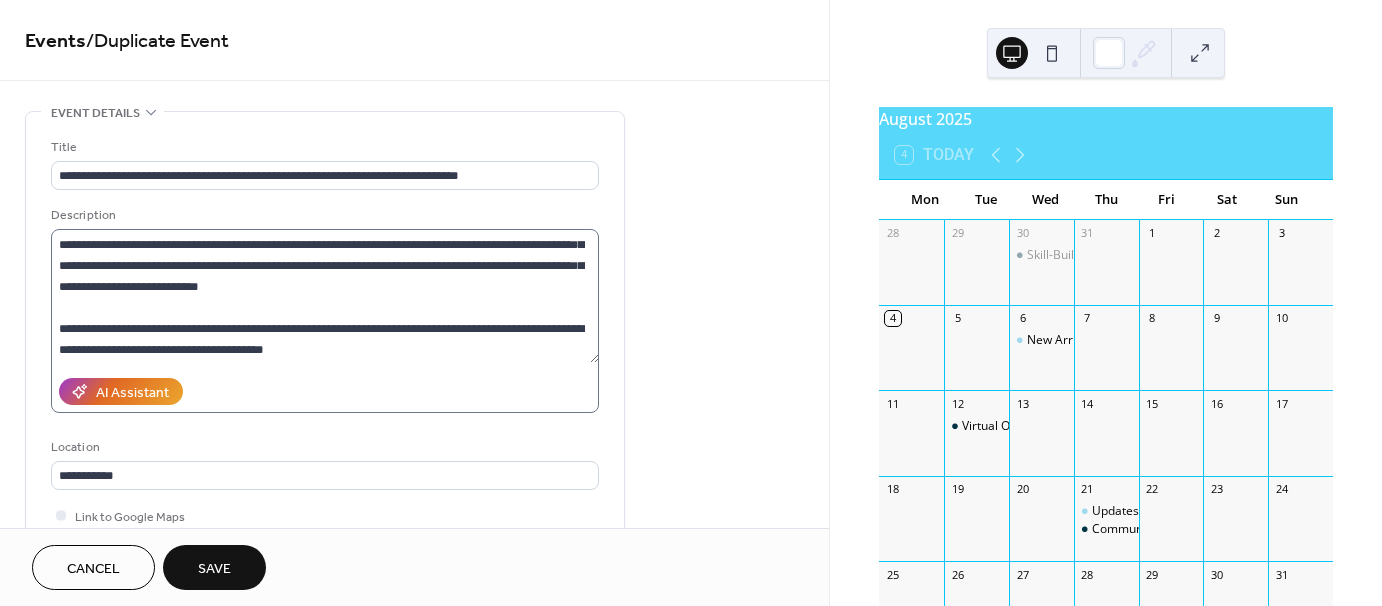 scroll, scrollTop: 0, scrollLeft: 0, axis: both 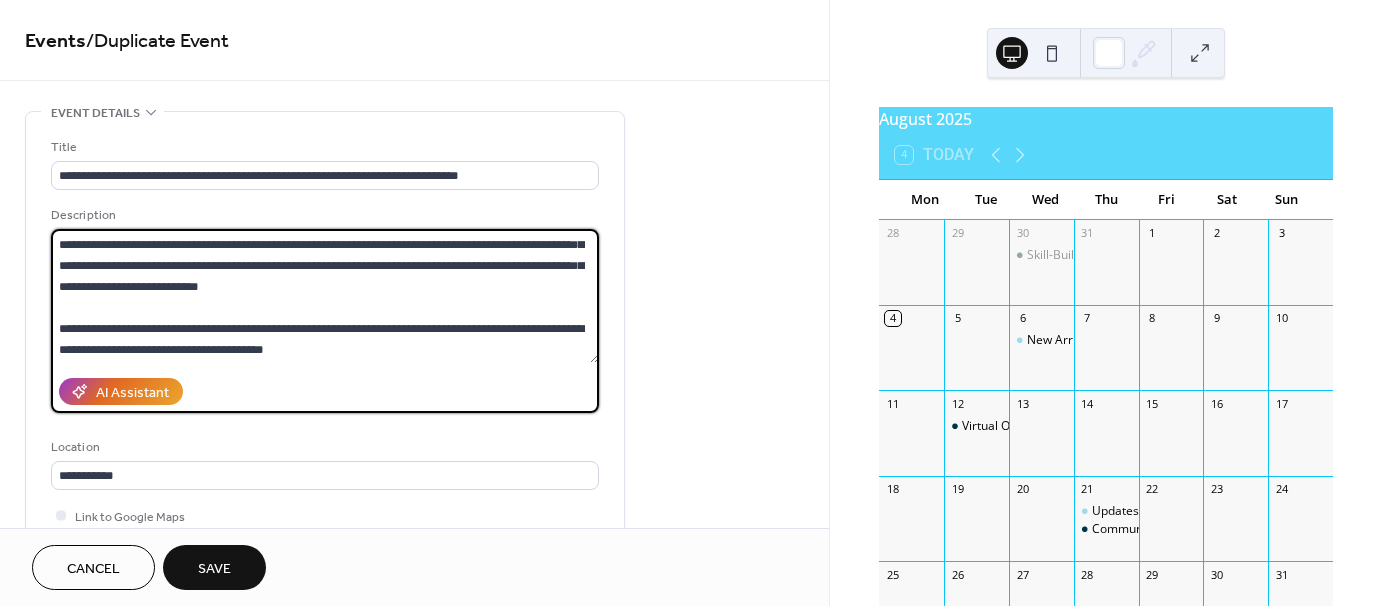 drag, startPoint x: 55, startPoint y: 244, endPoint x: 564, endPoint y: 364, distance: 522.9541 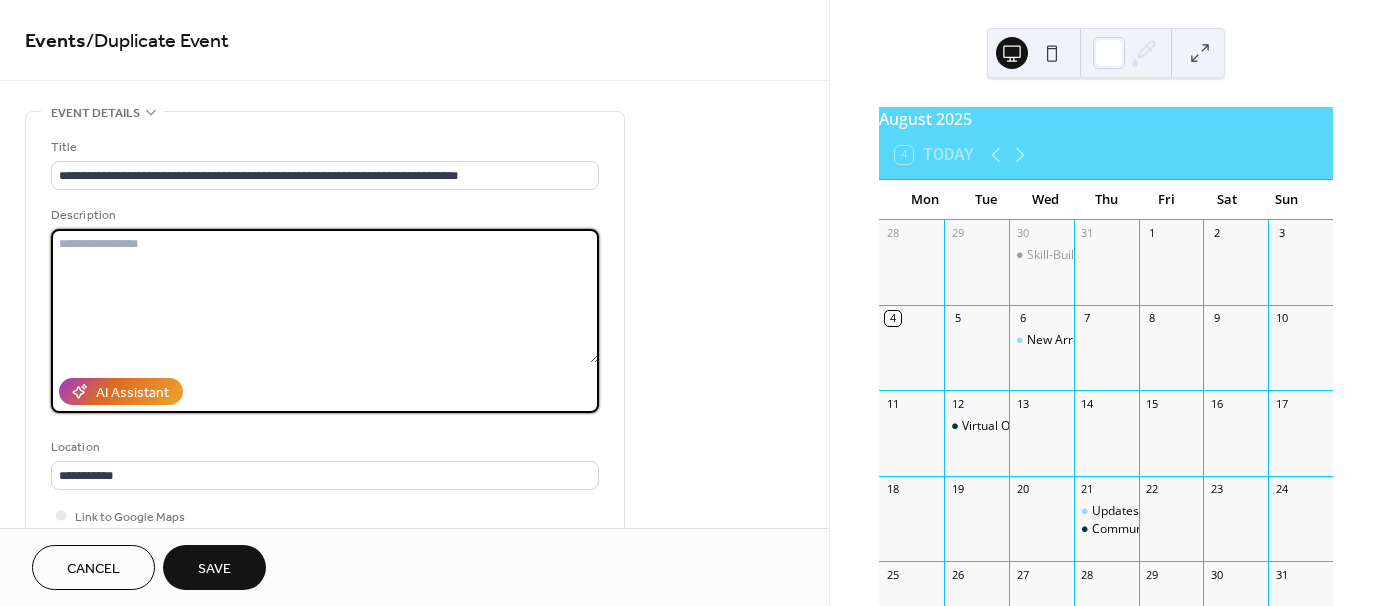 scroll, scrollTop: 0, scrollLeft: 0, axis: both 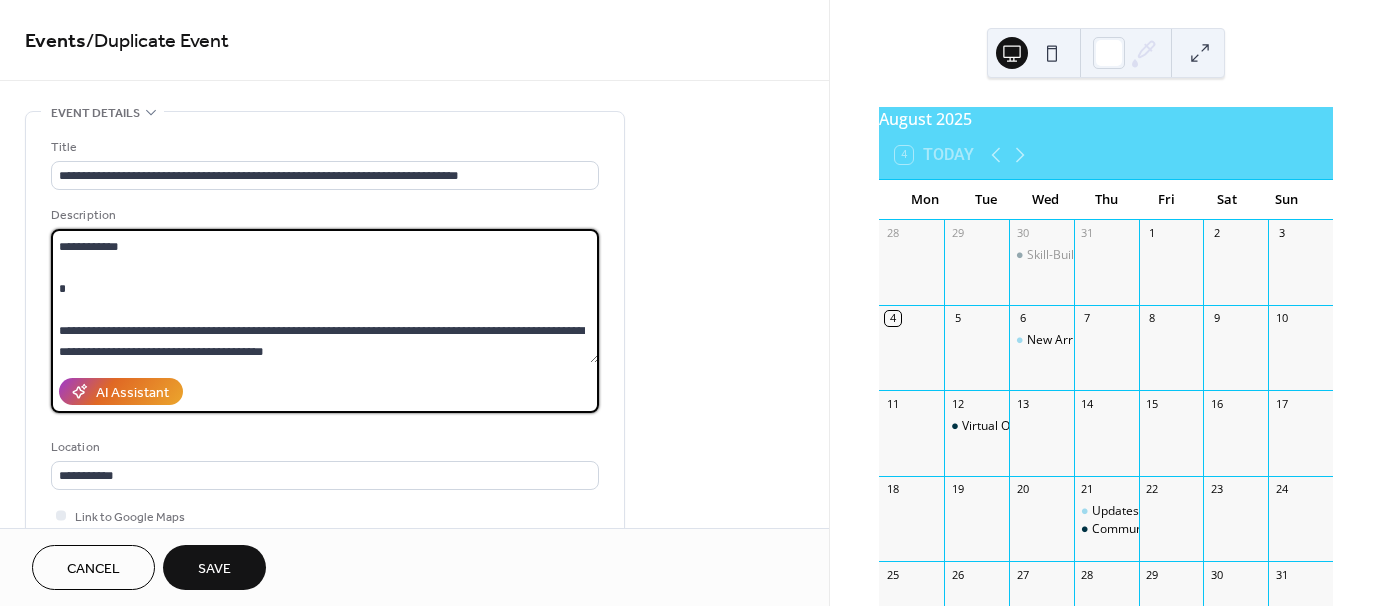 click on "**********" at bounding box center (325, 296) 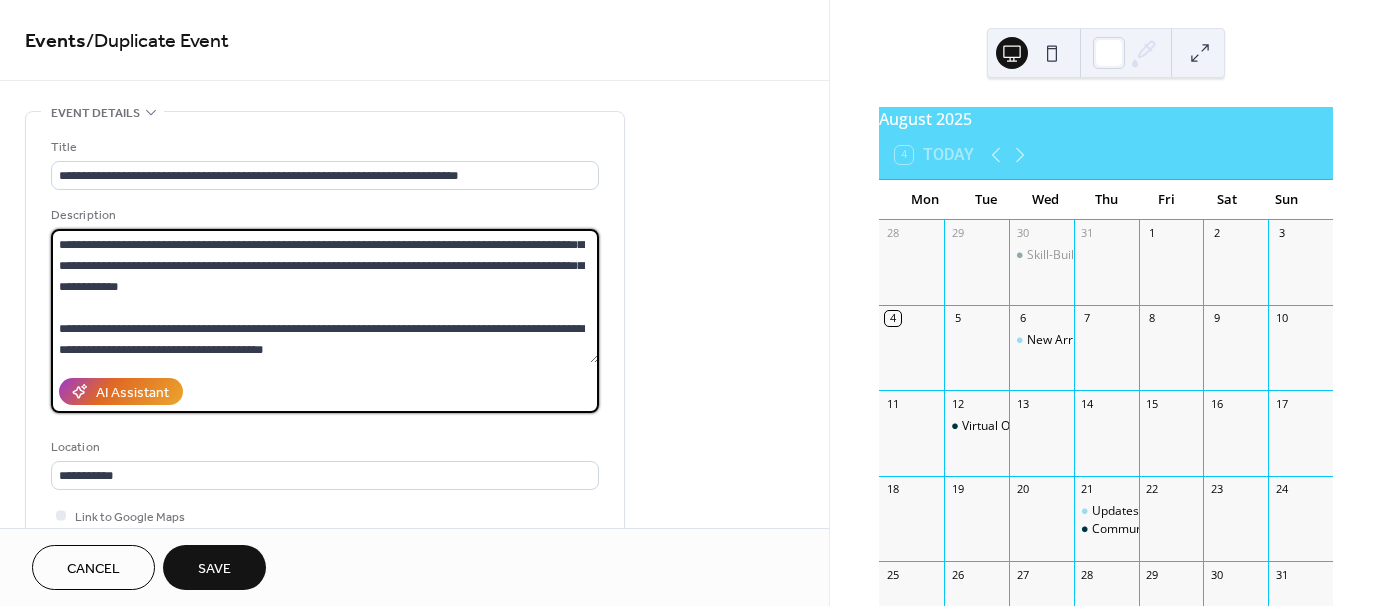 scroll, scrollTop: 0, scrollLeft: 0, axis: both 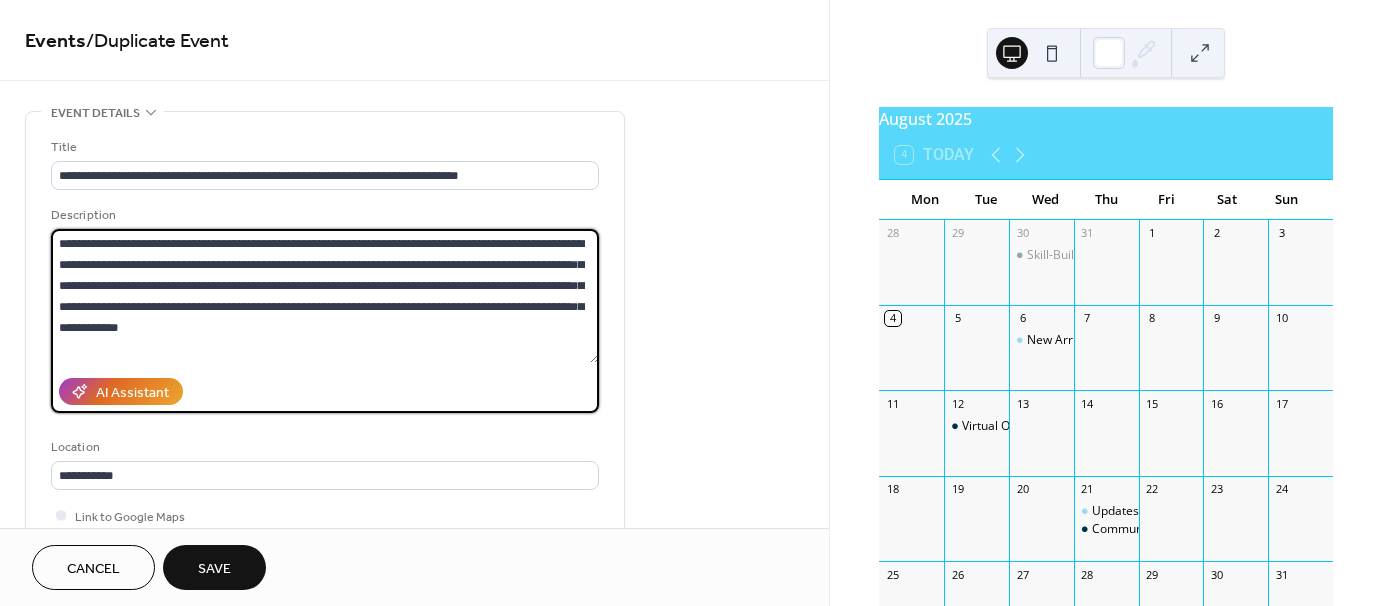 type on "**********" 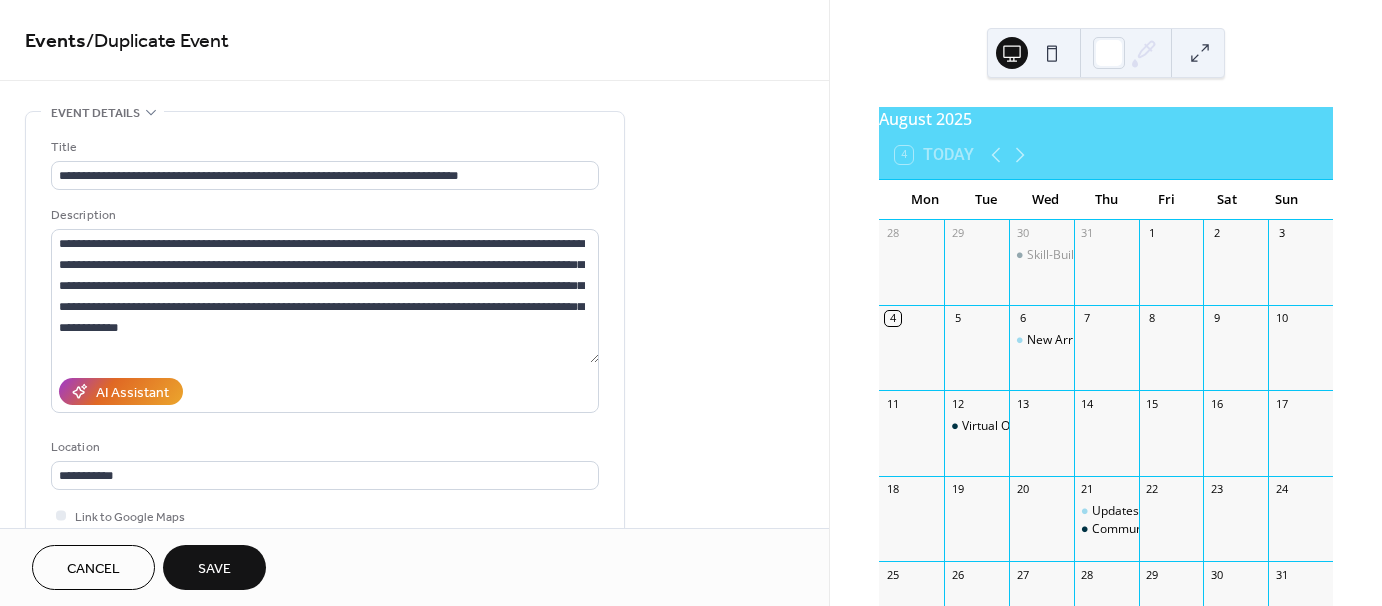 click on "**********" at bounding box center [414, 840] 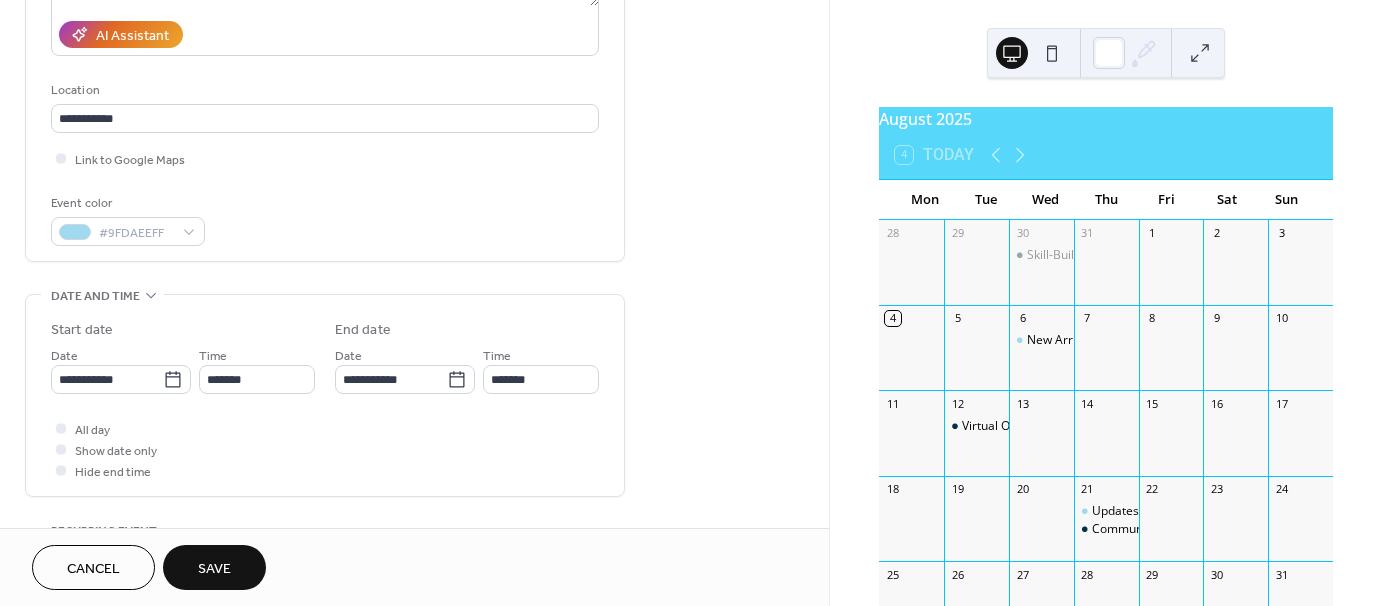 scroll, scrollTop: 400, scrollLeft: 0, axis: vertical 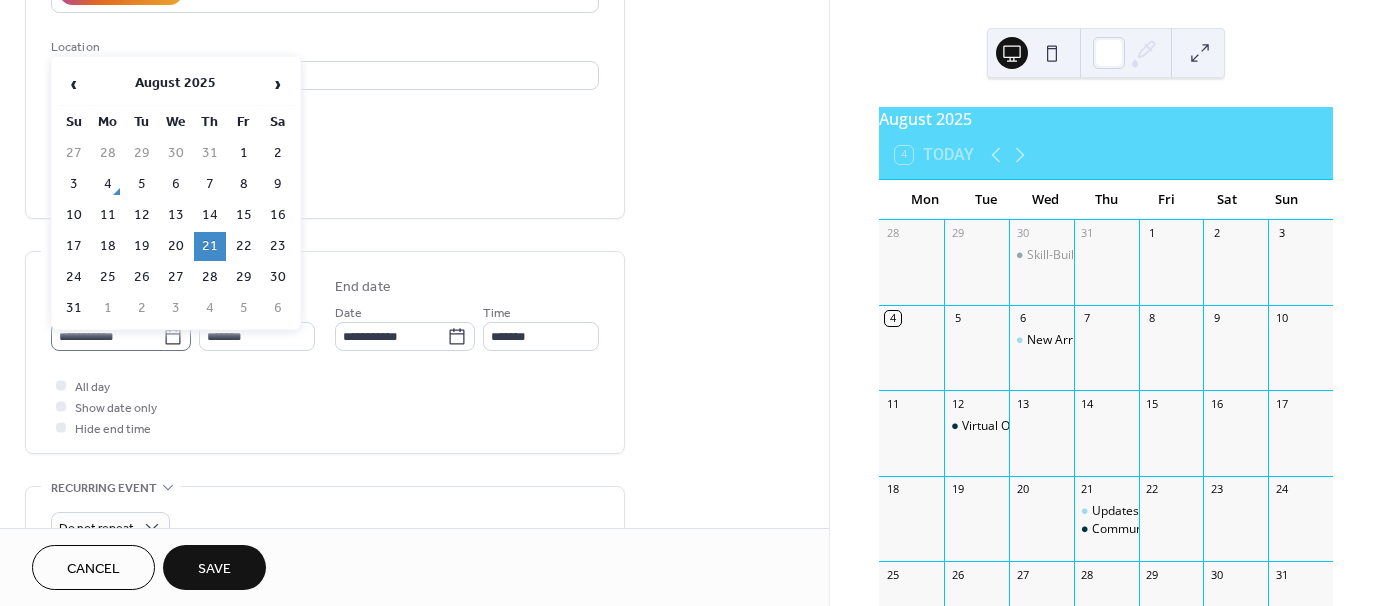click 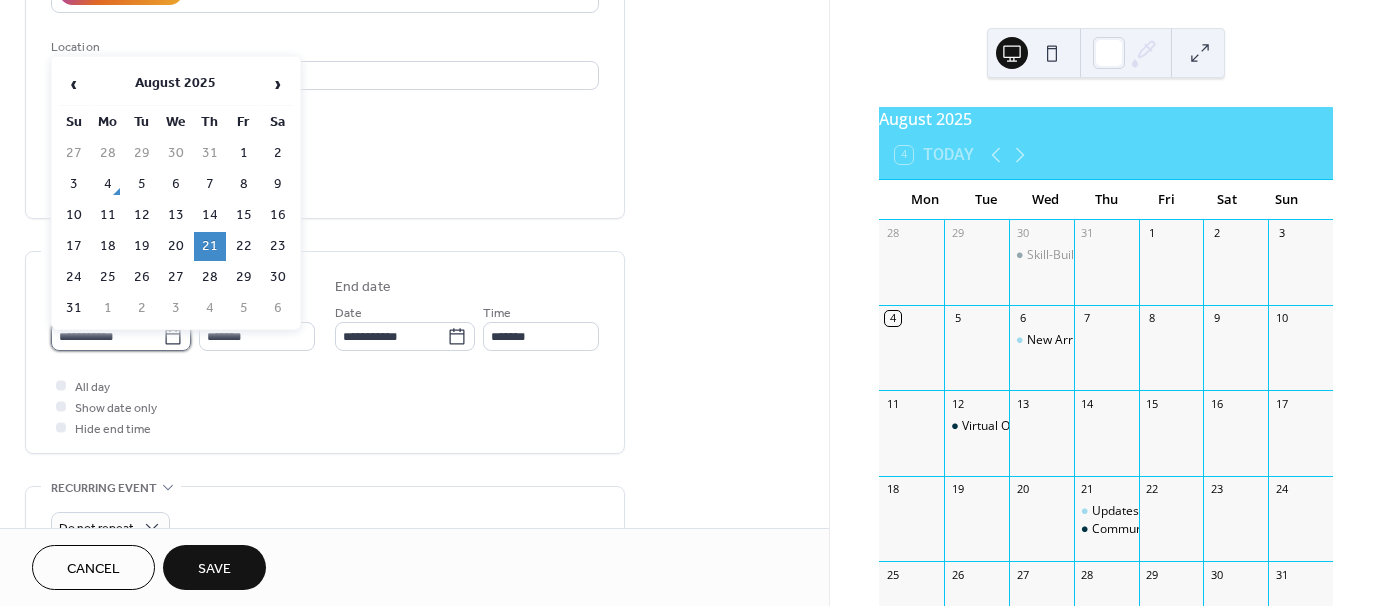 click on "**********" at bounding box center (107, 336) 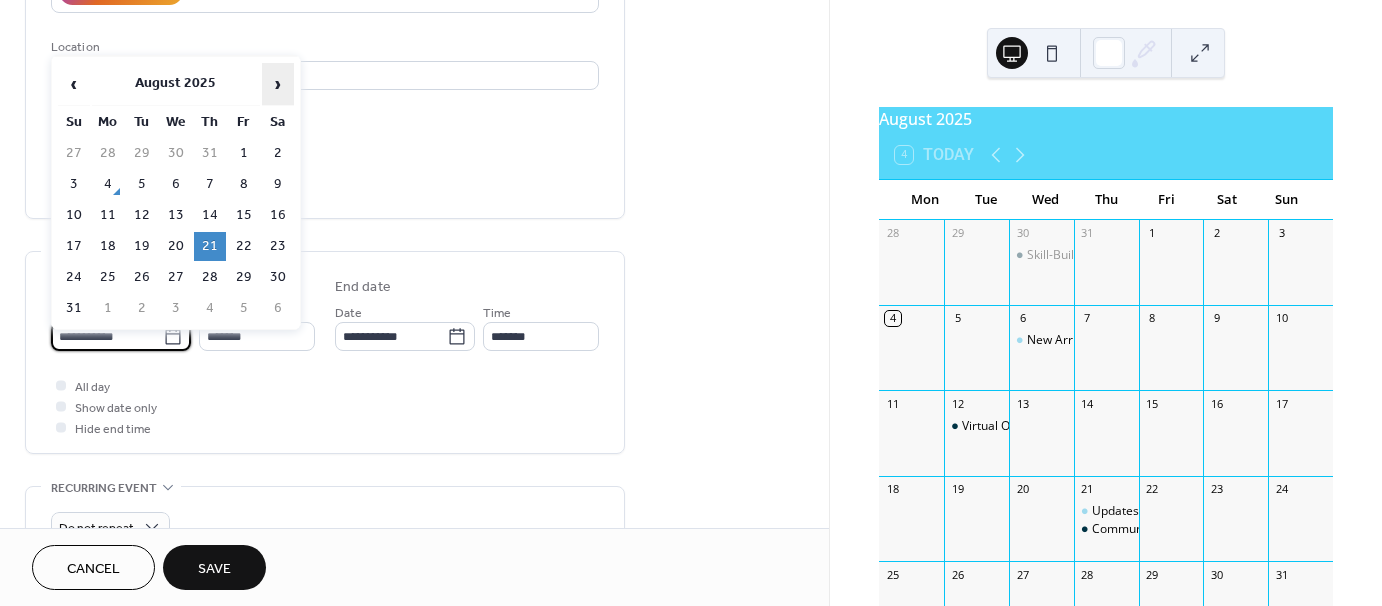 click on "›" at bounding box center [278, 84] 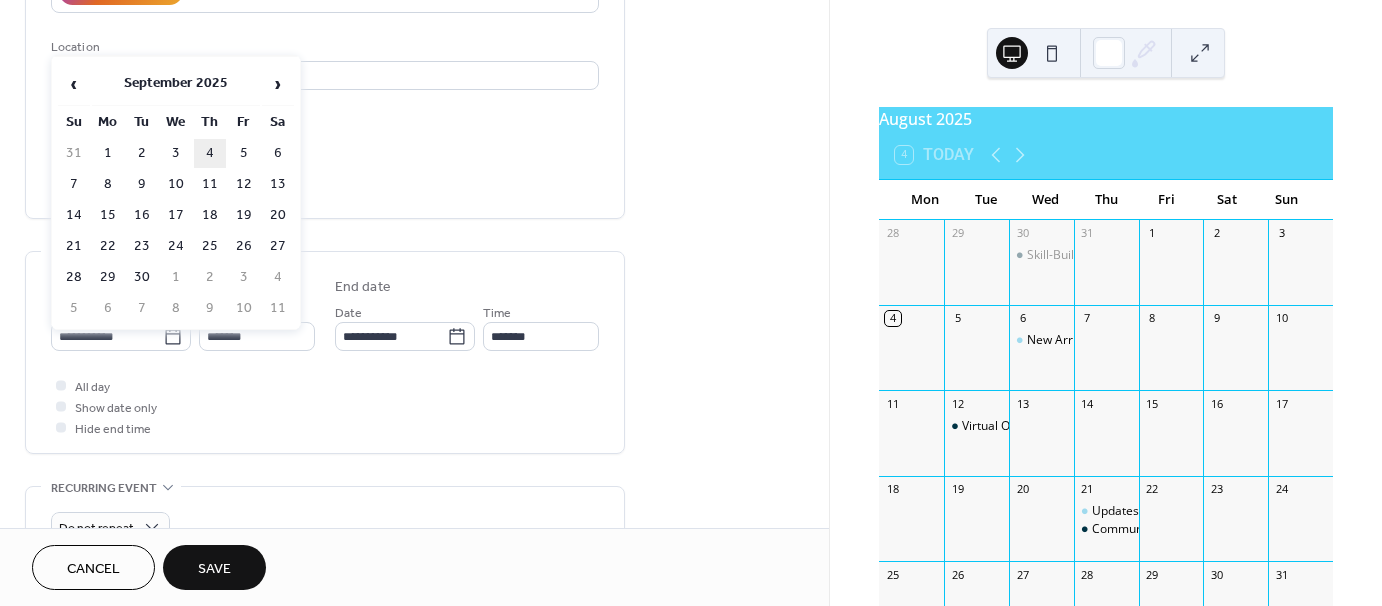 click on "4" at bounding box center (210, 153) 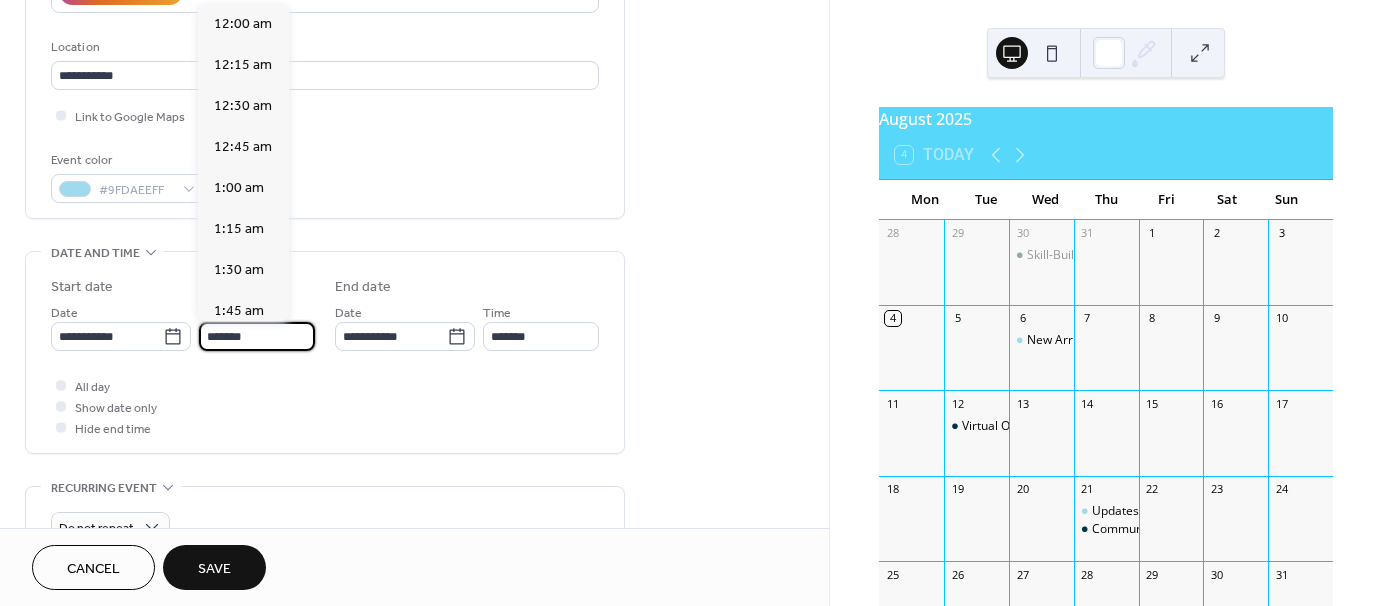 click on "*******" at bounding box center (257, 336) 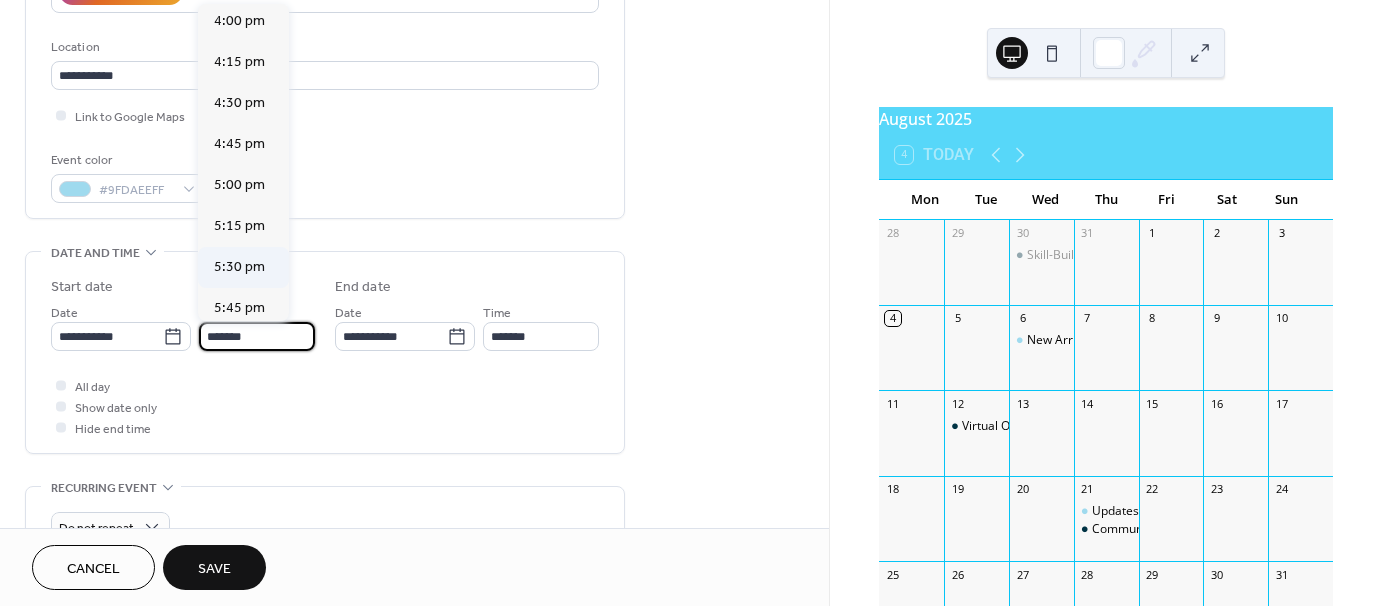 scroll, scrollTop: 2632, scrollLeft: 0, axis: vertical 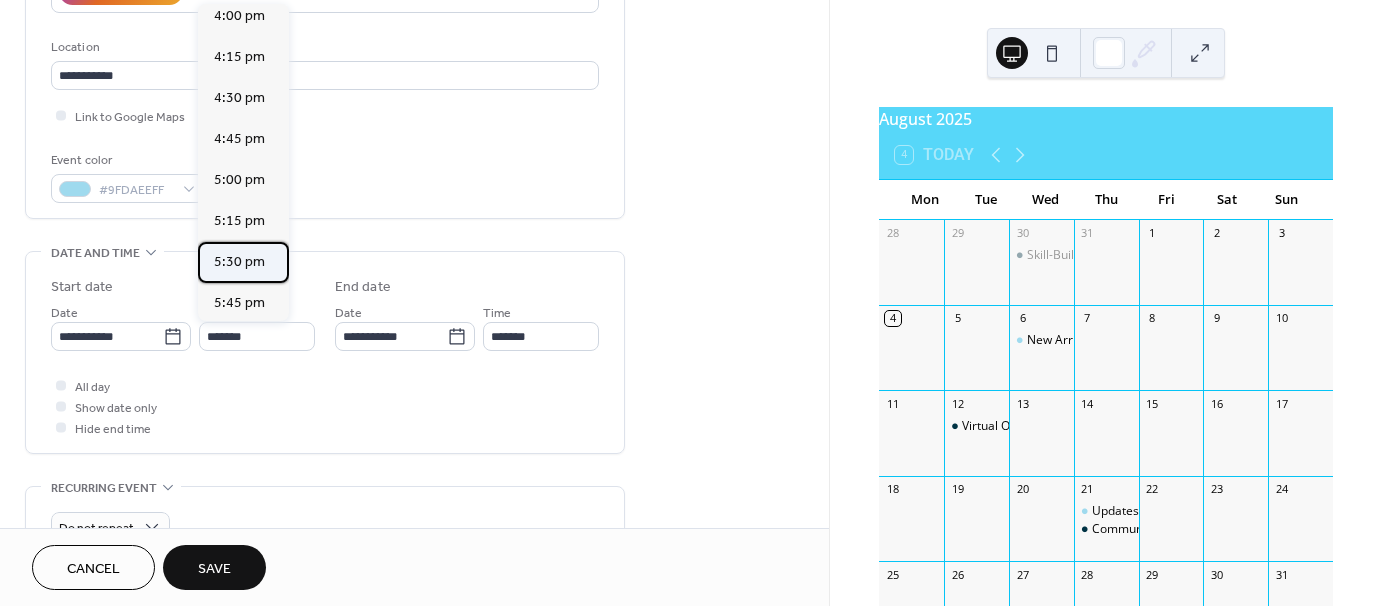 click on "5:30 pm" at bounding box center [239, 262] 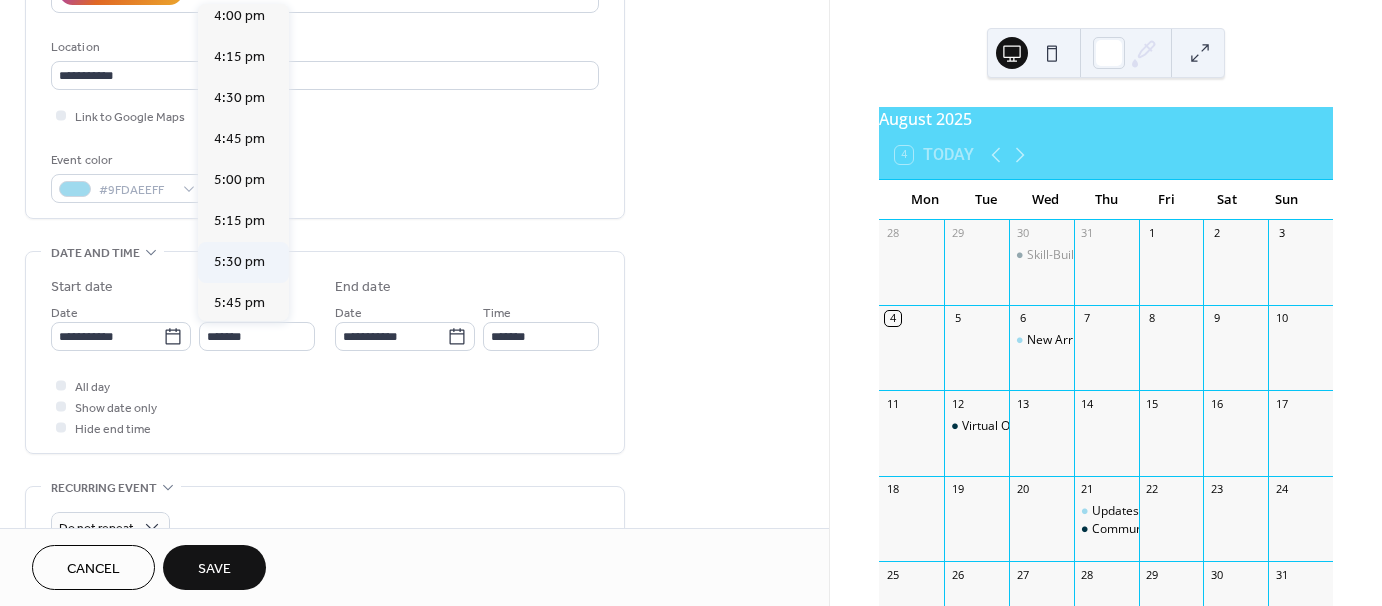 type on "*******" 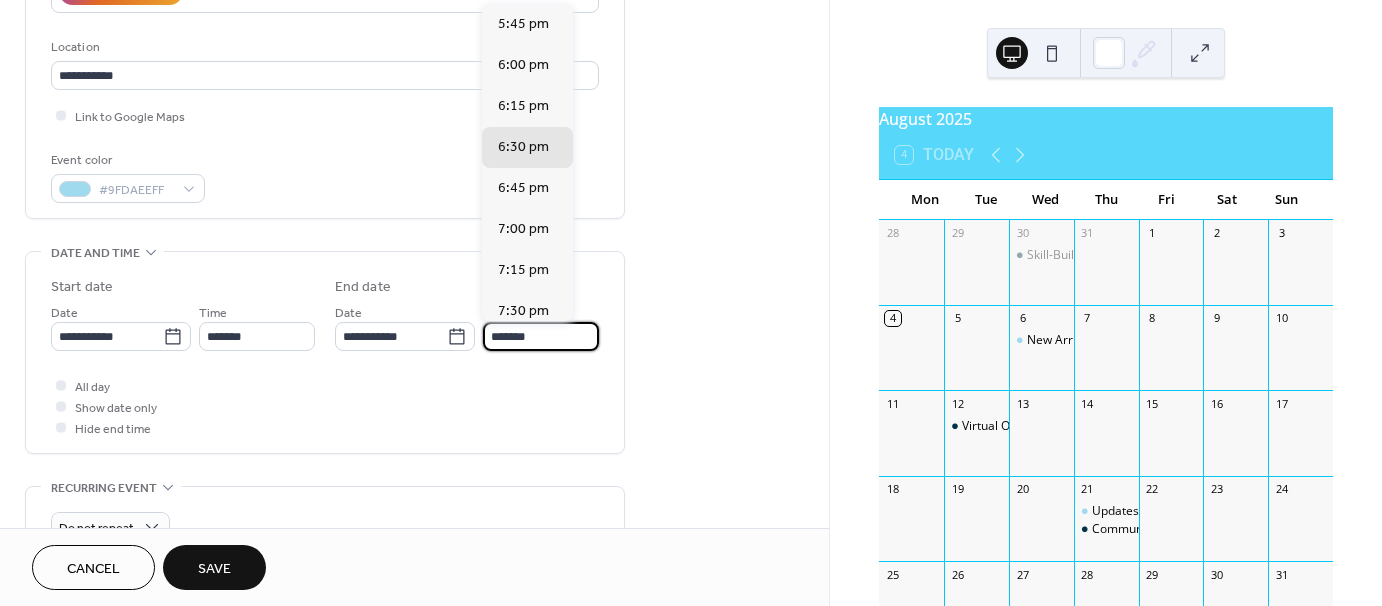 click on "*******" at bounding box center (541, 336) 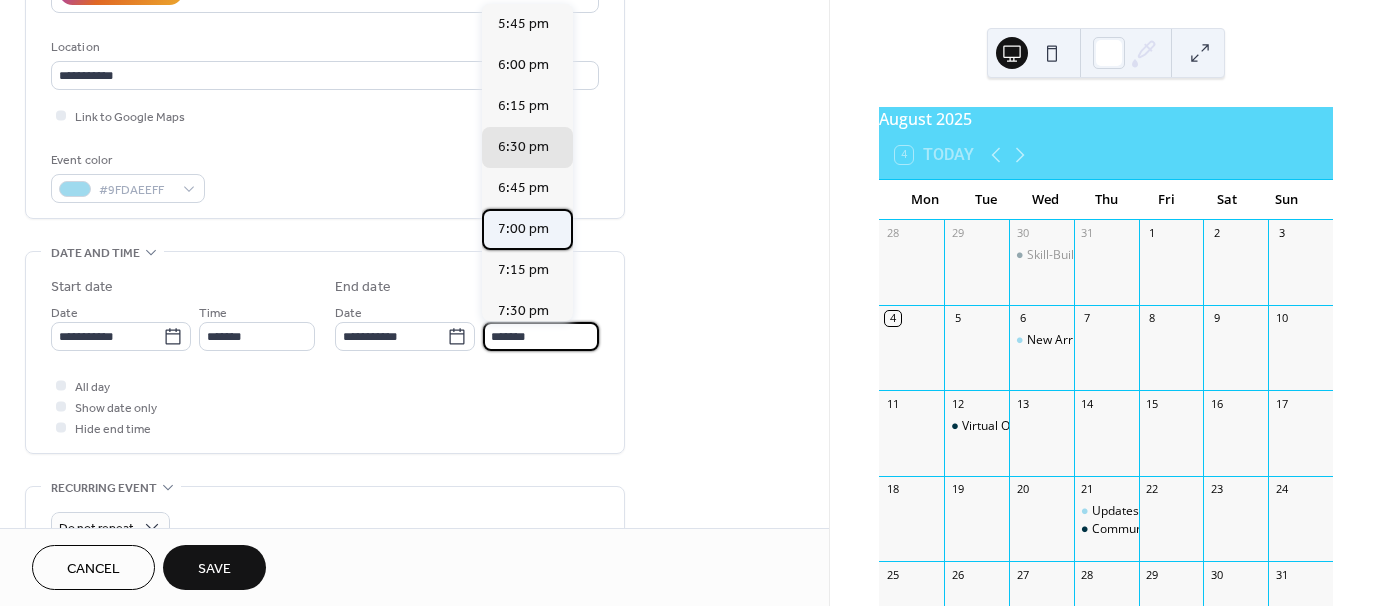 click on "7:00 pm" at bounding box center [523, 229] 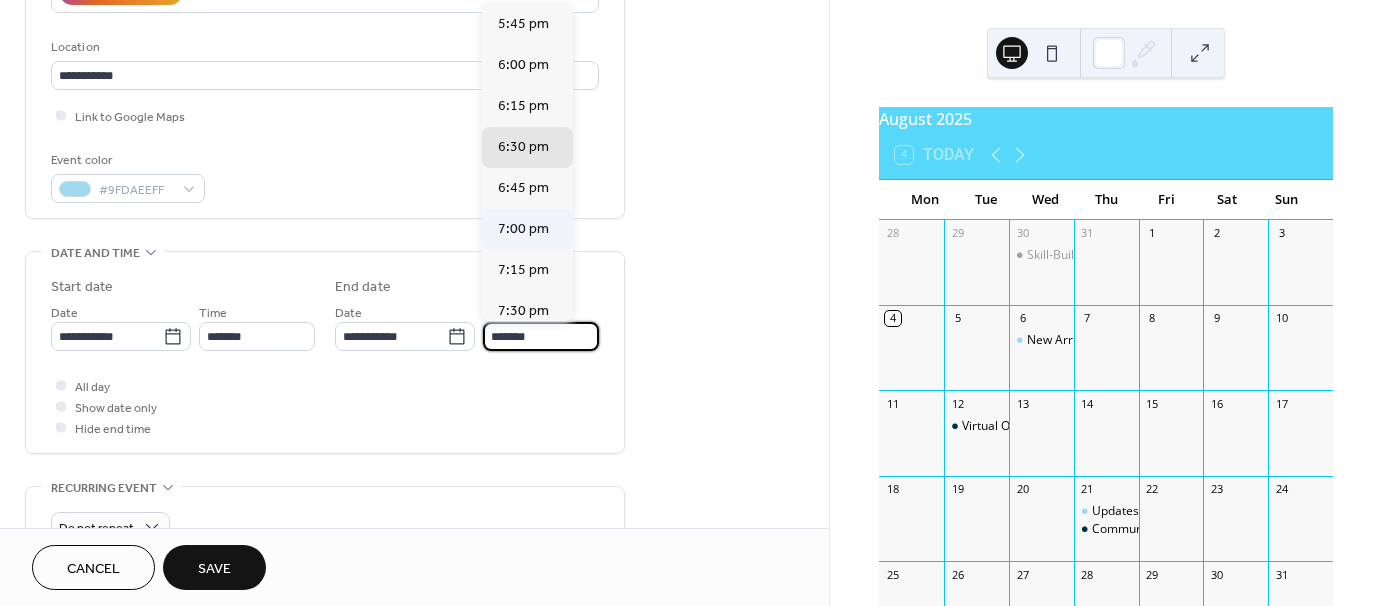 type on "*******" 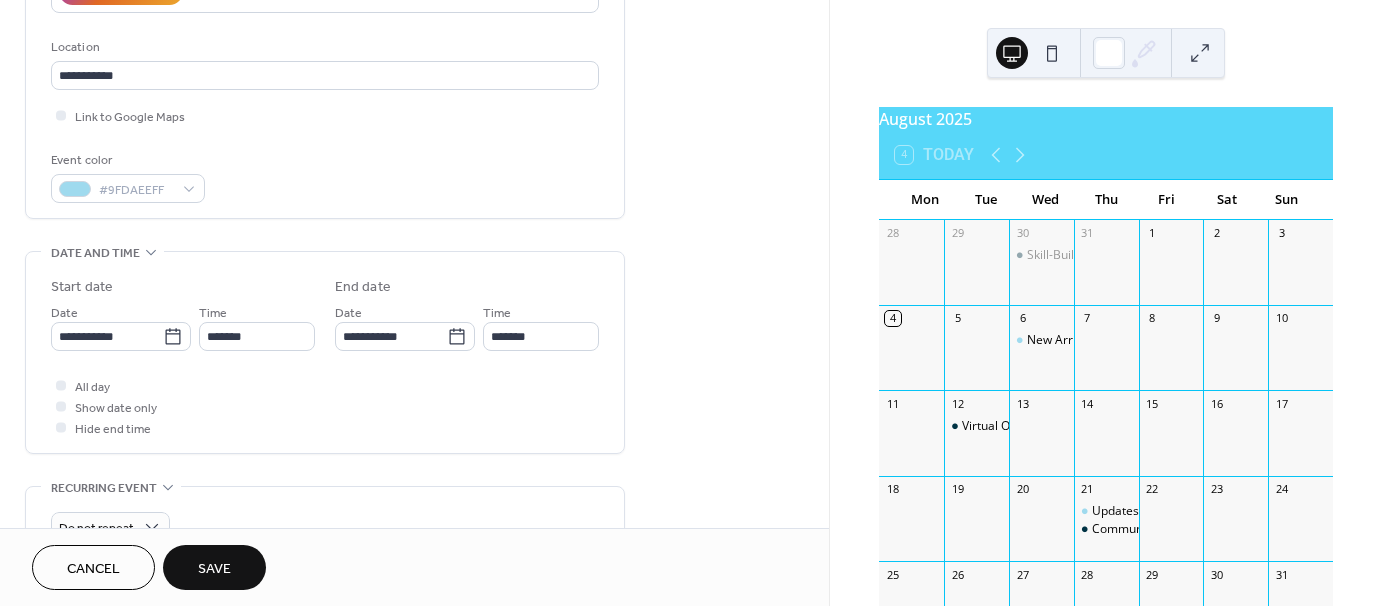 click on "**********" at bounding box center (414, 440) 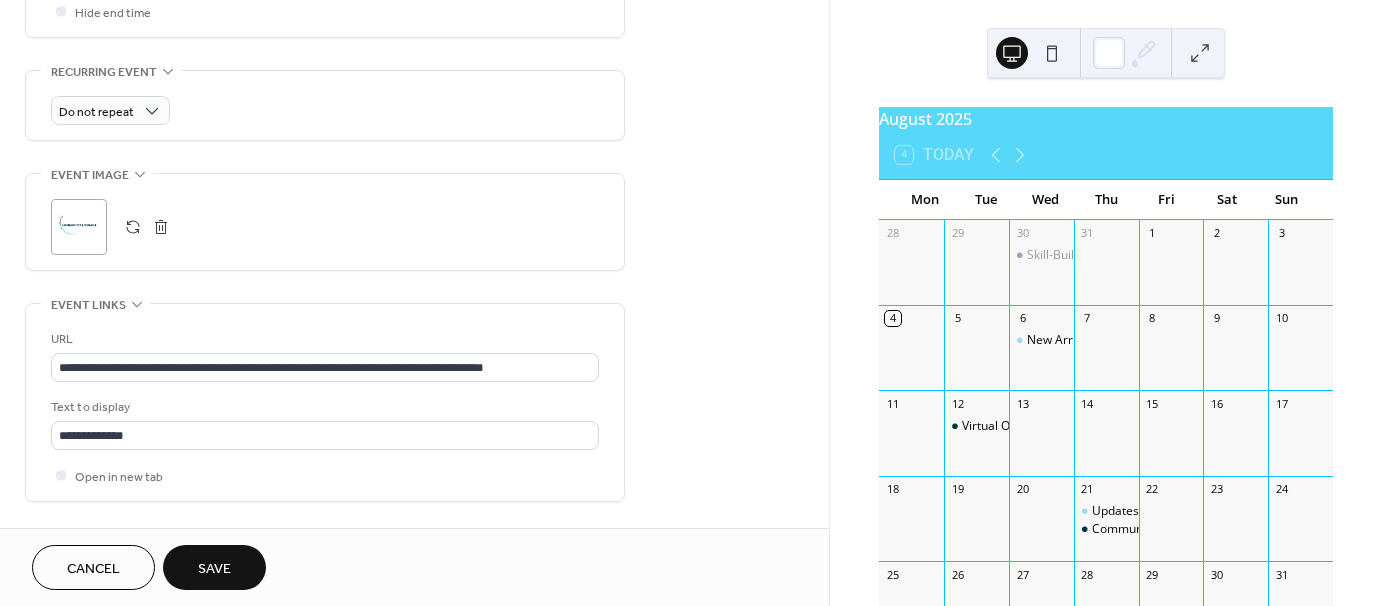 scroll, scrollTop: 900, scrollLeft: 0, axis: vertical 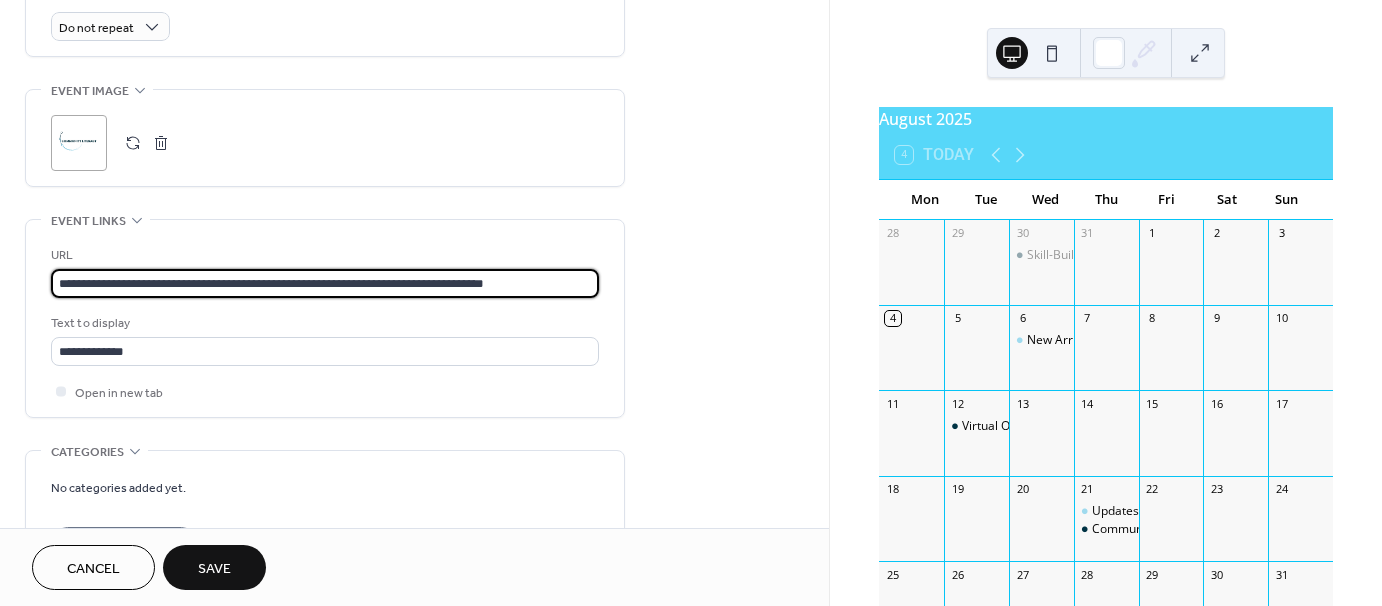 drag, startPoint x: 551, startPoint y: 273, endPoint x: 21, endPoint y: 252, distance: 530.4159 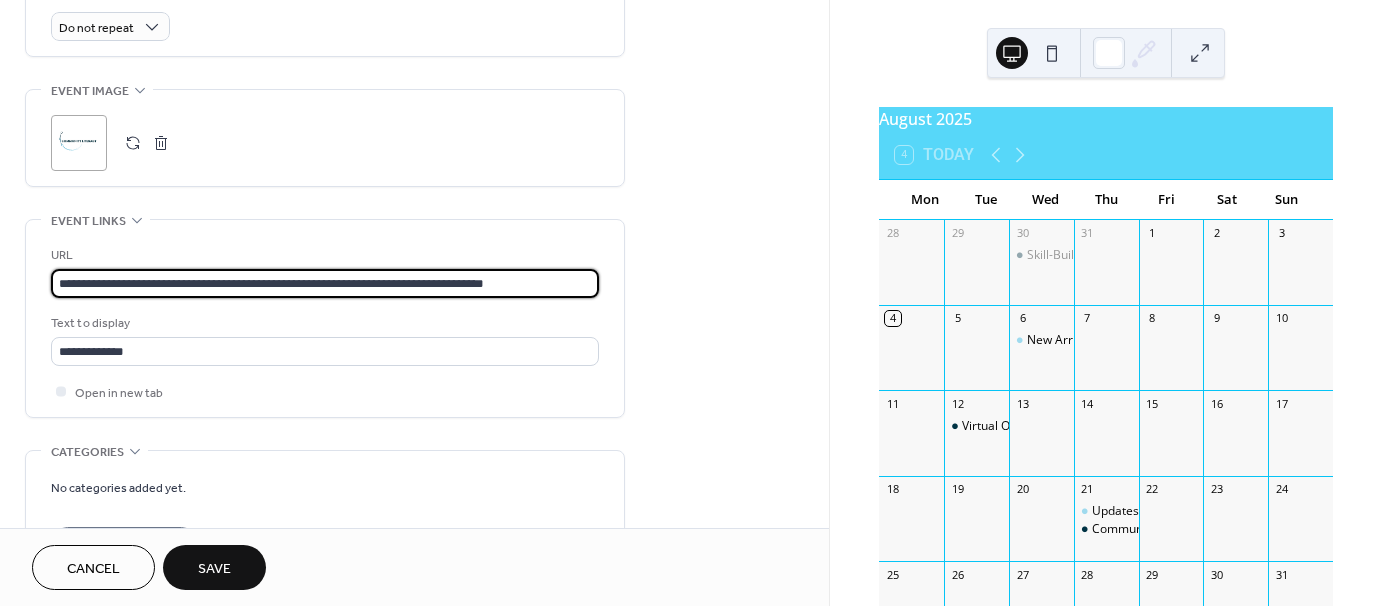 click on "**********" at bounding box center [325, 283] 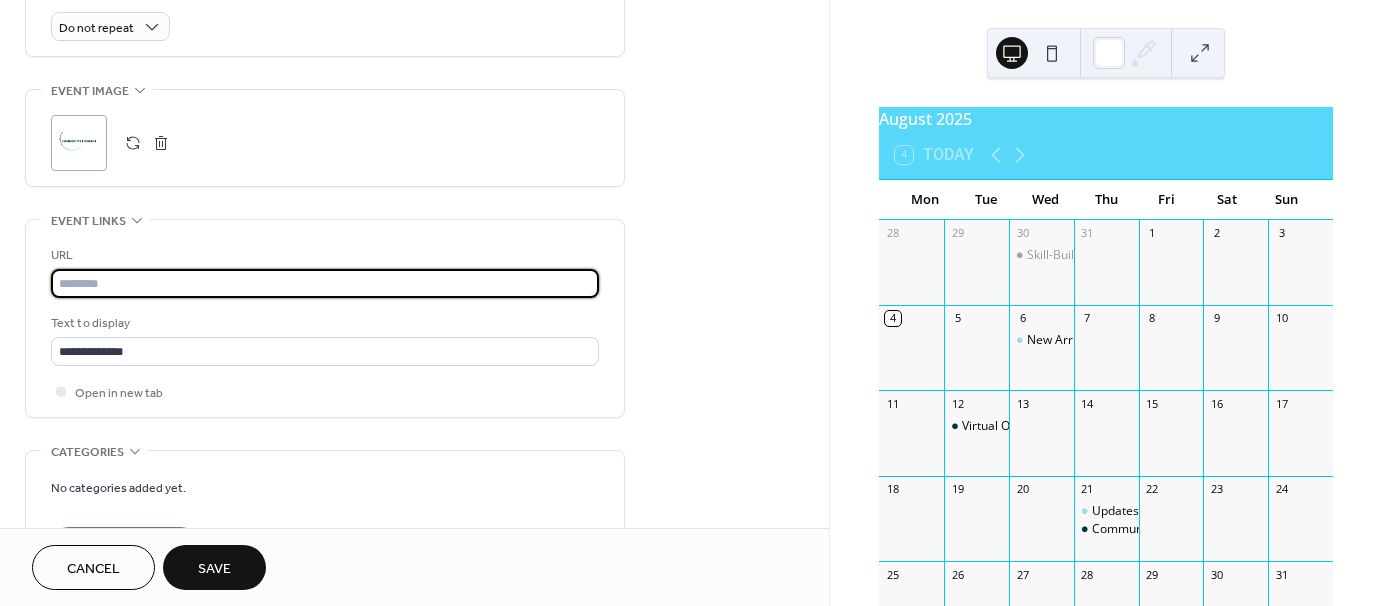 scroll, scrollTop: 0, scrollLeft: 0, axis: both 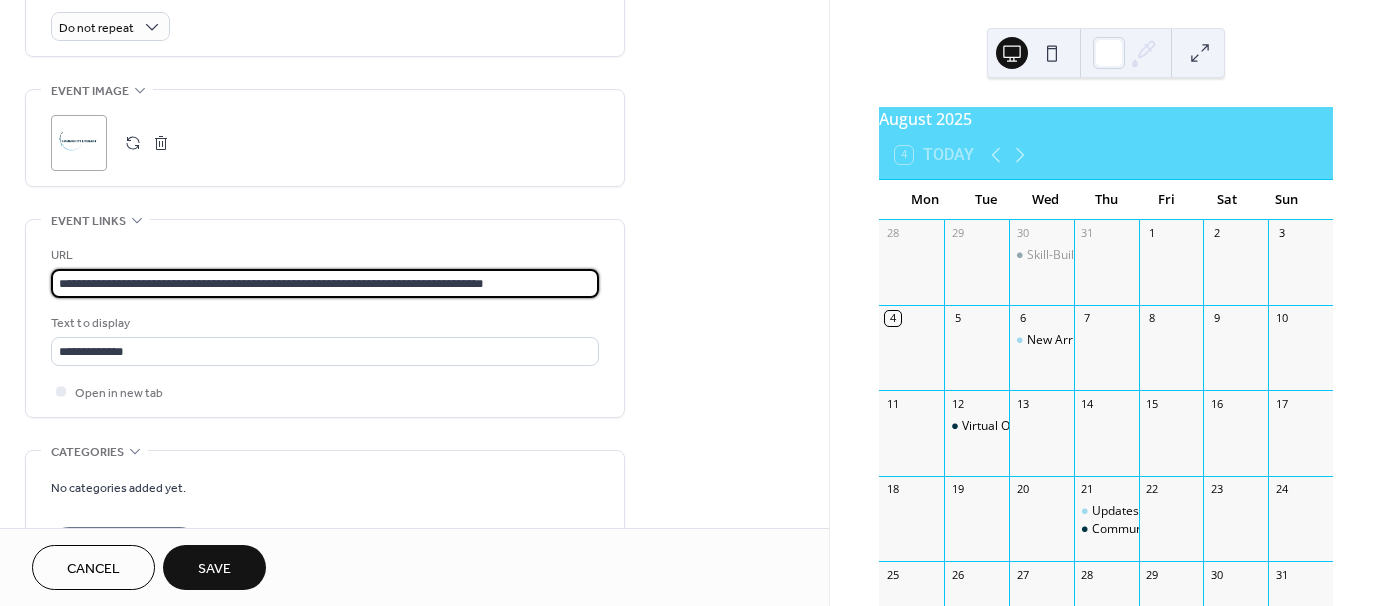 type on "**********" 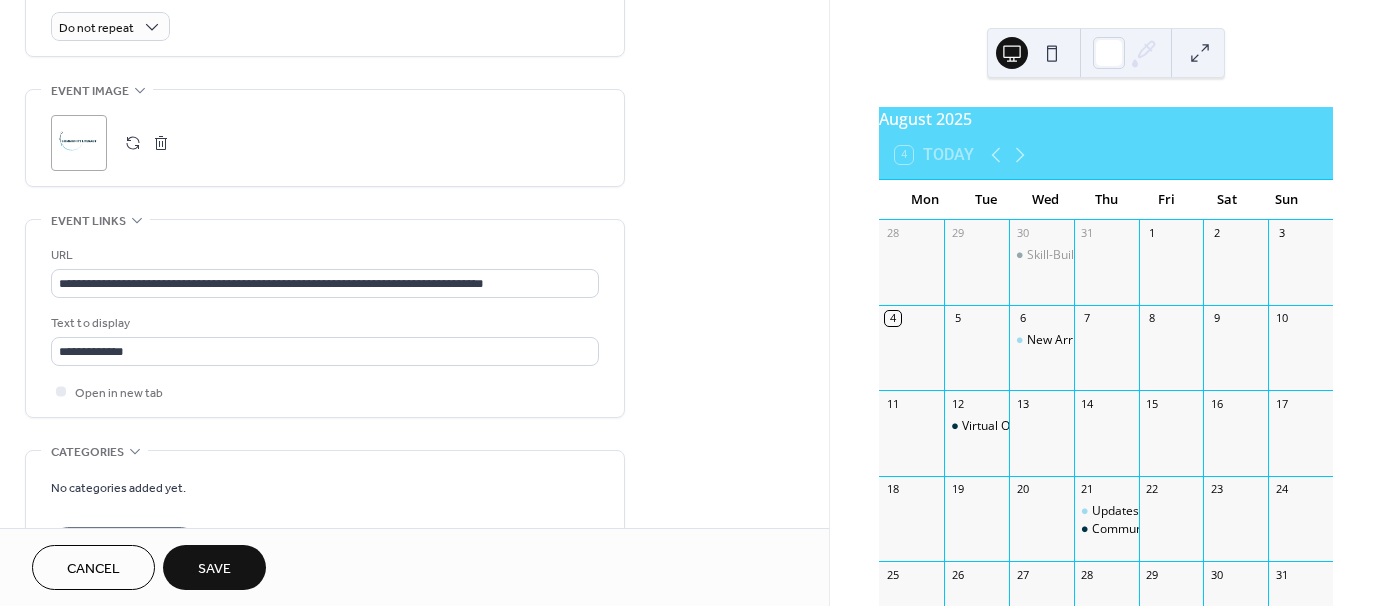 click on "**********" at bounding box center [325, 318] 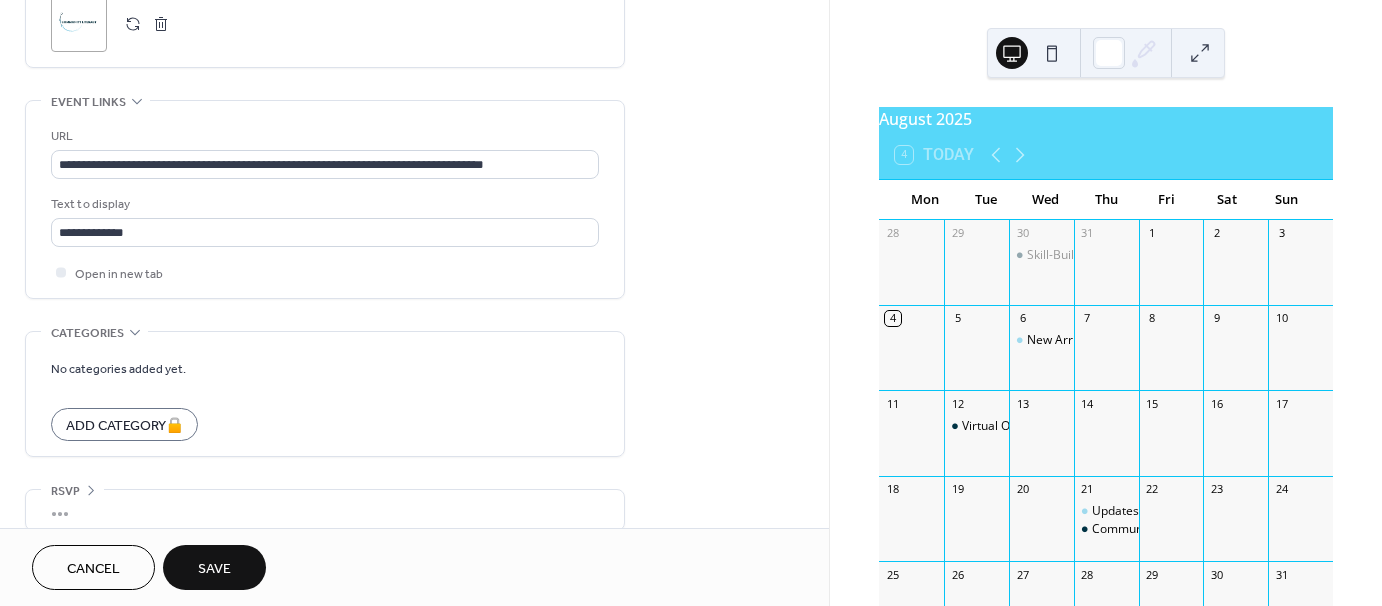 scroll, scrollTop: 1039, scrollLeft: 0, axis: vertical 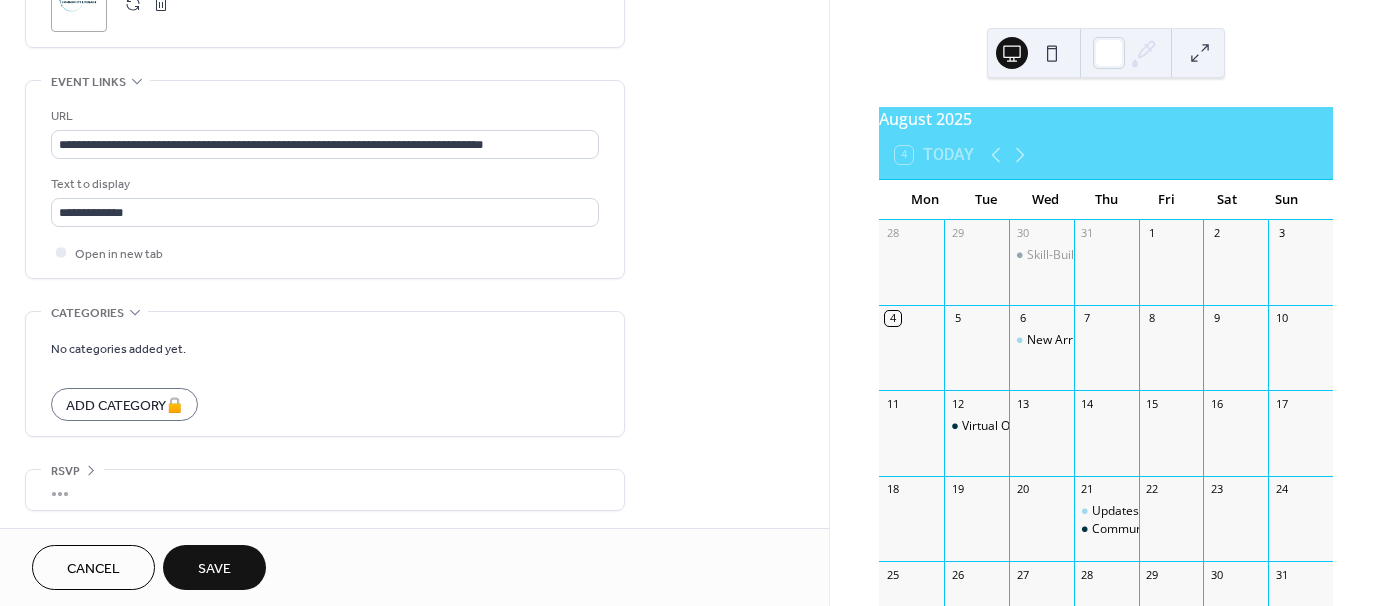 drag, startPoint x: 236, startPoint y: 560, endPoint x: 328, endPoint y: 387, distance: 195.94131 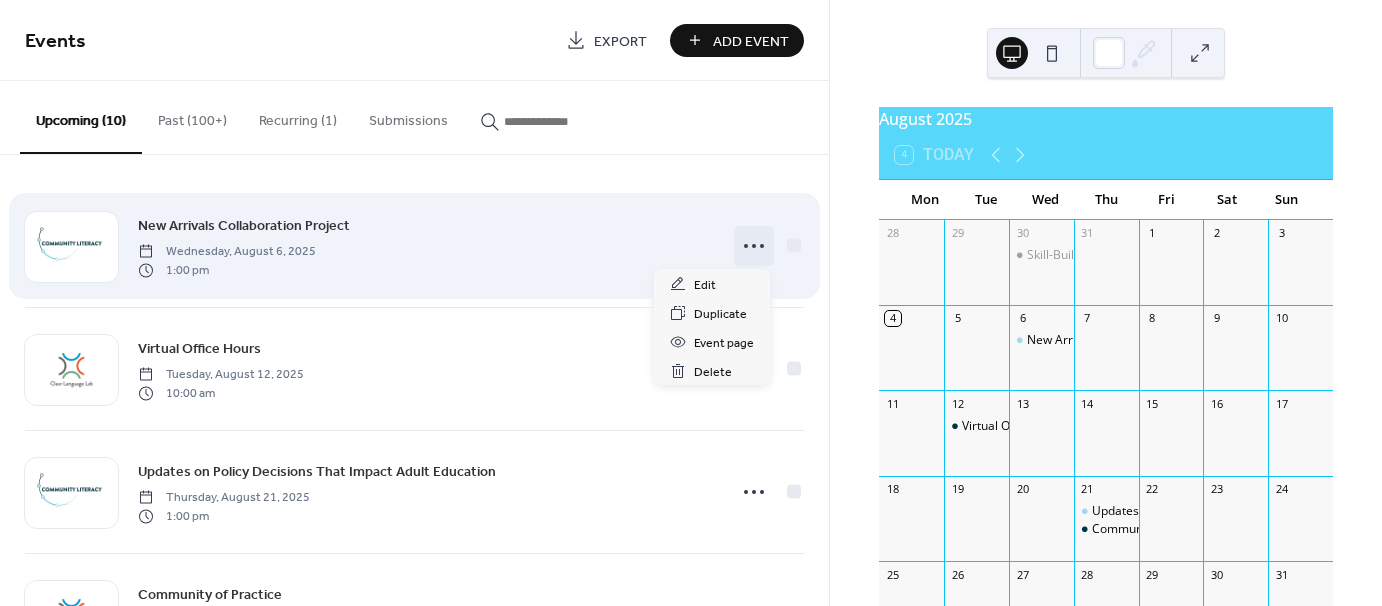 click 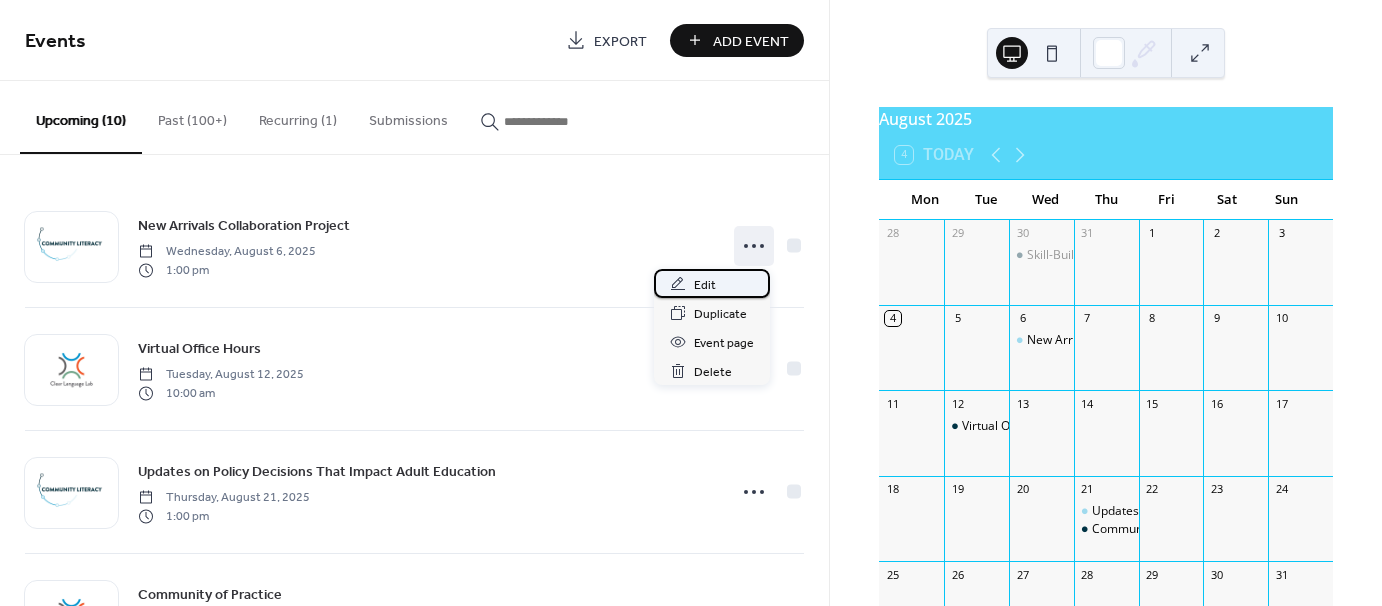 click on "Edit" at bounding box center (712, 283) 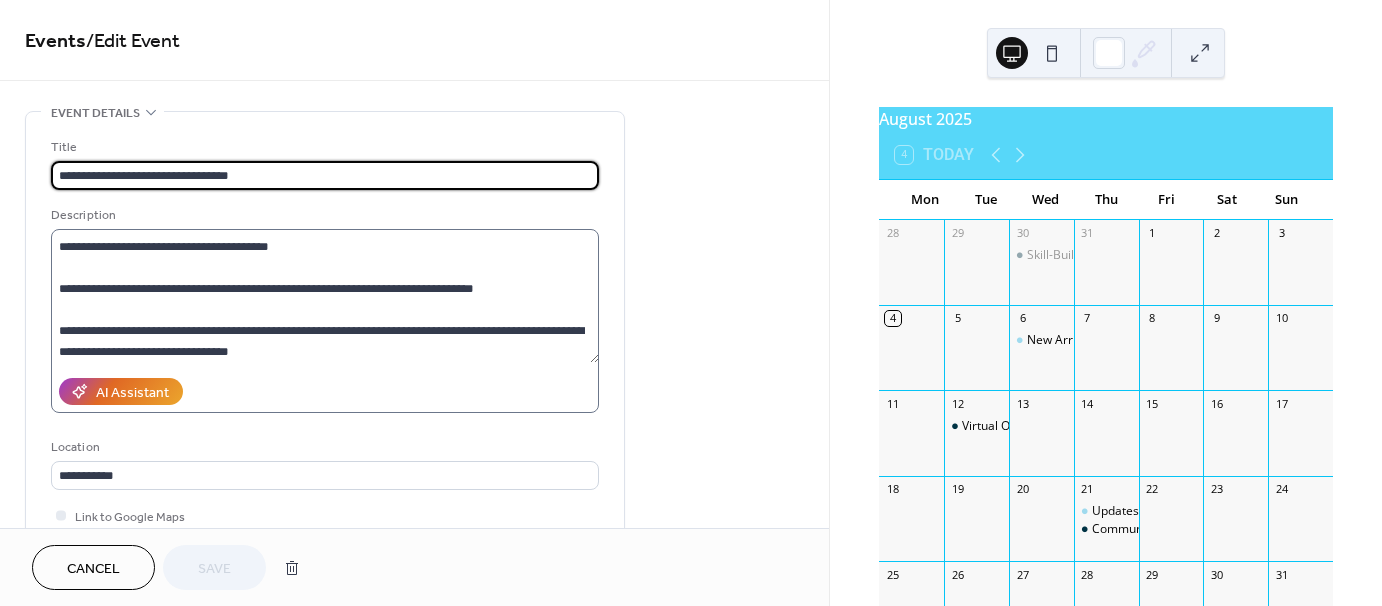 scroll, scrollTop: 146, scrollLeft: 0, axis: vertical 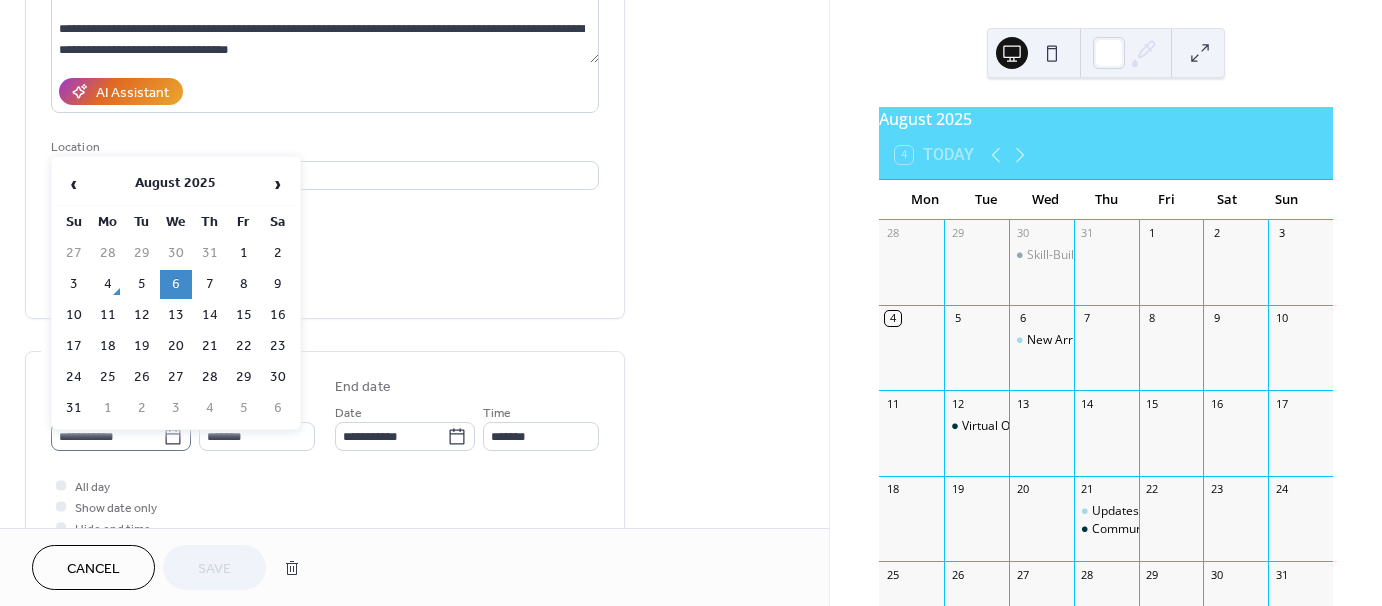 click 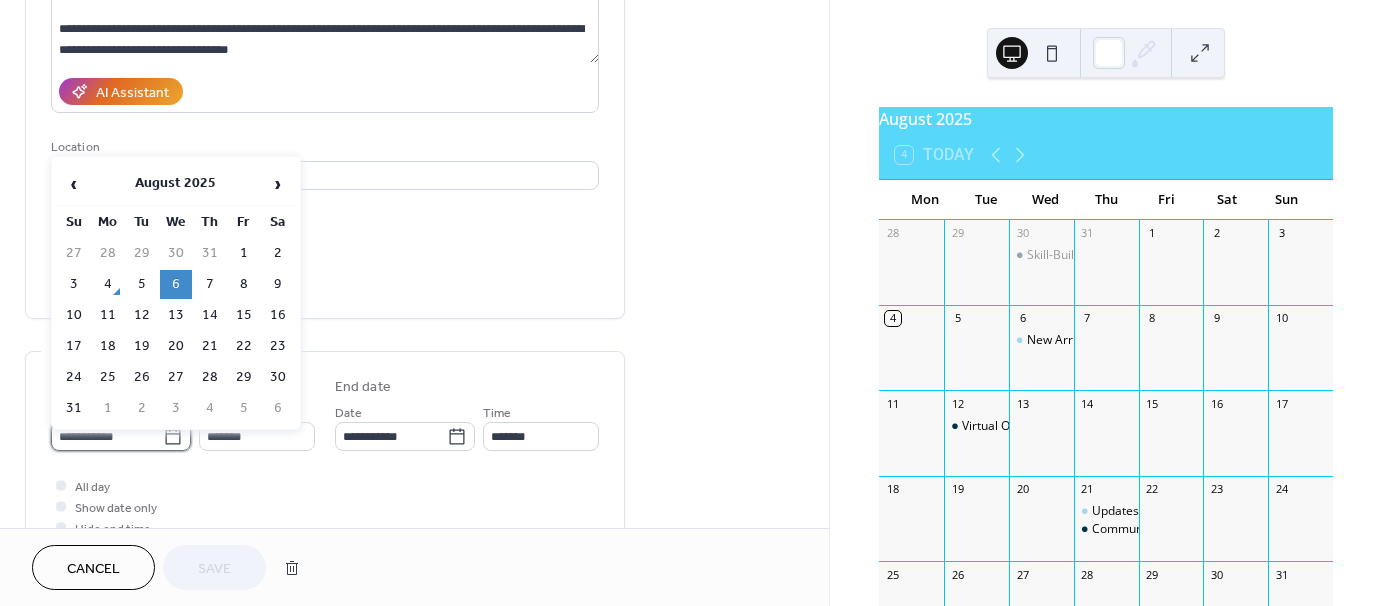 click on "**********" at bounding box center [107, 436] 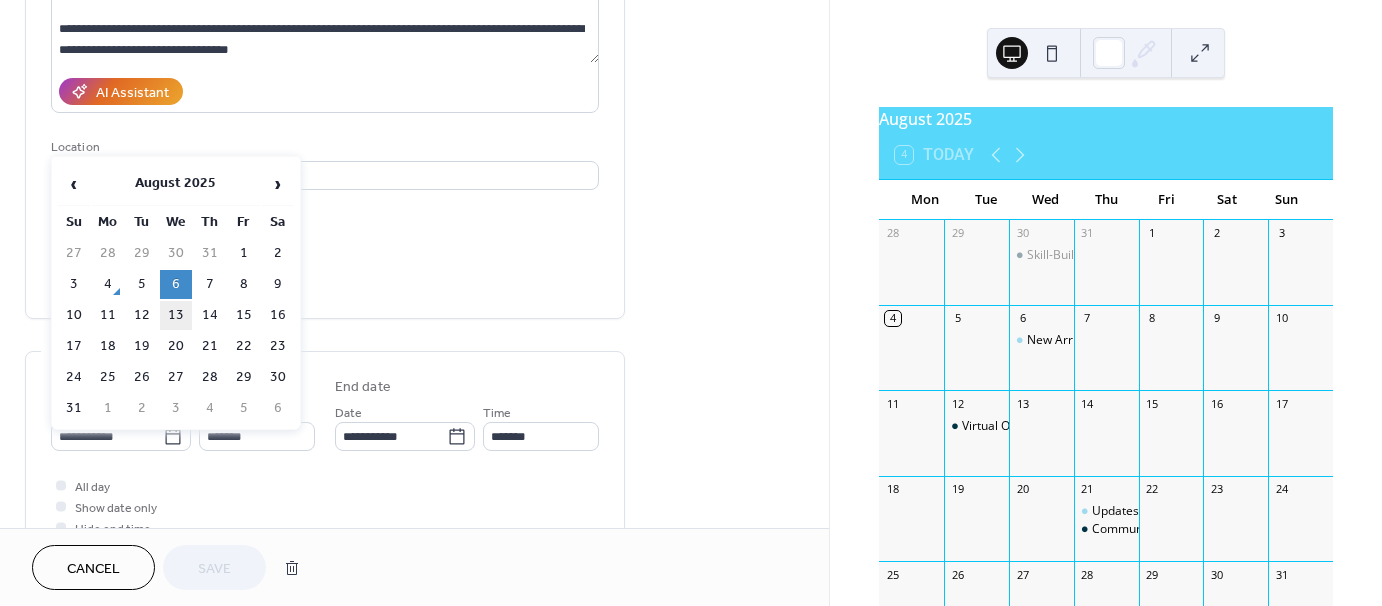 click on "13" at bounding box center [176, 315] 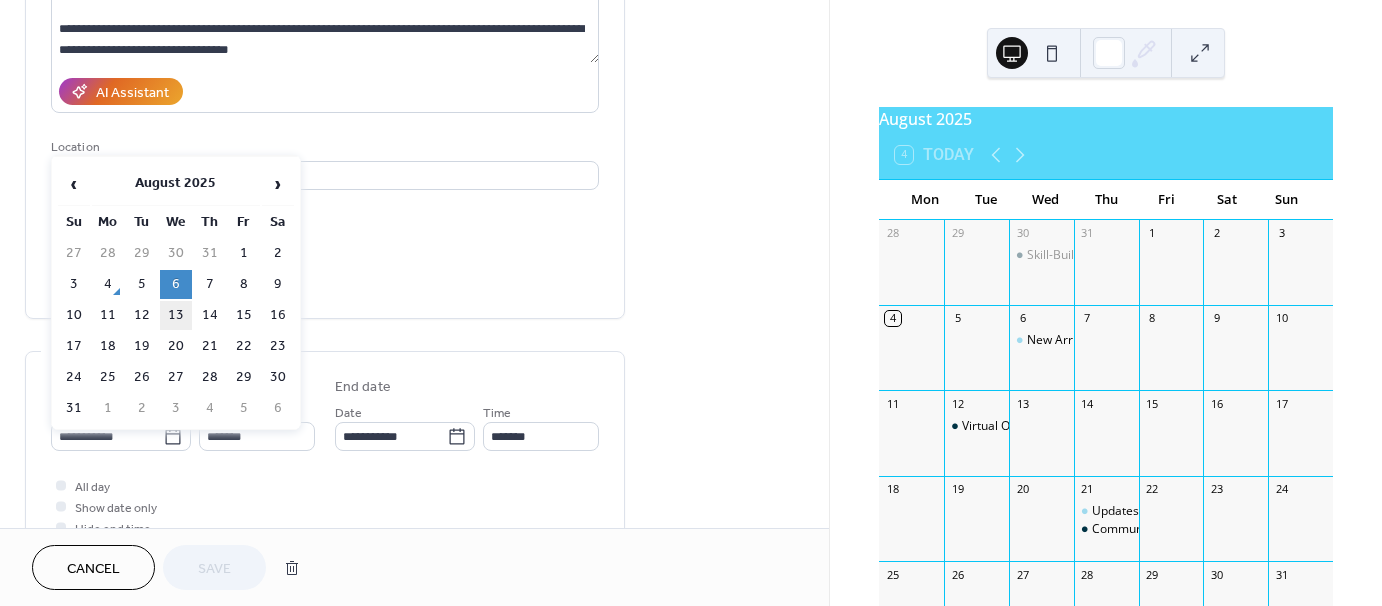 type on "**********" 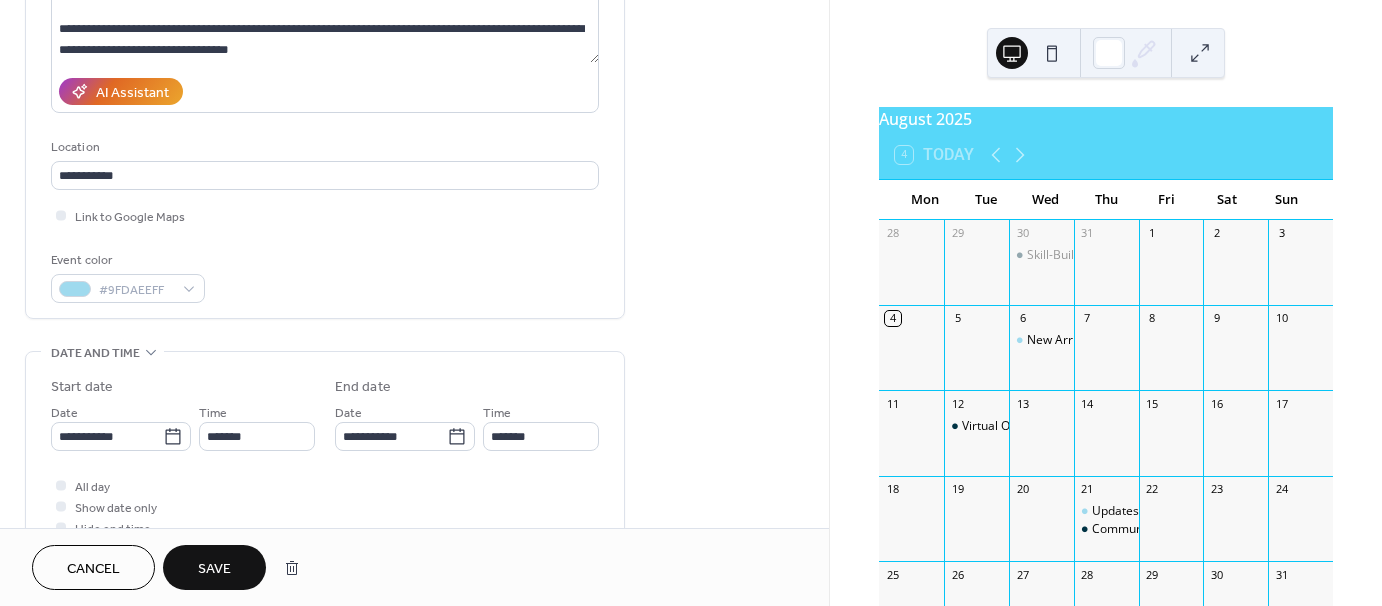 click on "Save" at bounding box center (214, 569) 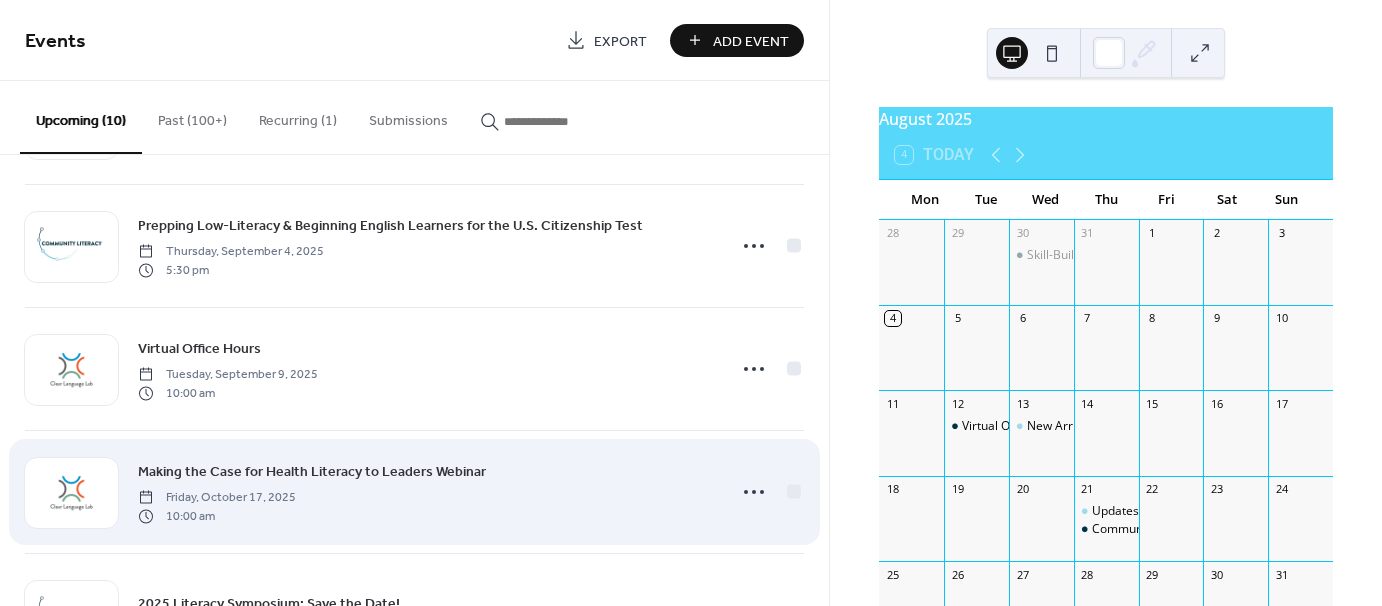 scroll, scrollTop: 735, scrollLeft: 0, axis: vertical 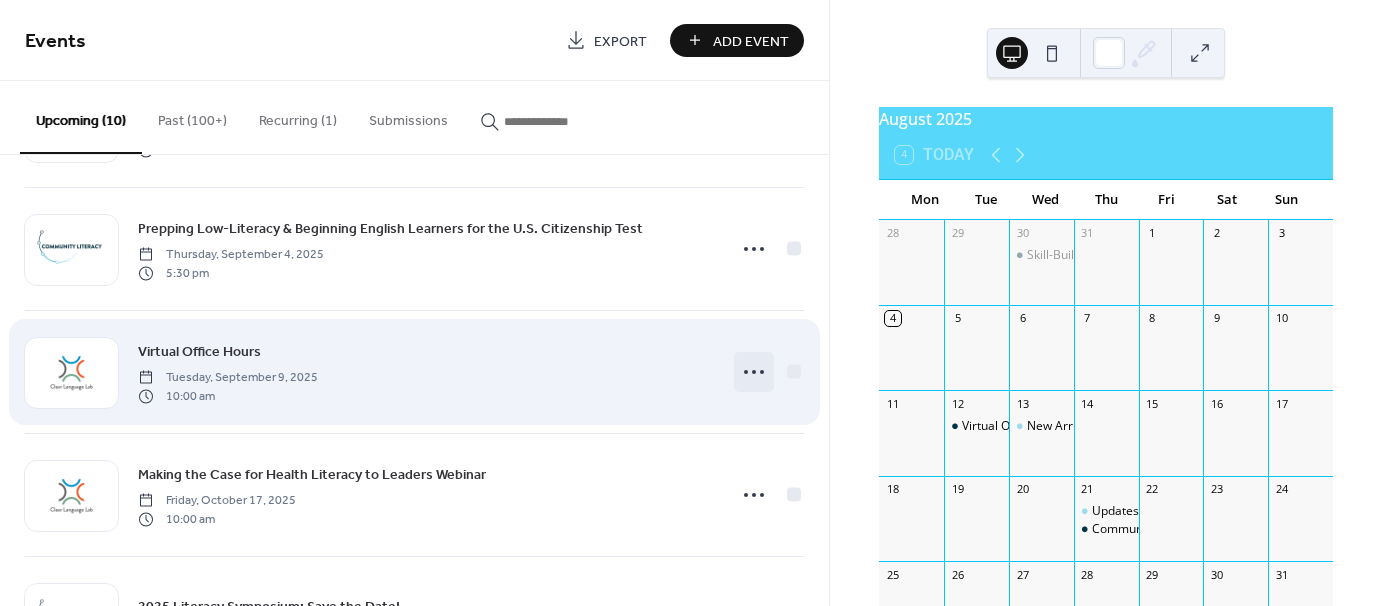 click at bounding box center [754, 372] 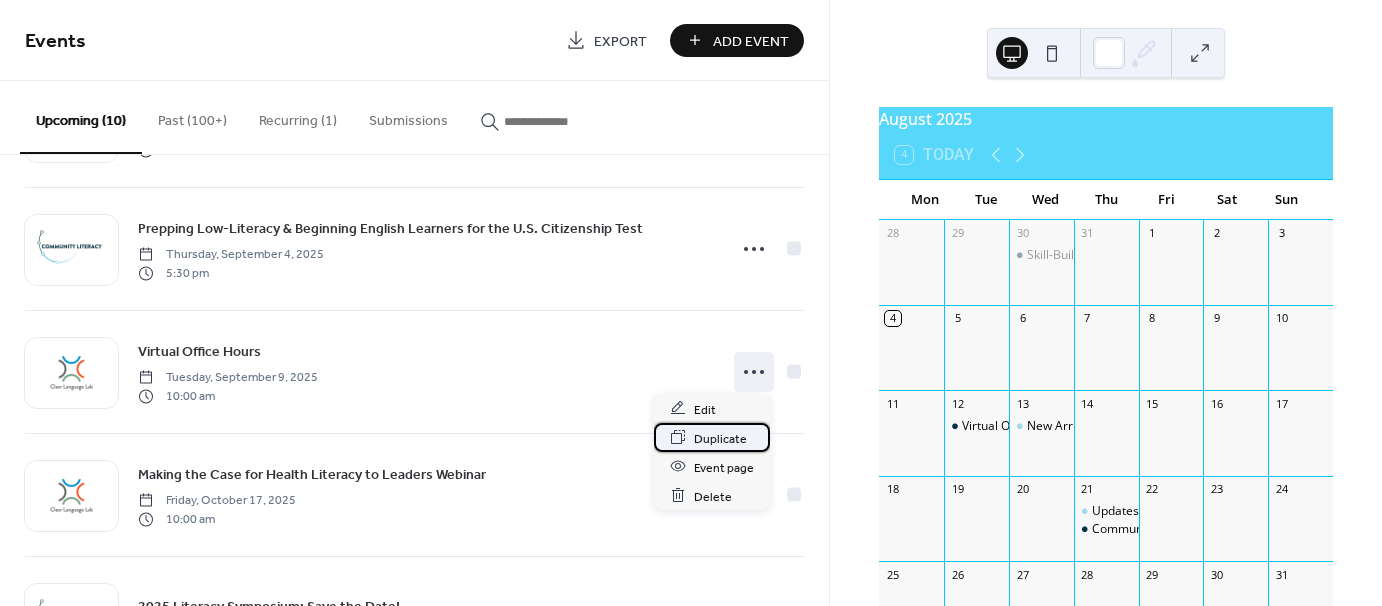 click on "Duplicate" at bounding box center (720, 438) 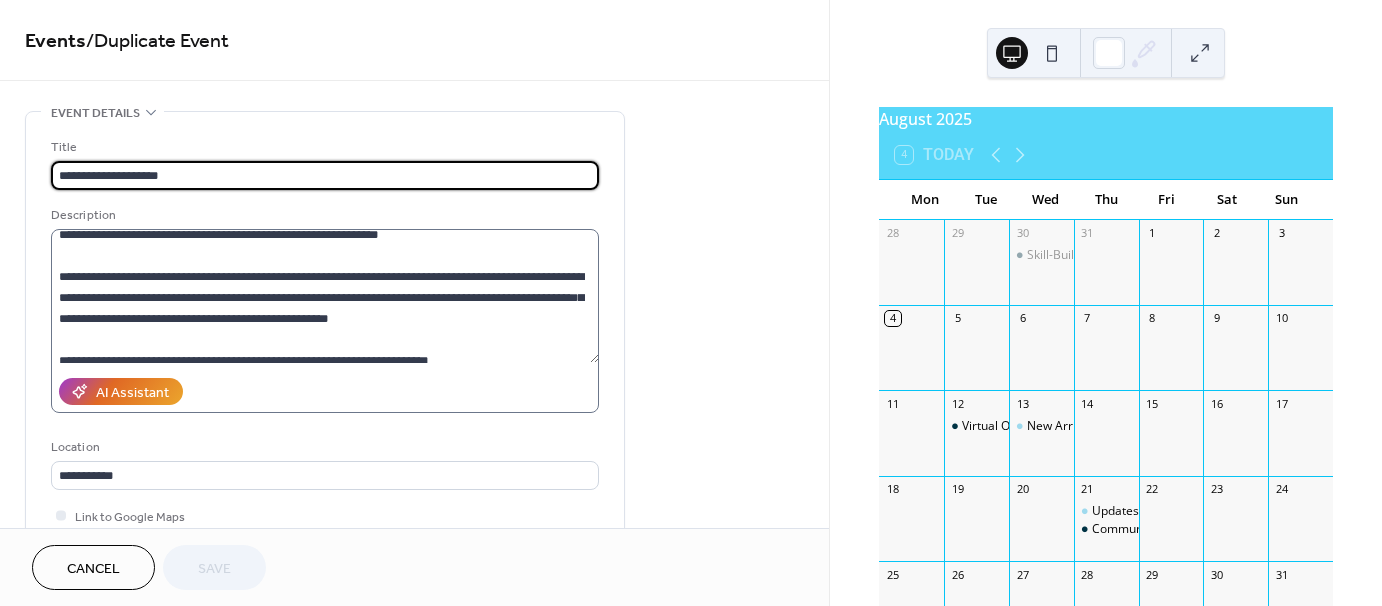 scroll, scrollTop: 209, scrollLeft: 0, axis: vertical 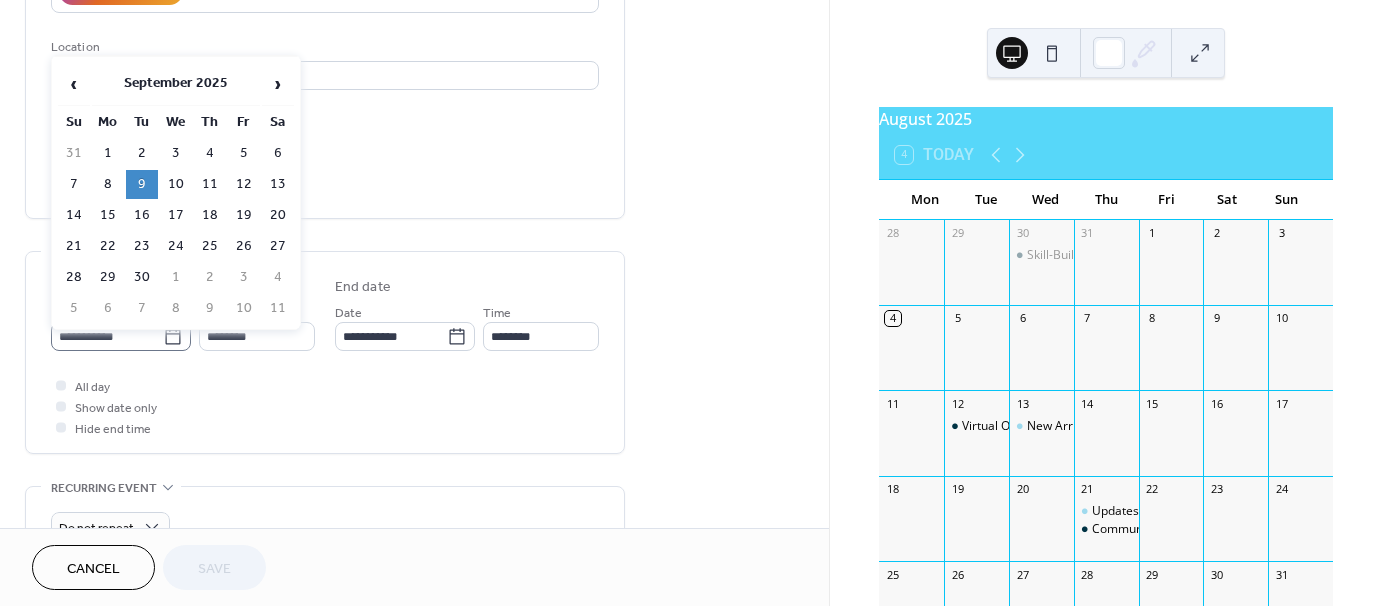 click 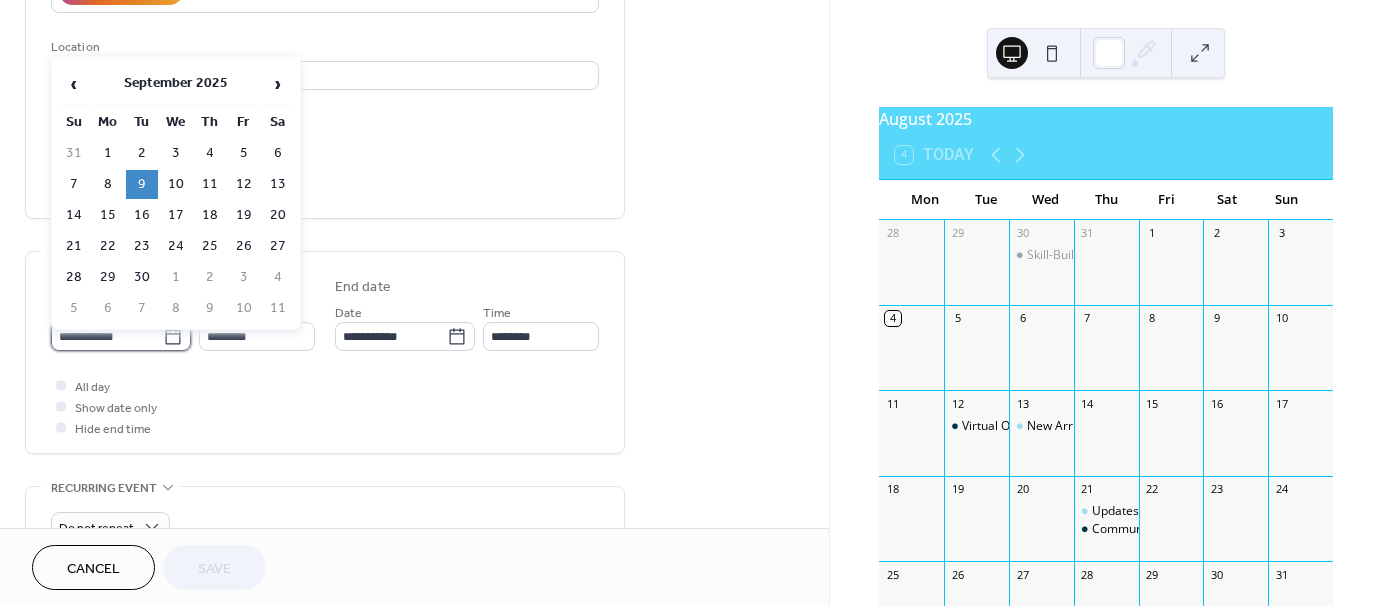 click on "**********" at bounding box center (107, 336) 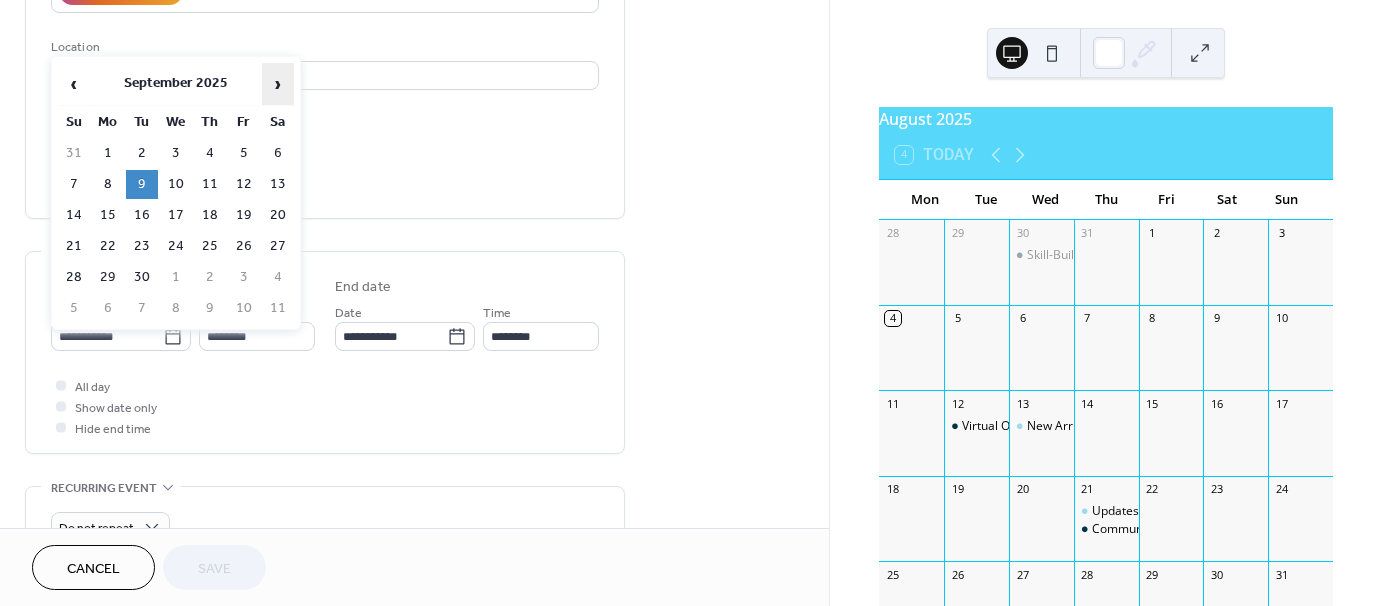 click on "›" at bounding box center [278, 84] 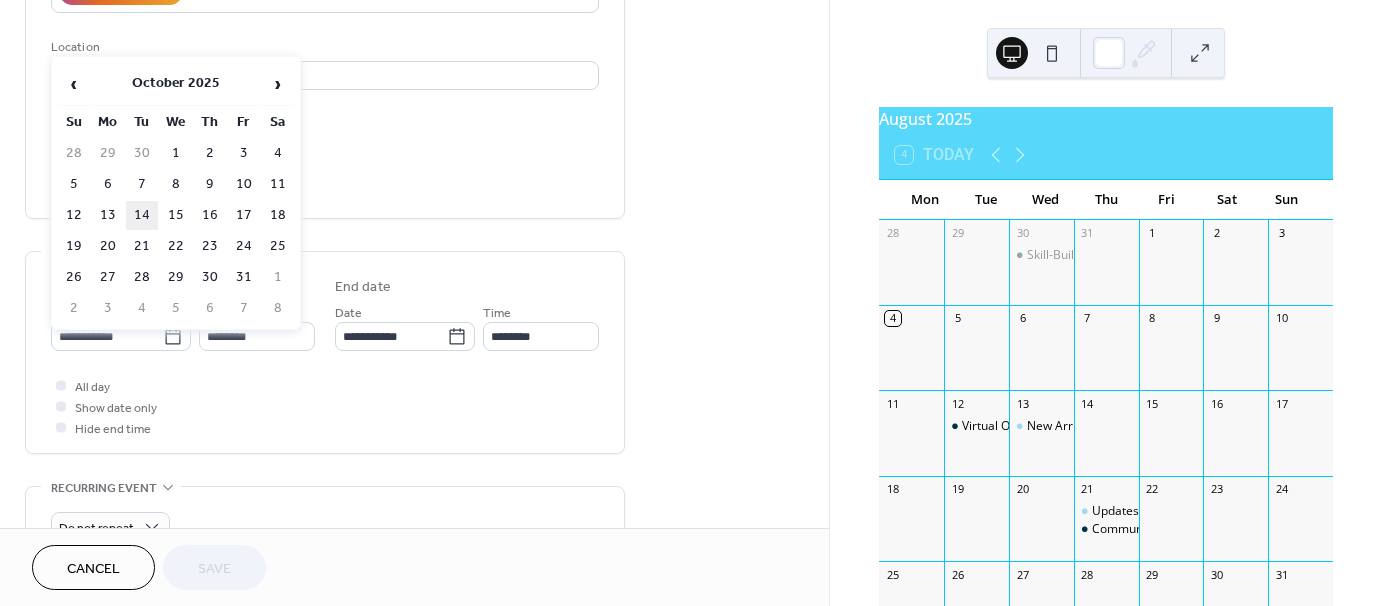 click on "14" at bounding box center (142, 215) 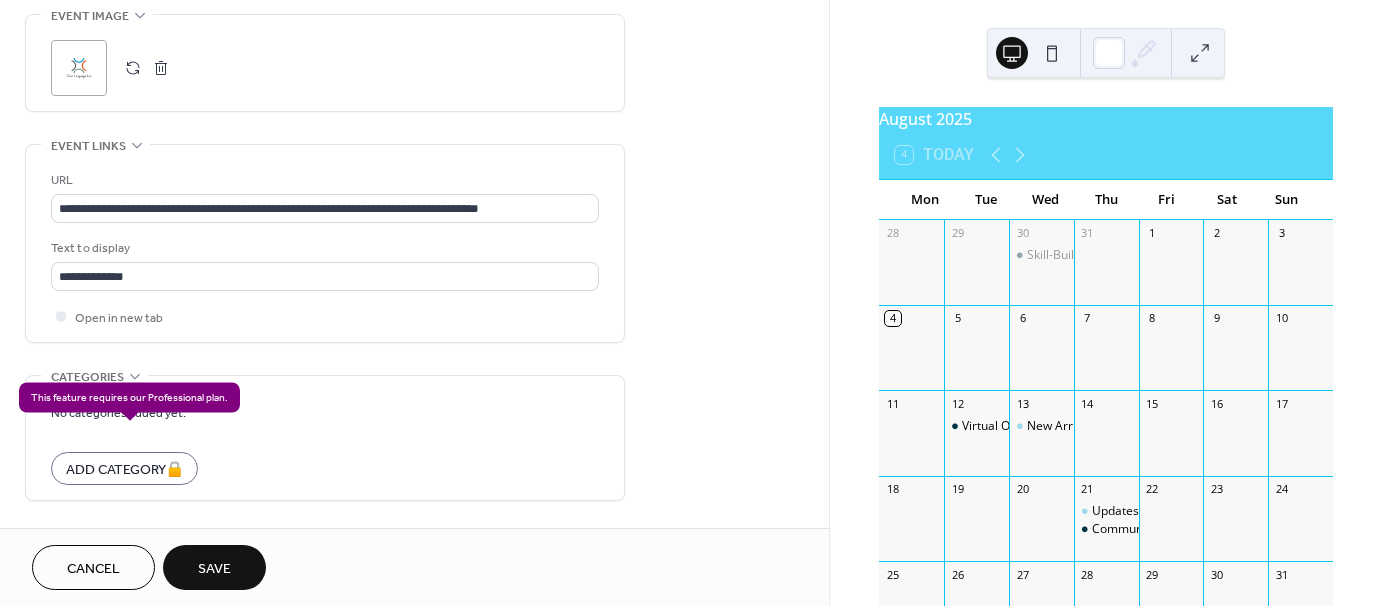 scroll, scrollTop: 1000, scrollLeft: 0, axis: vertical 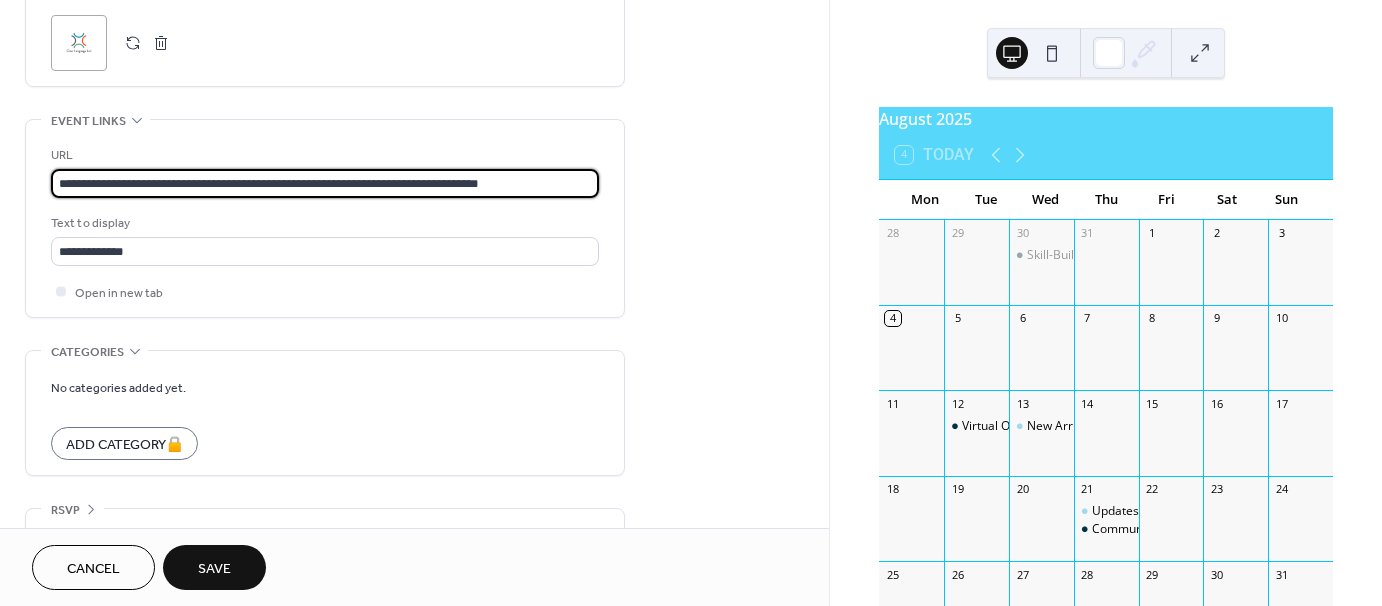 drag, startPoint x: 58, startPoint y: 180, endPoint x: 571, endPoint y: 143, distance: 514.3326 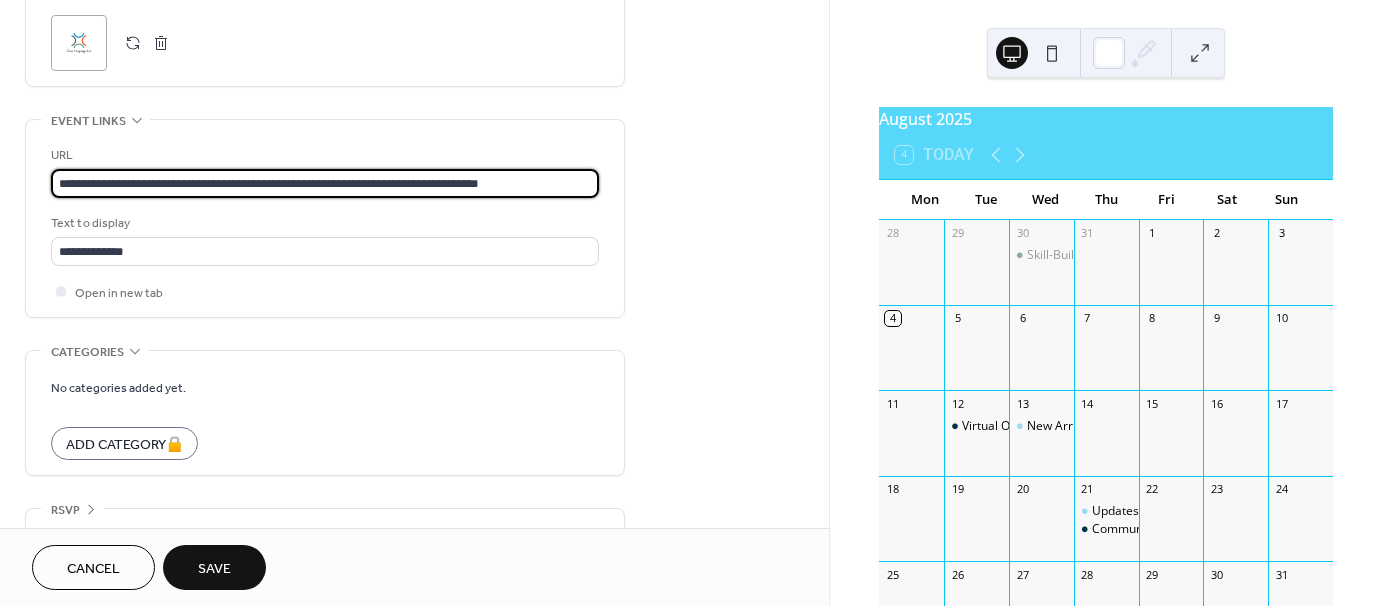 click on "**********" at bounding box center [325, 171] 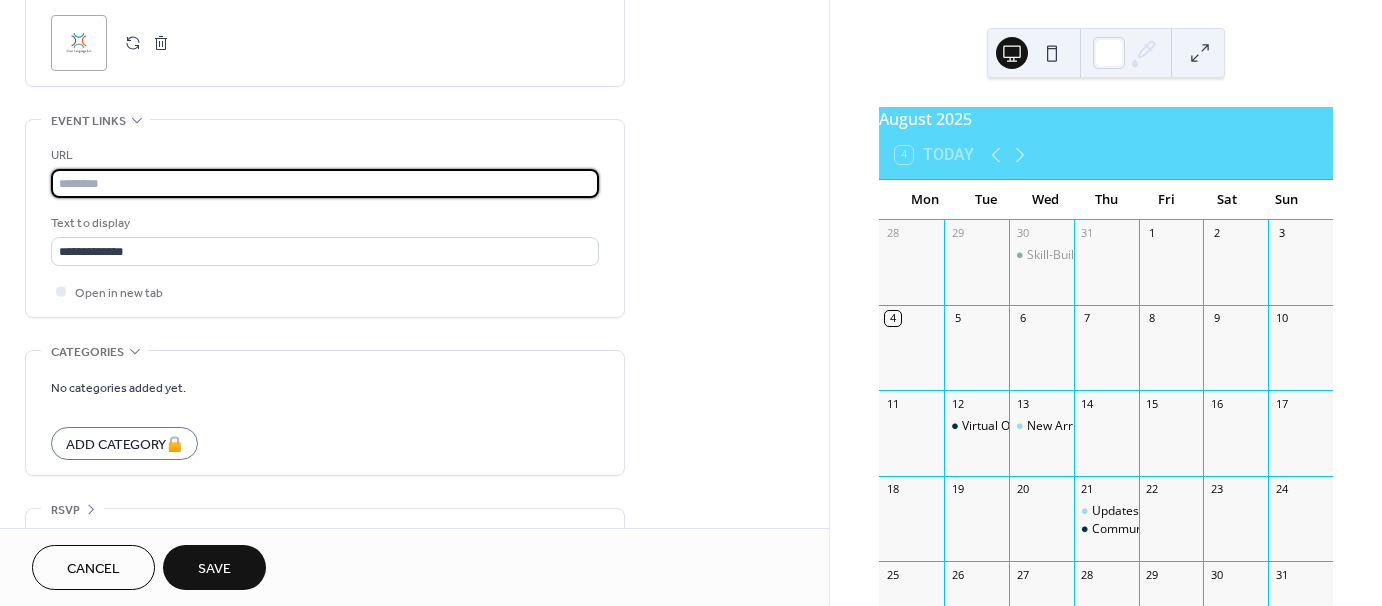 paste on "**********" 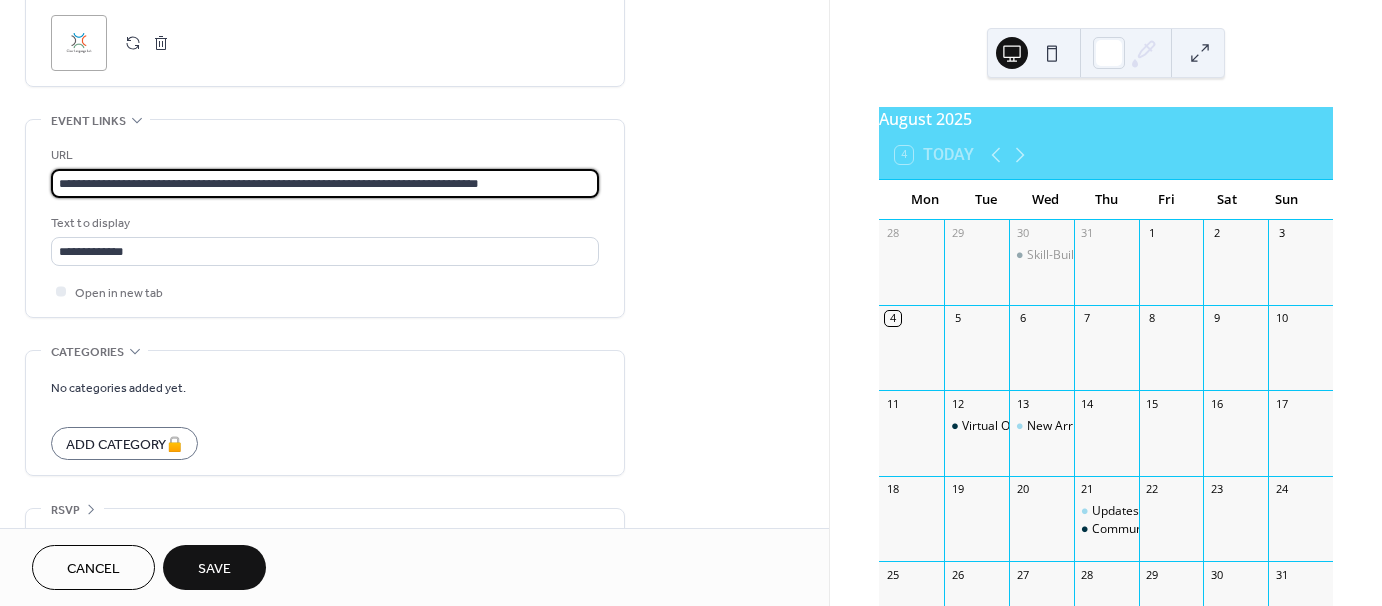 type on "**********" 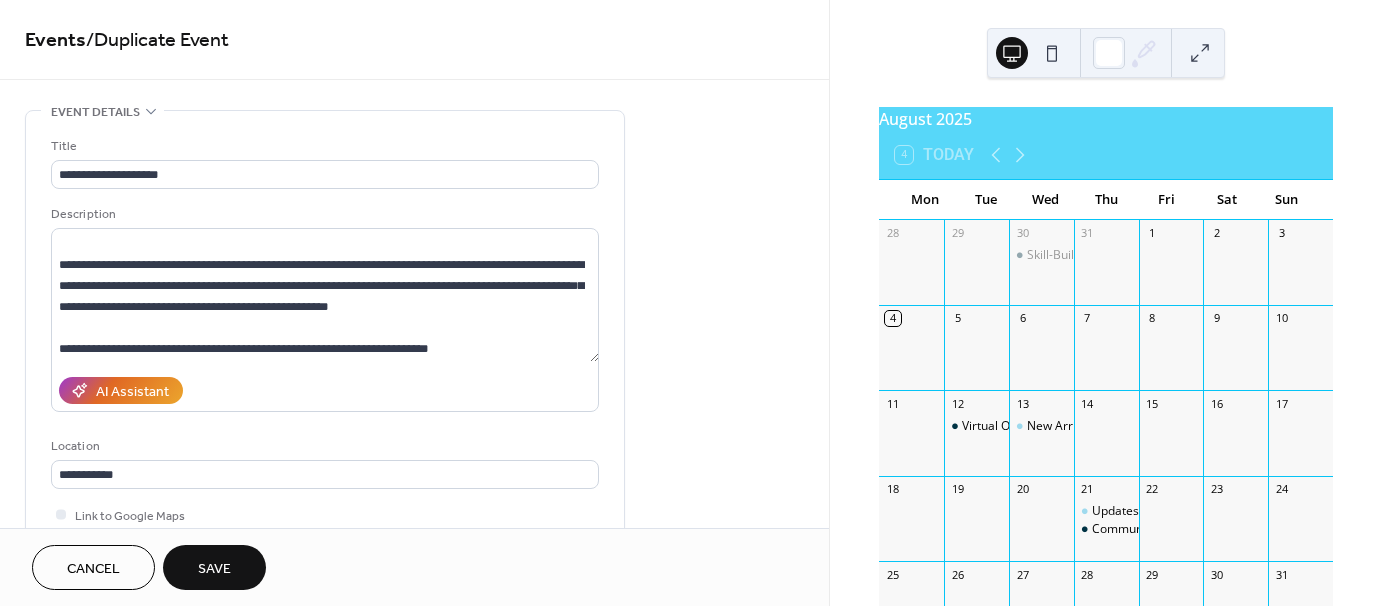 scroll, scrollTop: 0, scrollLeft: 0, axis: both 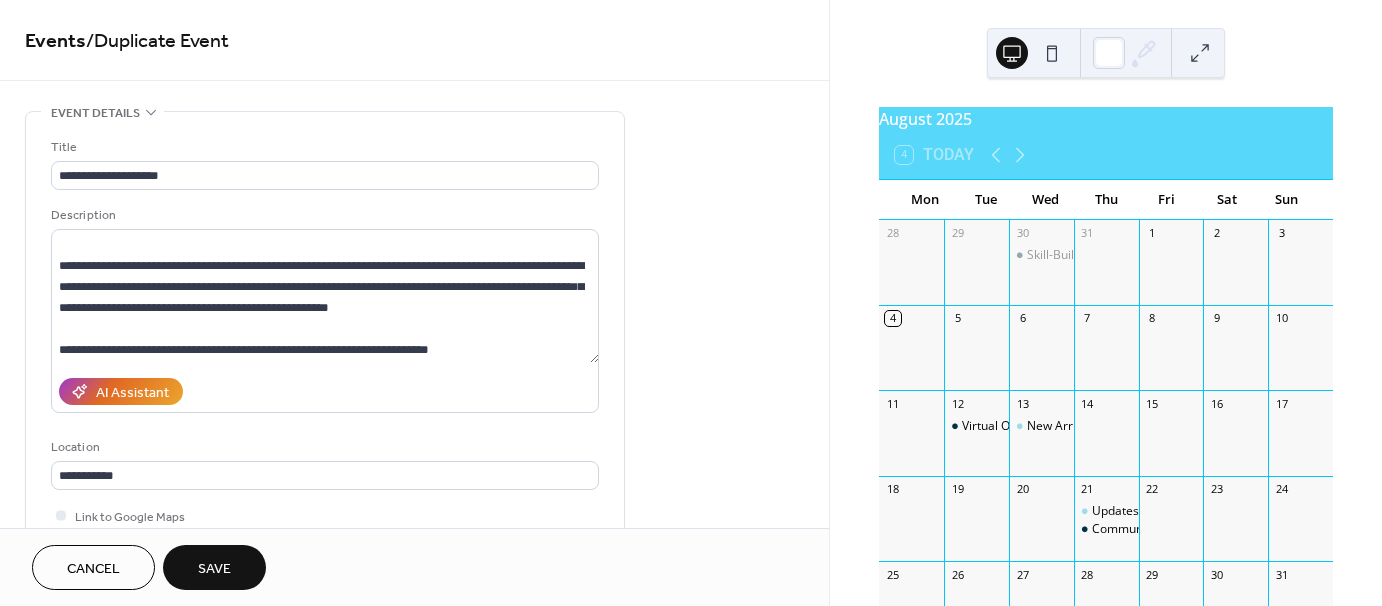 click on "Save" at bounding box center (214, 569) 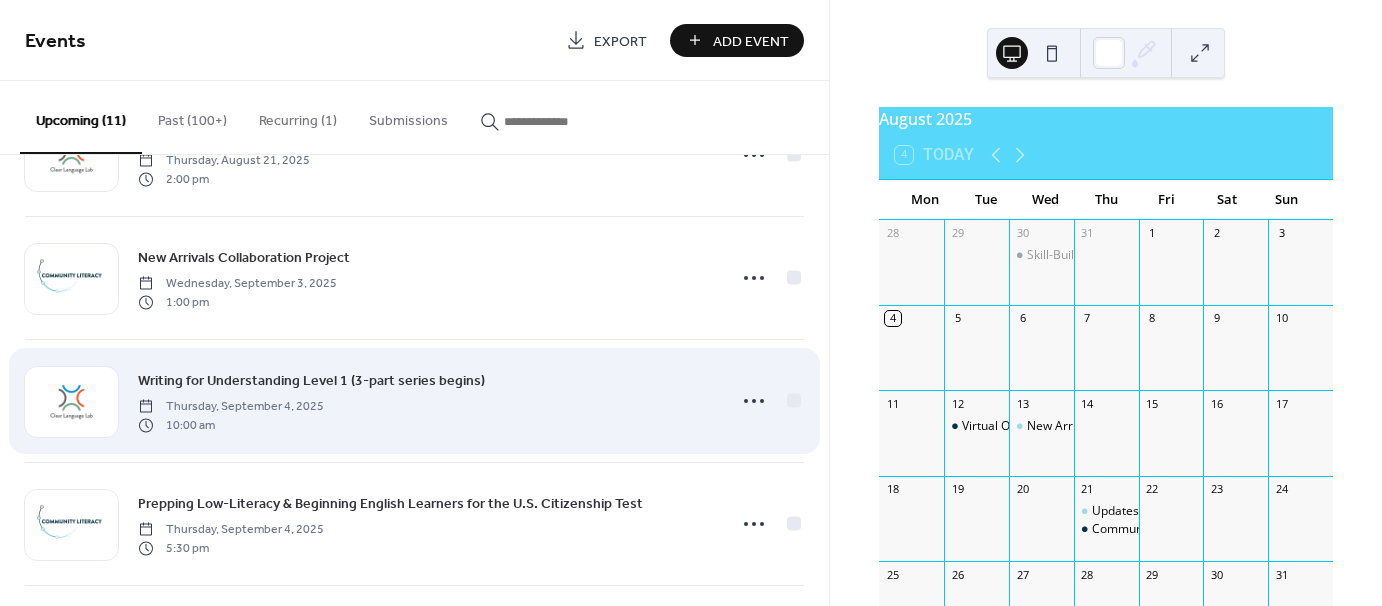 scroll, scrollTop: 457, scrollLeft: 0, axis: vertical 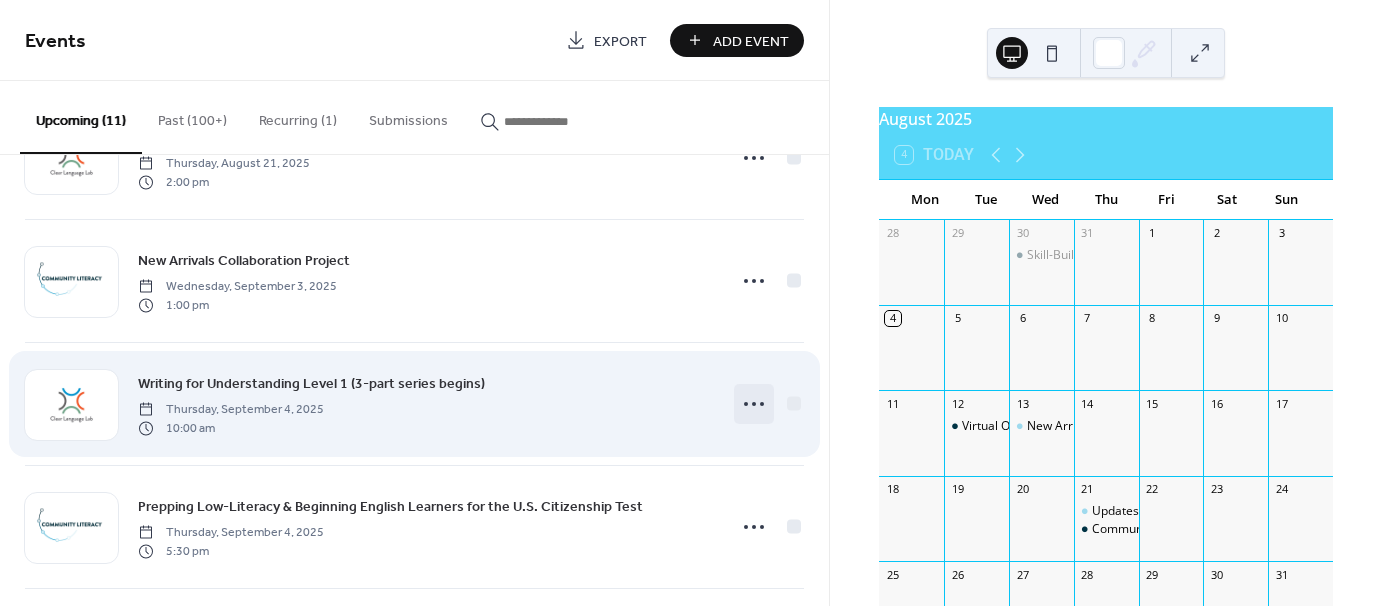 click 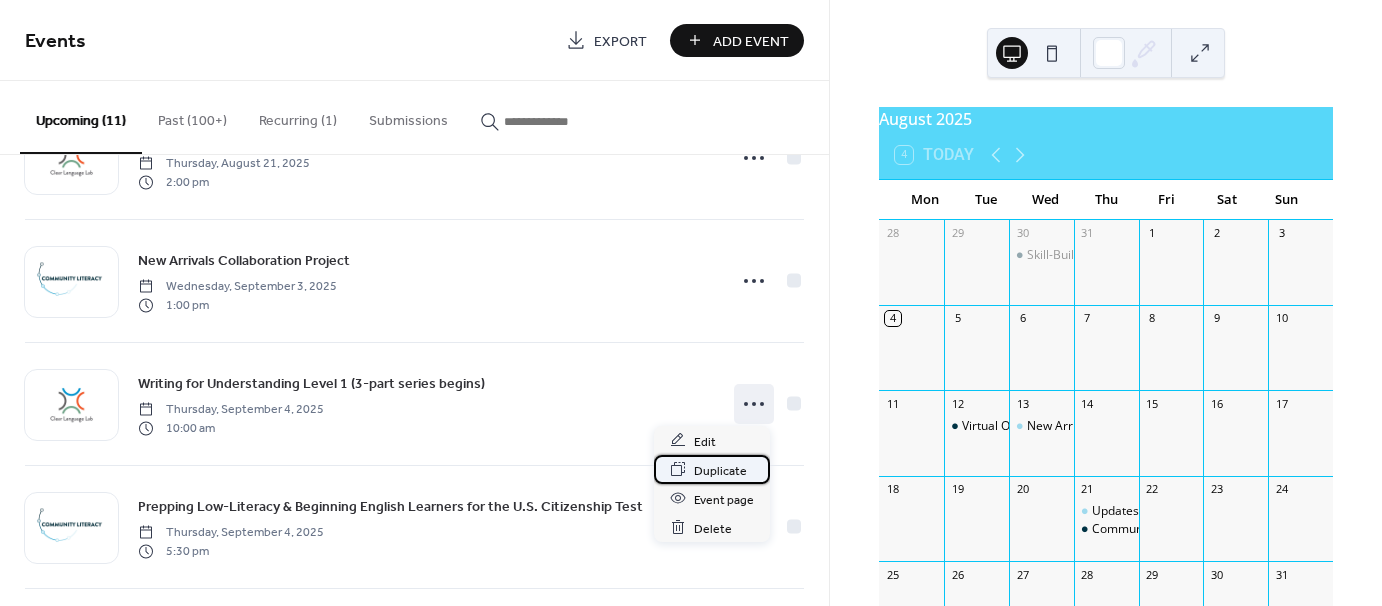 click on "Duplicate" at bounding box center [720, 470] 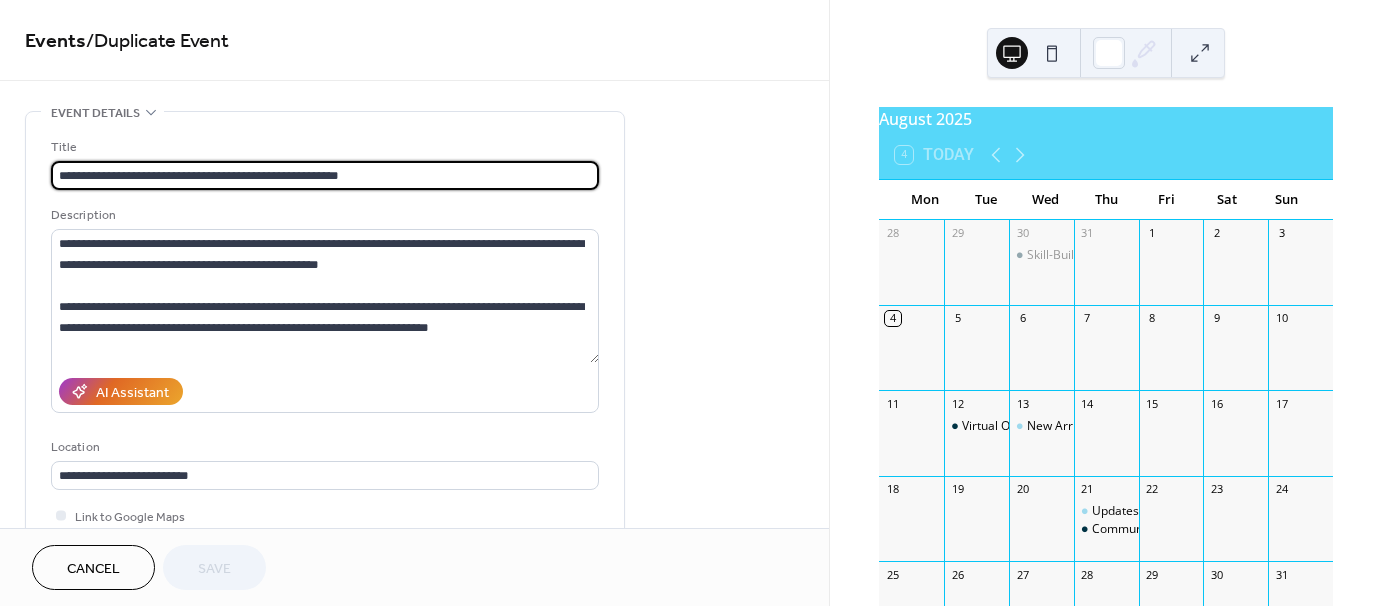click on "**********" at bounding box center [325, 175] 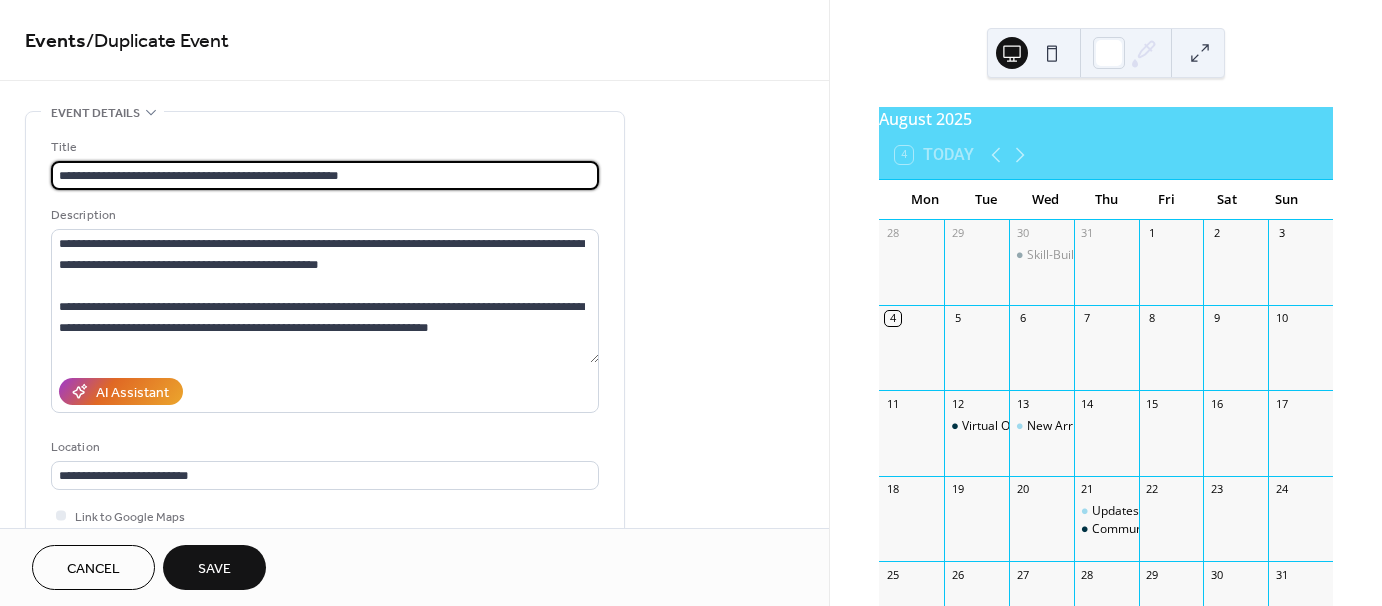 type on "**********" 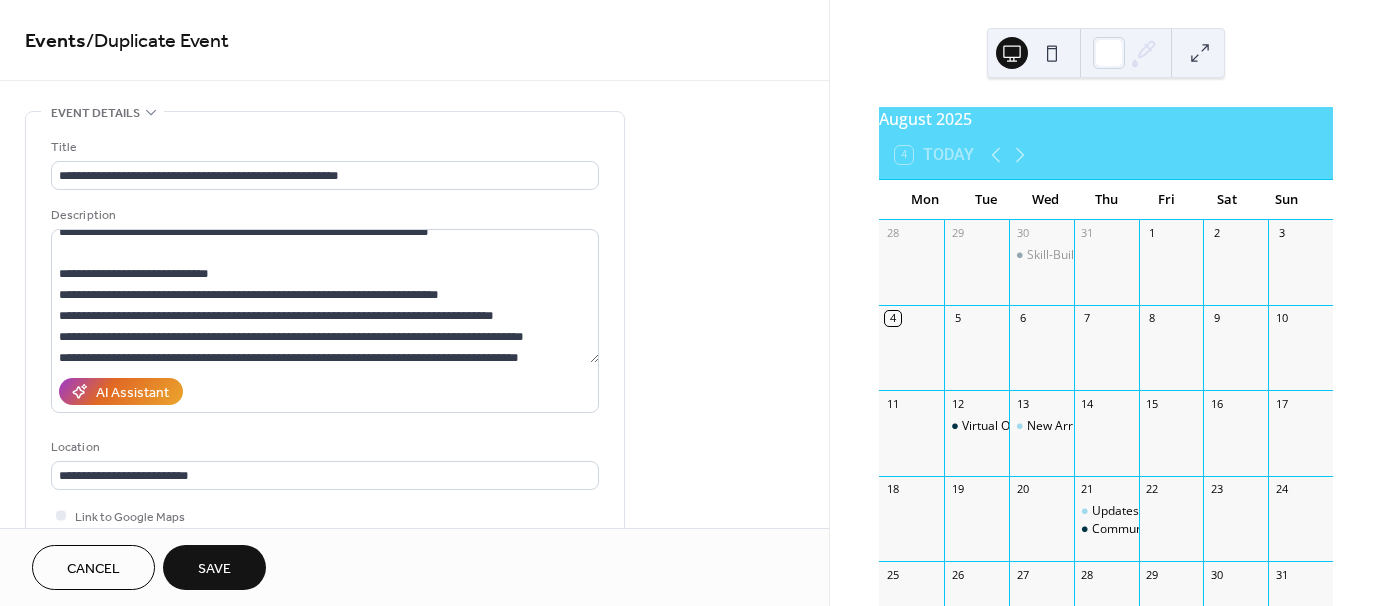 scroll, scrollTop: 100, scrollLeft: 0, axis: vertical 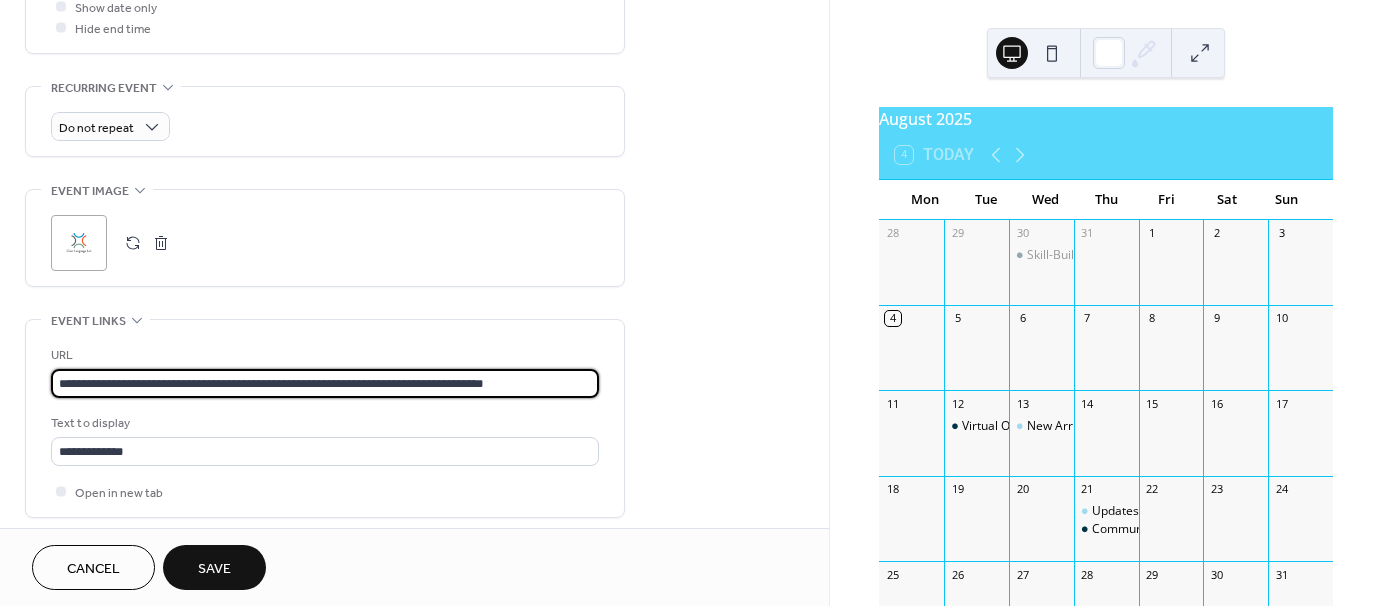 drag, startPoint x: 497, startPoint y: 378, endPoint x: 57, endPoint y: 391, distance: 440.19202 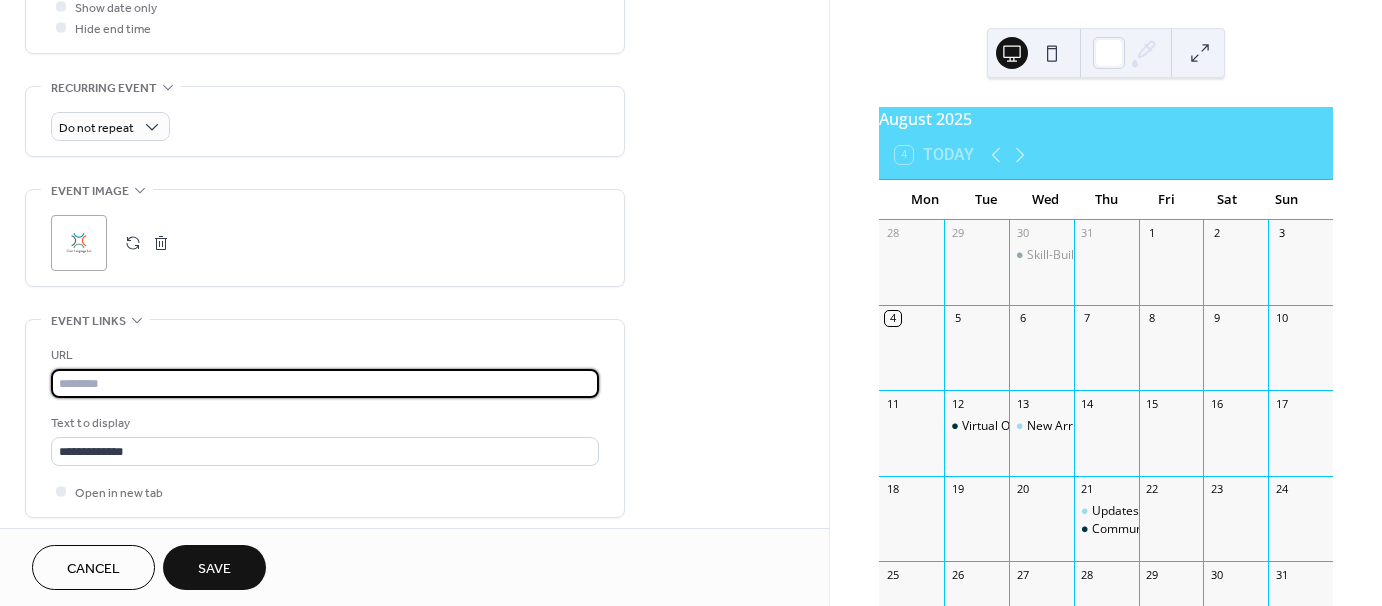 scroll, scrollTop: 0, scrollLeft: 0, axis: both 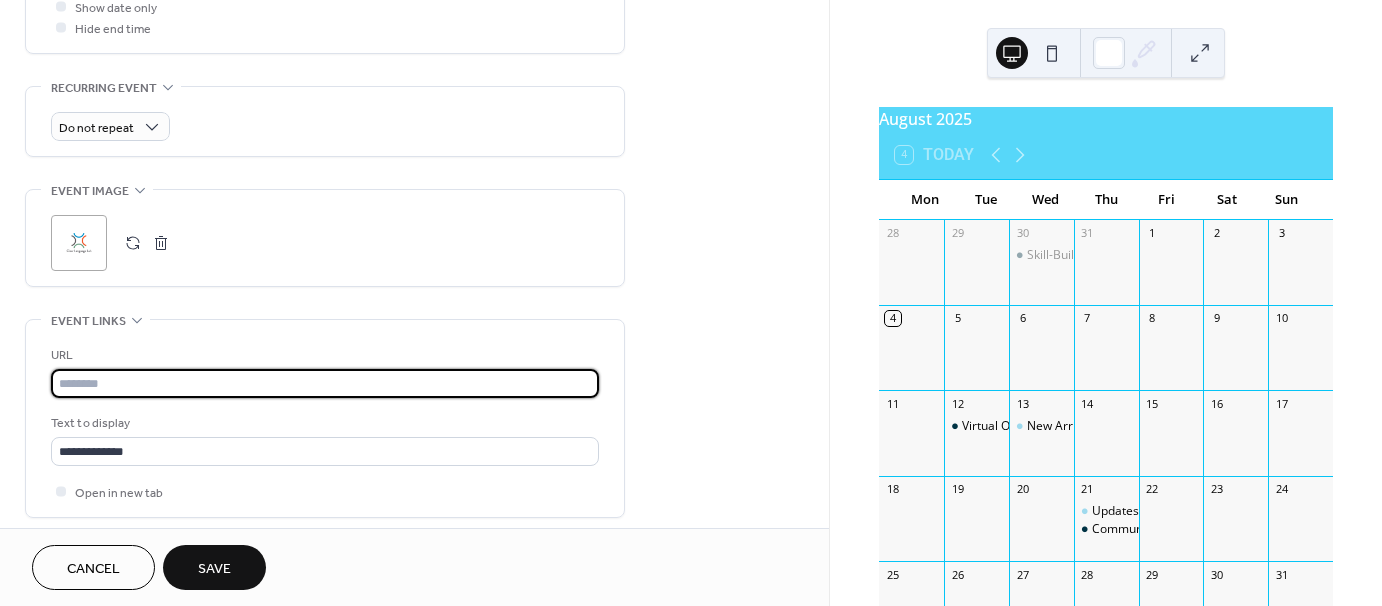 paste on "**********" 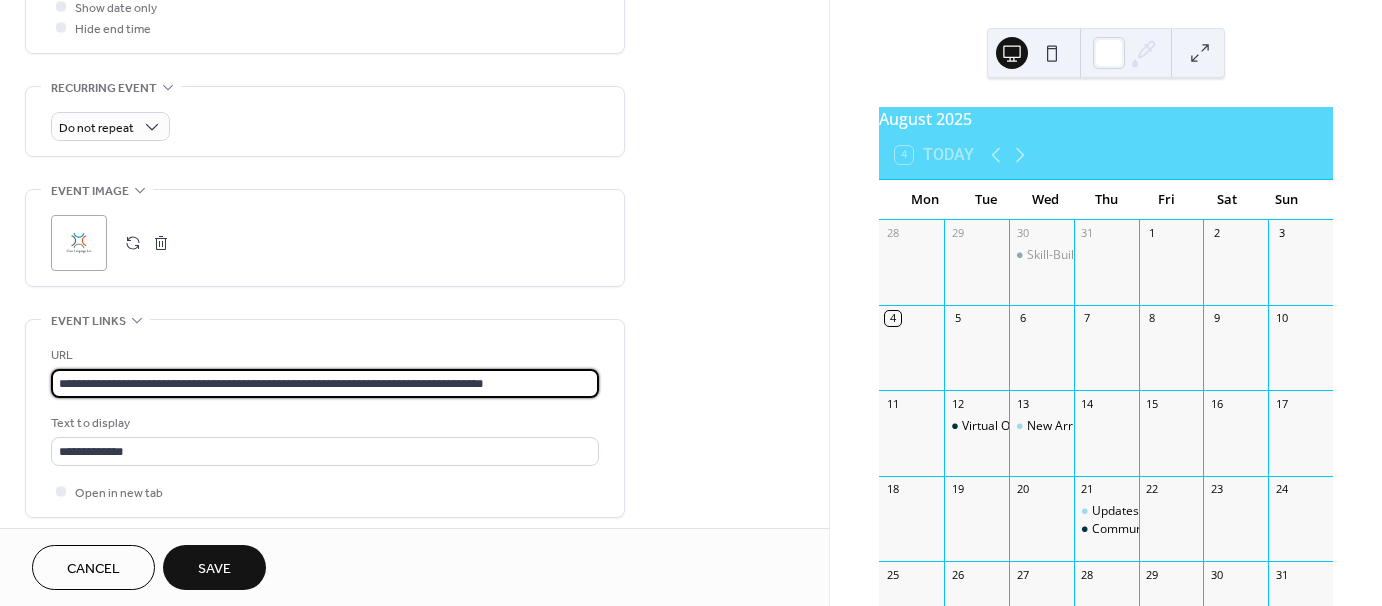 type on "**********" 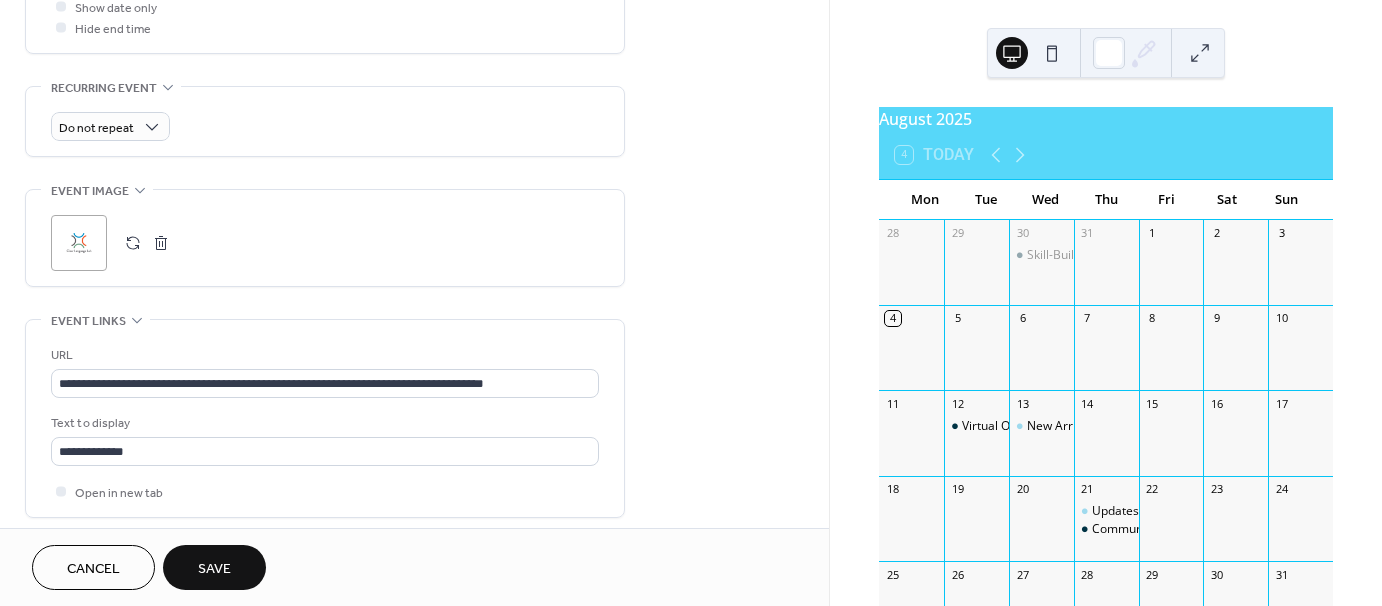 click on "URL" at bounding box center (323, 355) 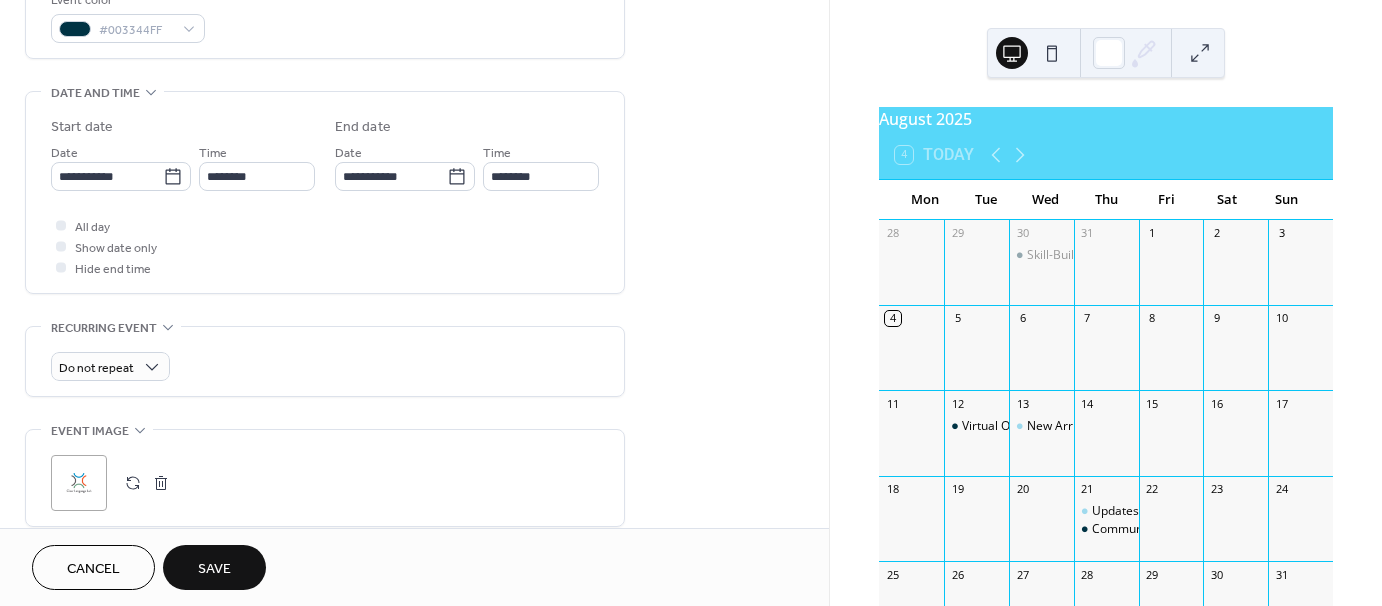 scroll, scrollTop: 539, scrollLeft: 0, axis: vertical 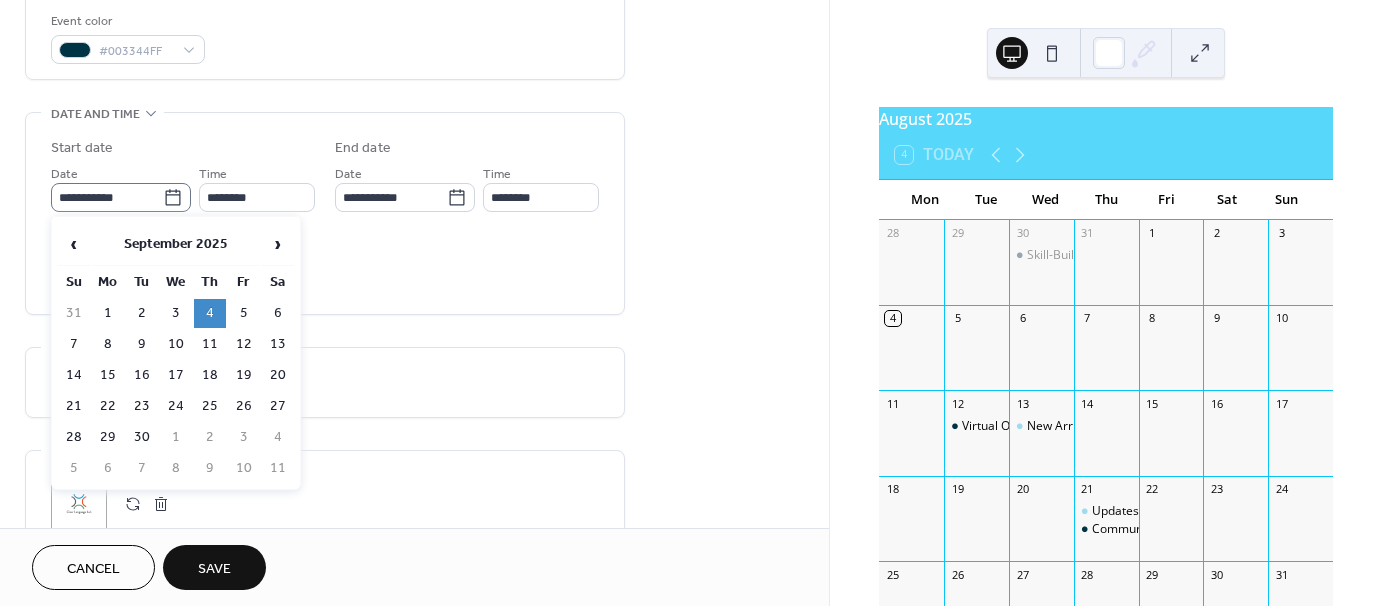 click 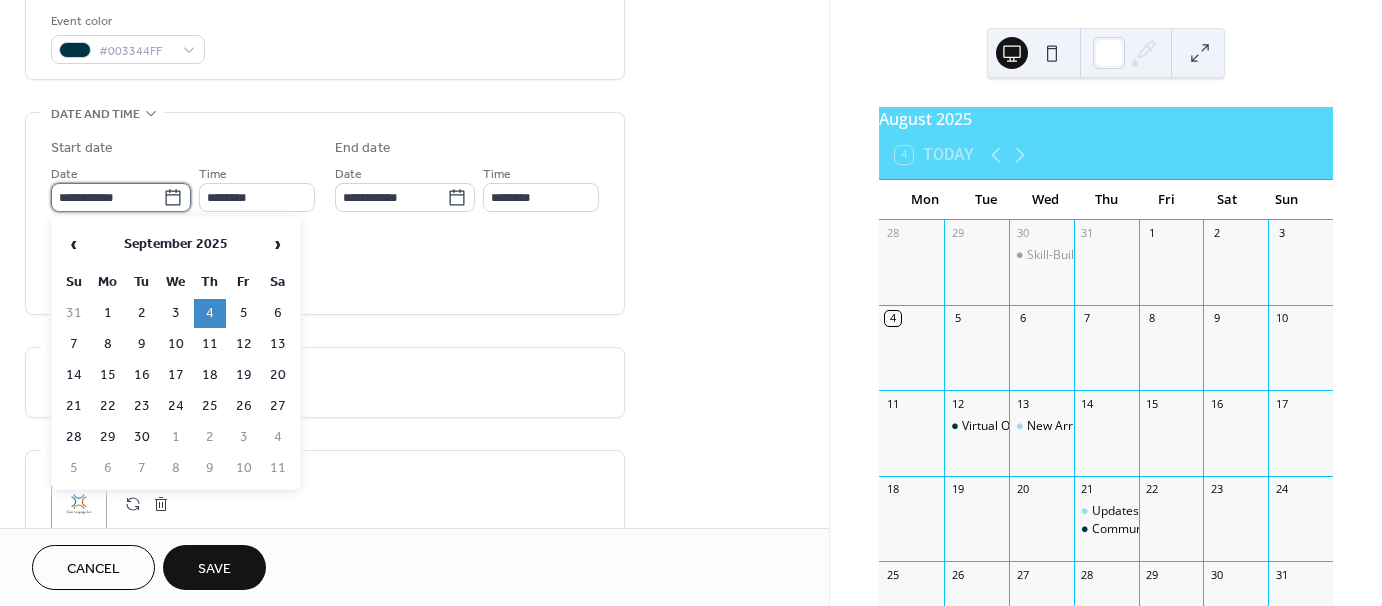 click on "**********" at bounding box center [107, 197] 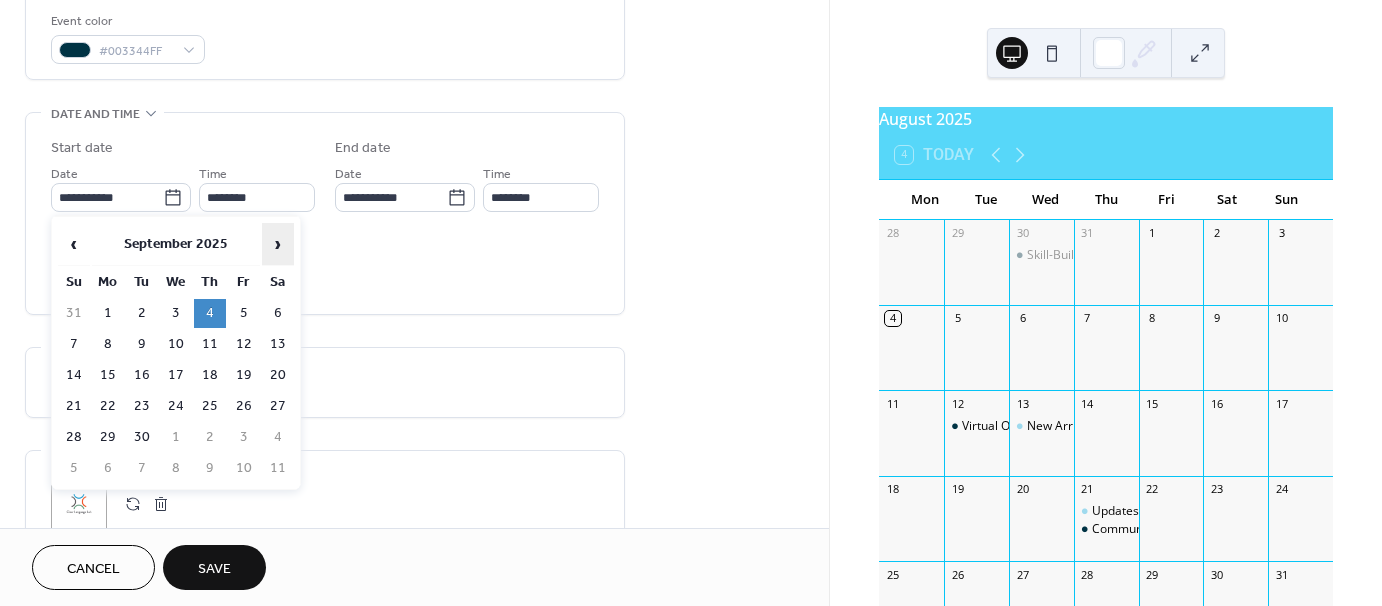 click on "›" at bounding box center (278, 244) 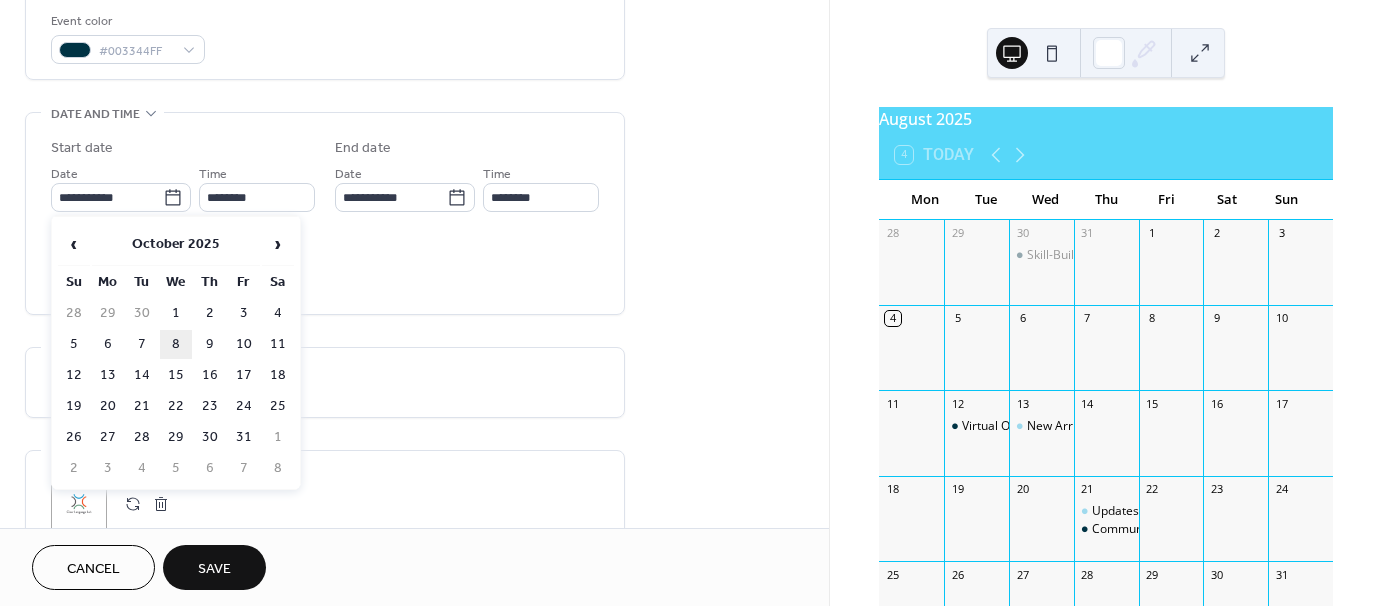 click on "8" at bounding box center (176, 344) 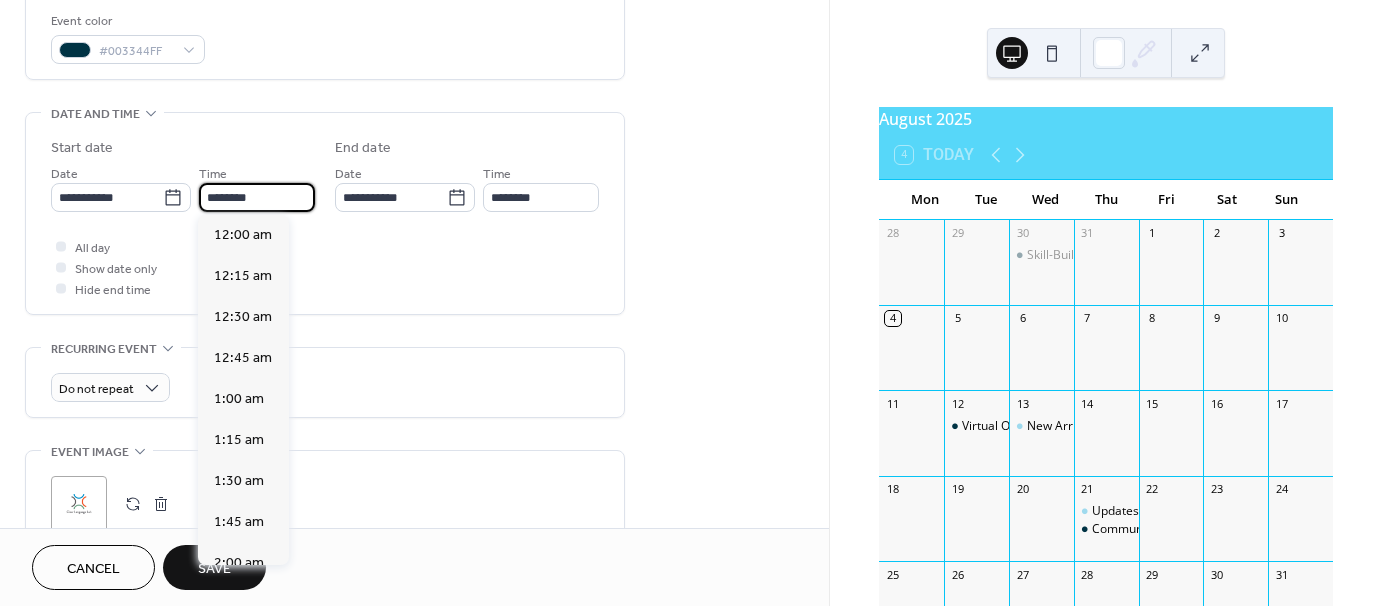 click on "********" at bounding box center (257, 197) 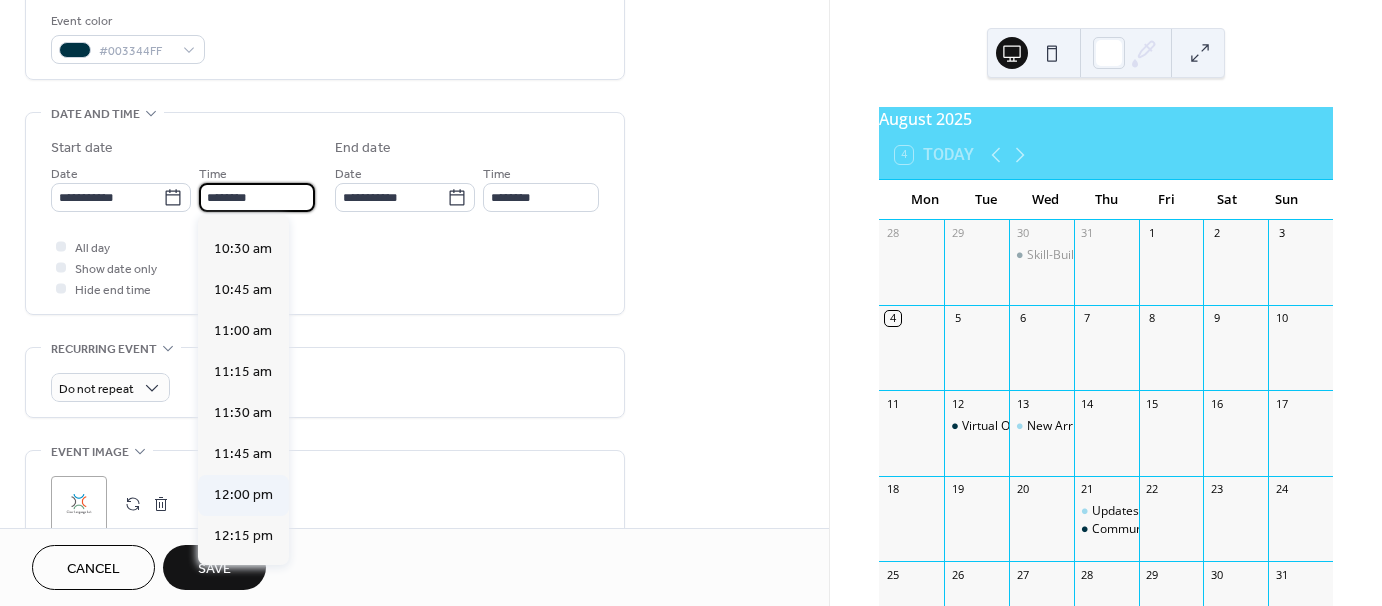 scroll, scrollTop: 1940, scrollLeft: 0, axis: vertical 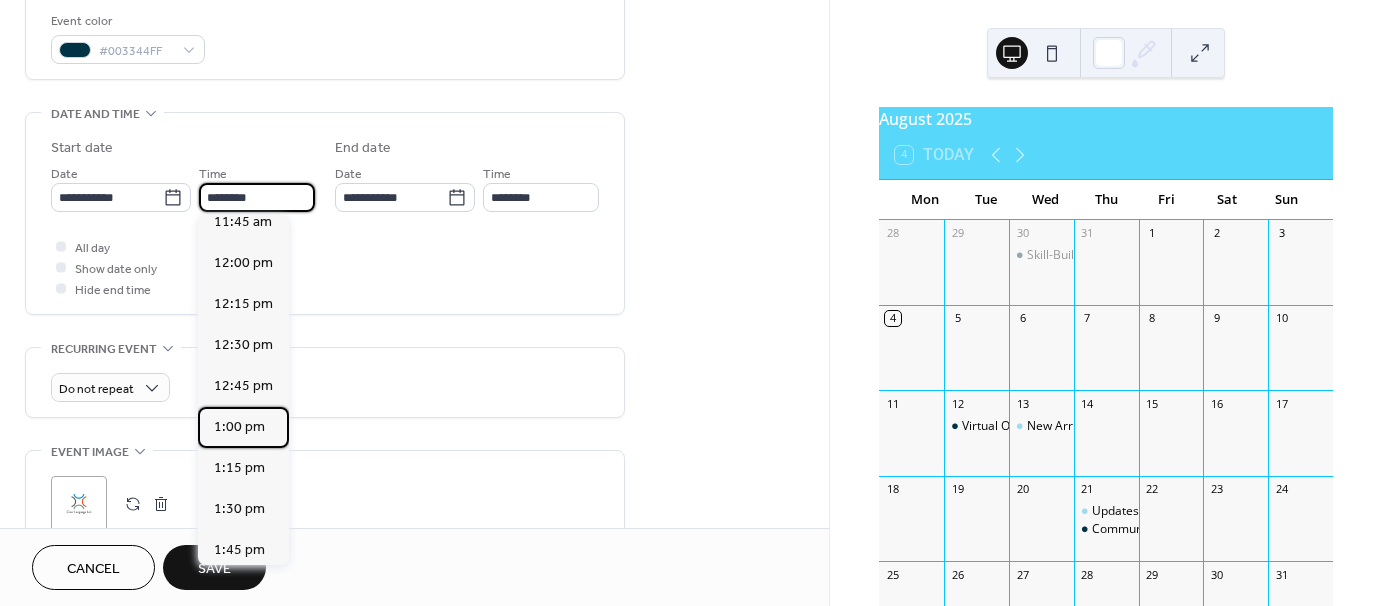 click on "1:00 pm" at bounding box center [239, 427] 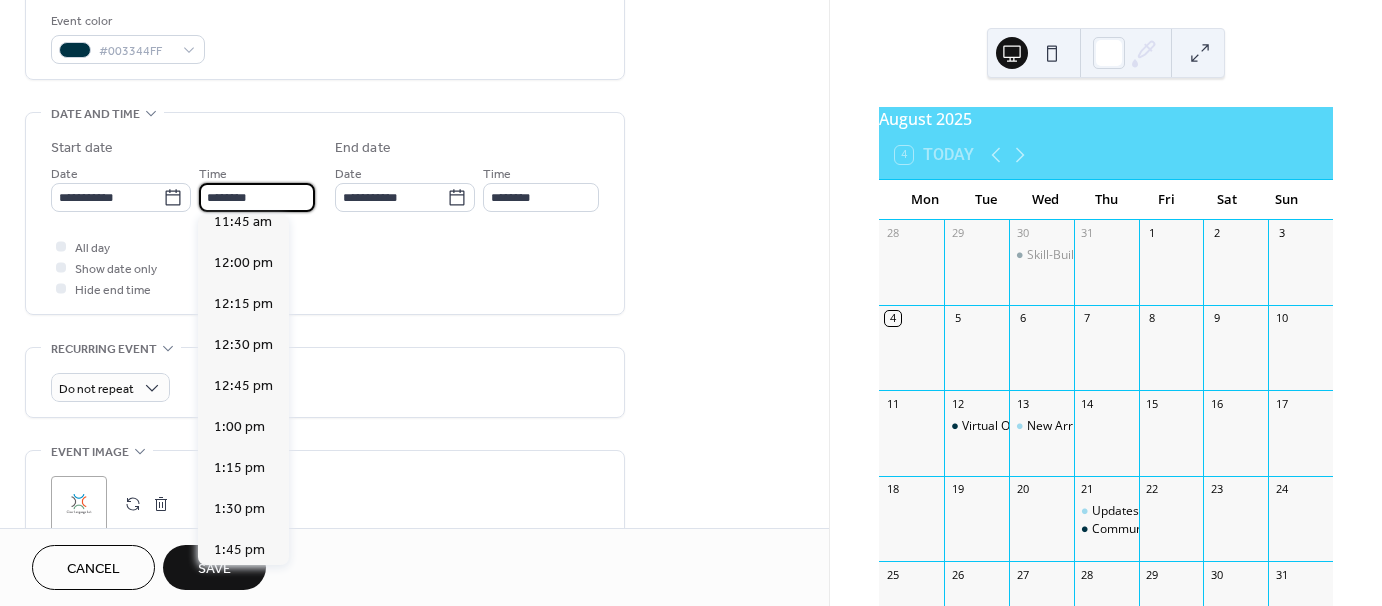 type on "*******" 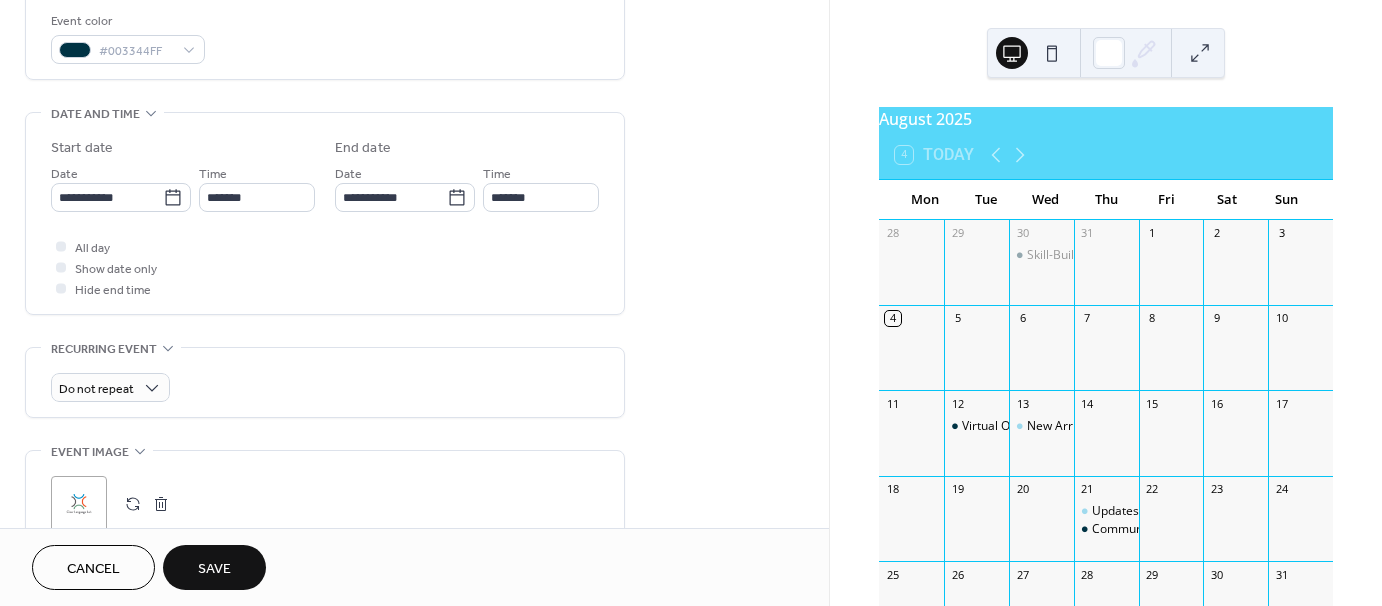 click on "**********" at bounding box center [414, 301] 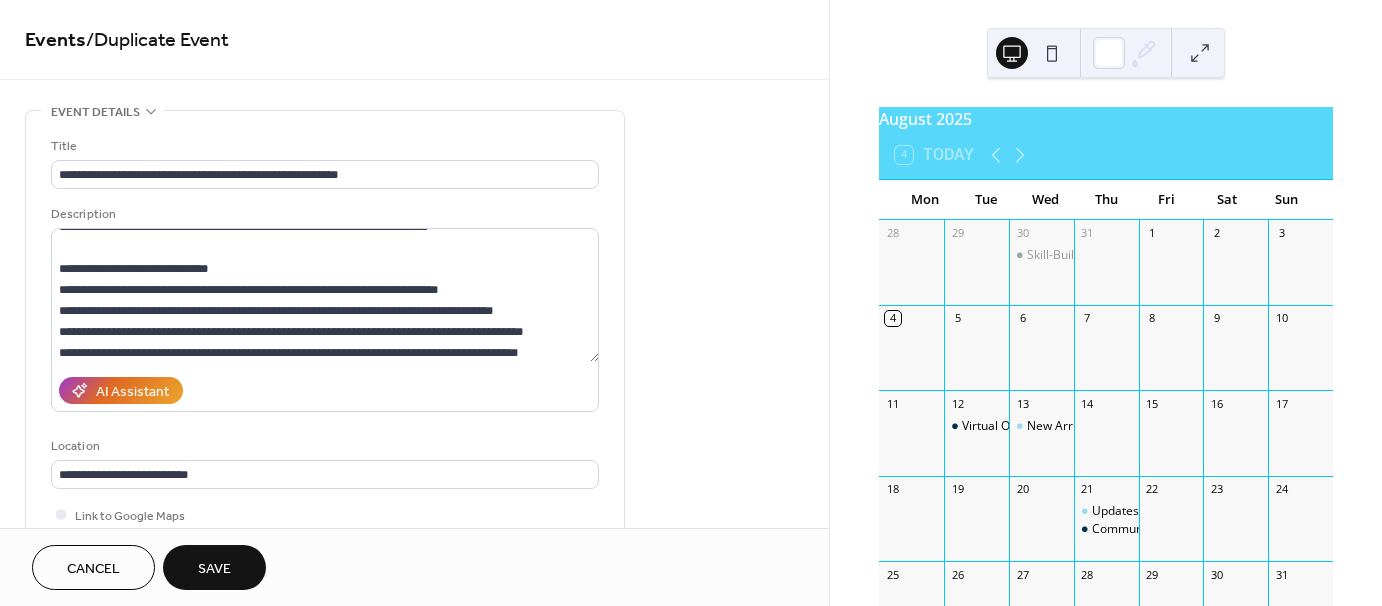 scroll, scrollTop: 0, scrollLeft: 0, axis: both 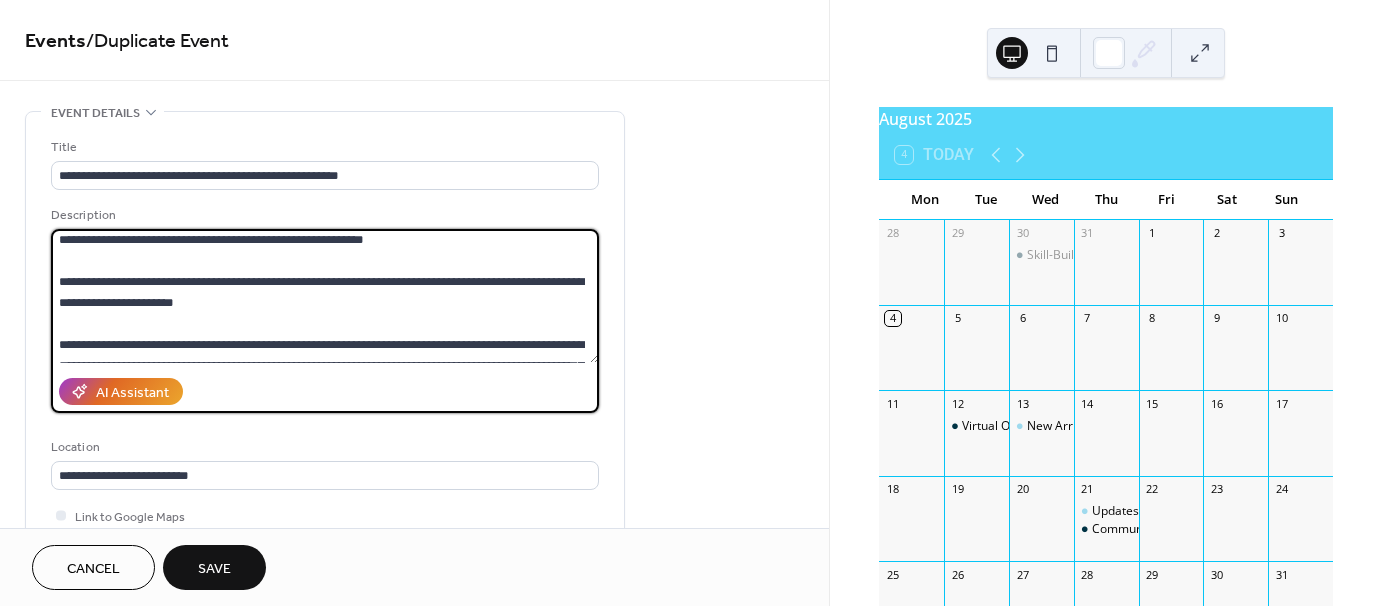 drag, startPoint x: 58, startPoint y: 247, endPoint x: 447, endPoint y: 248, distance: 389.00128 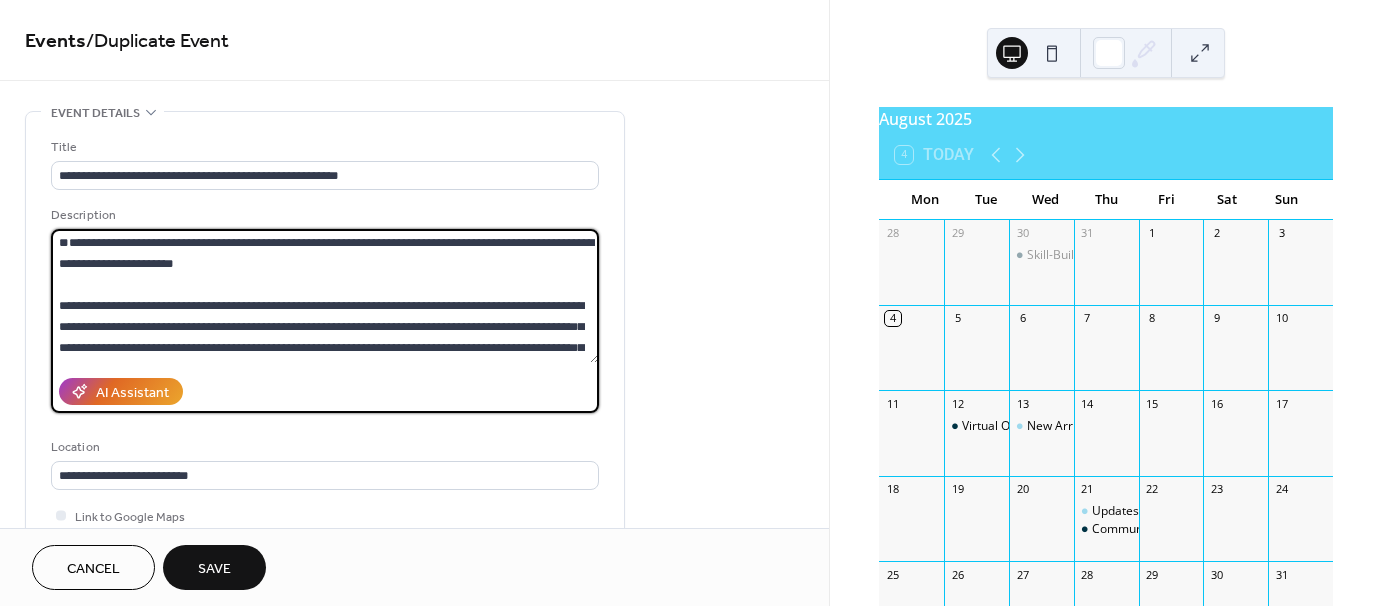 scroll, scrollTop: 0, scrollLeft: 0, axis: both 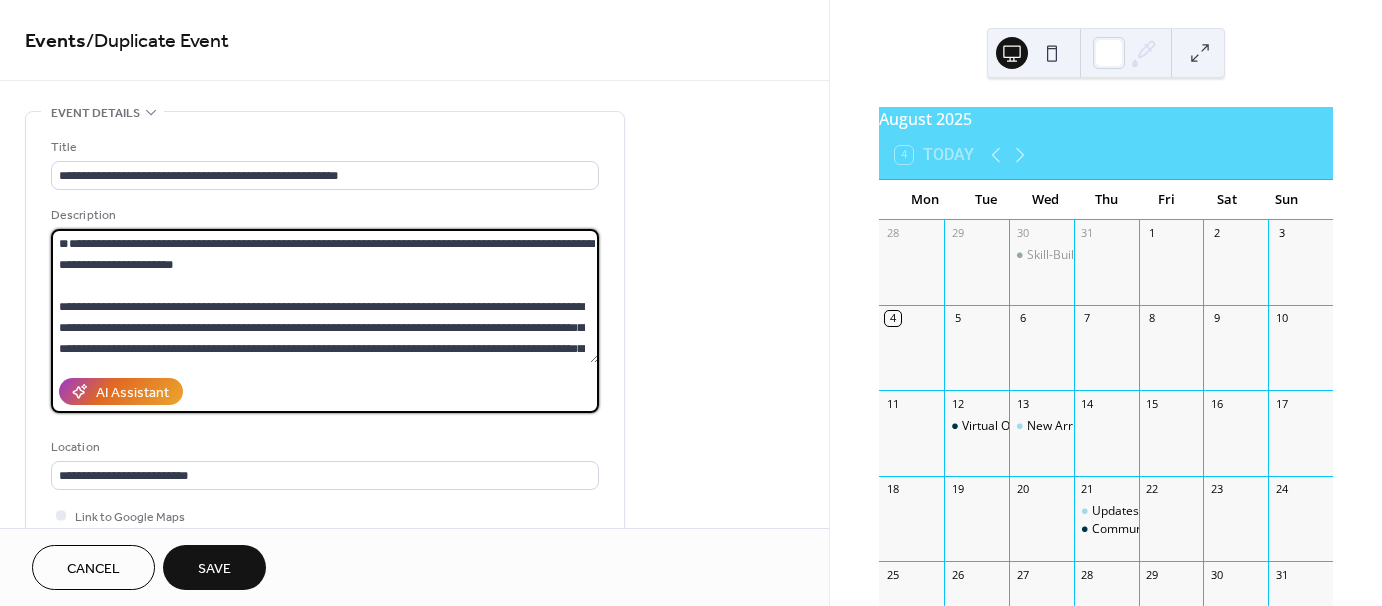 paste on "**********" 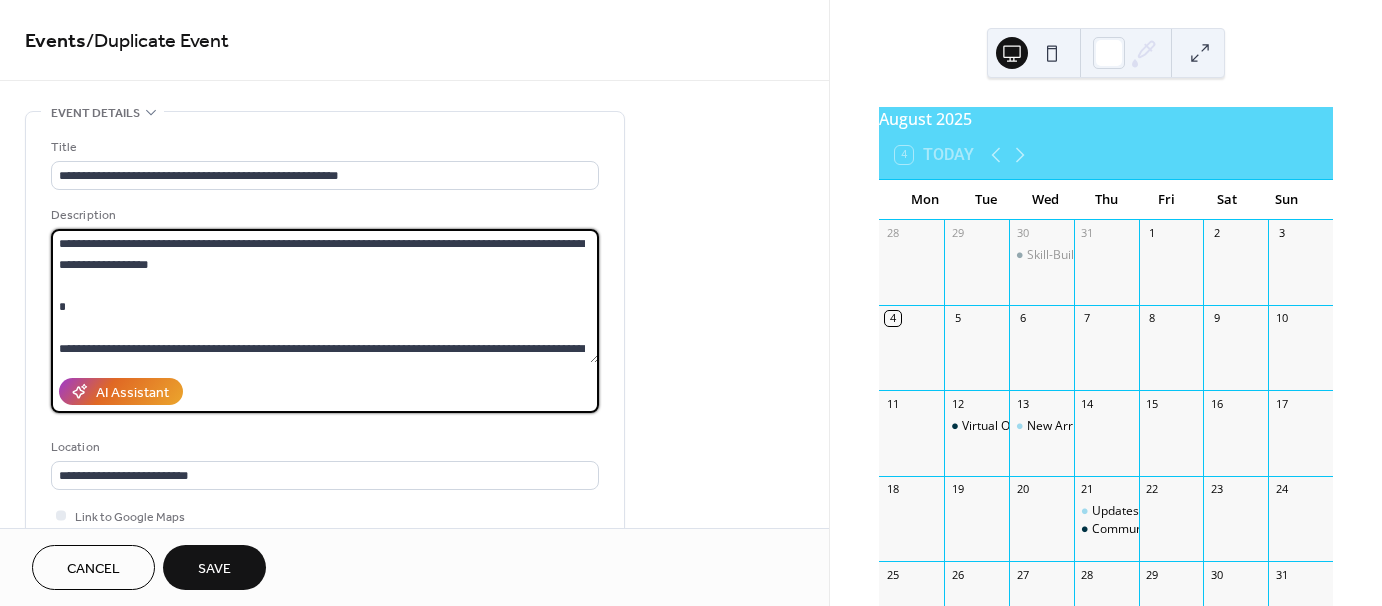 scroll, scrollTop: 144, scrollLeft: 0, axis: vertical 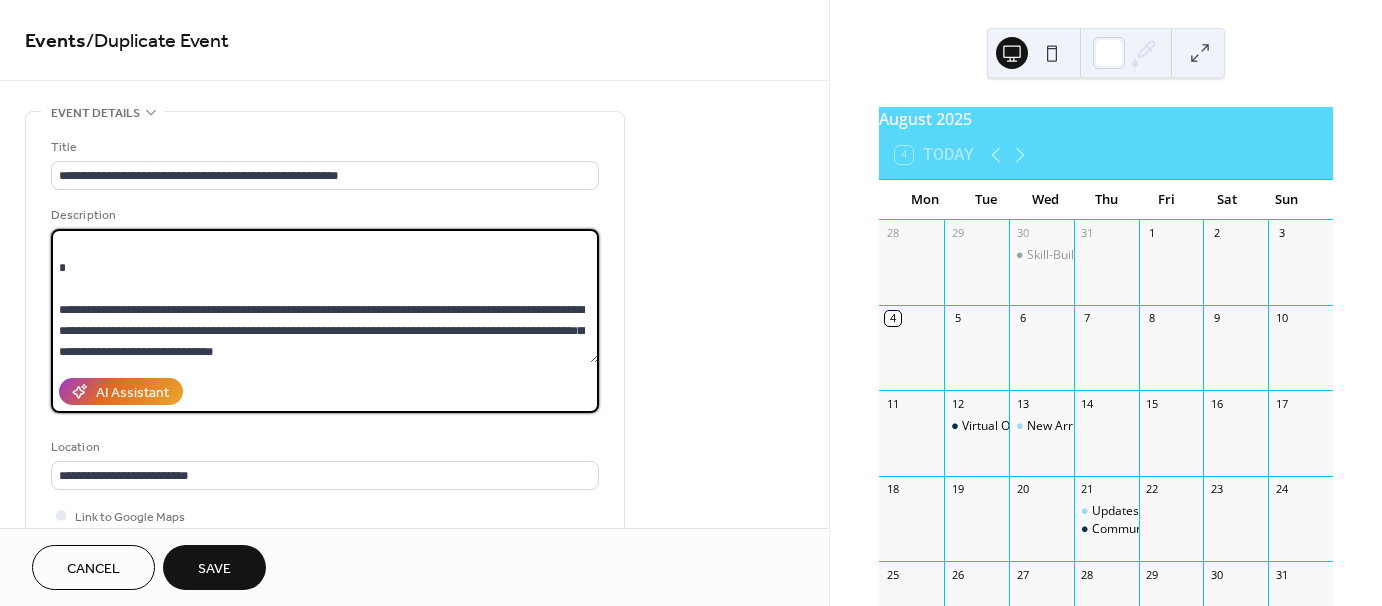 click at bounding box center [325, 296] 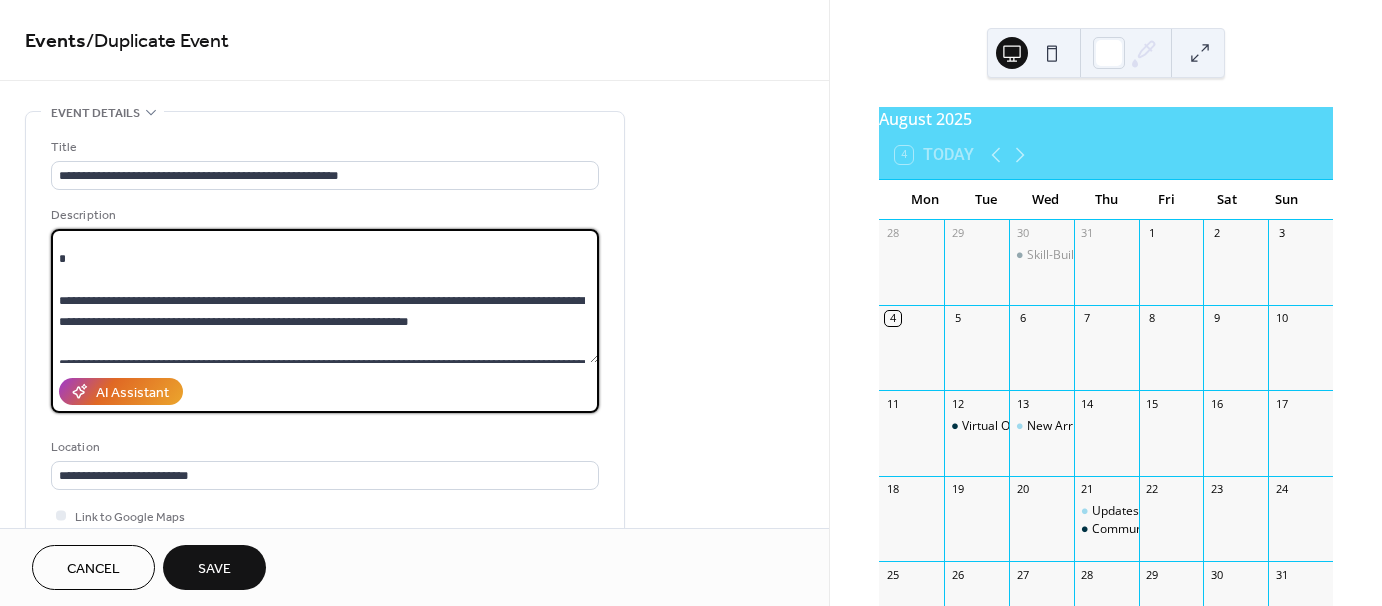 scroll, scrollTop: 44, scrollLeft: 0, axis: vertical 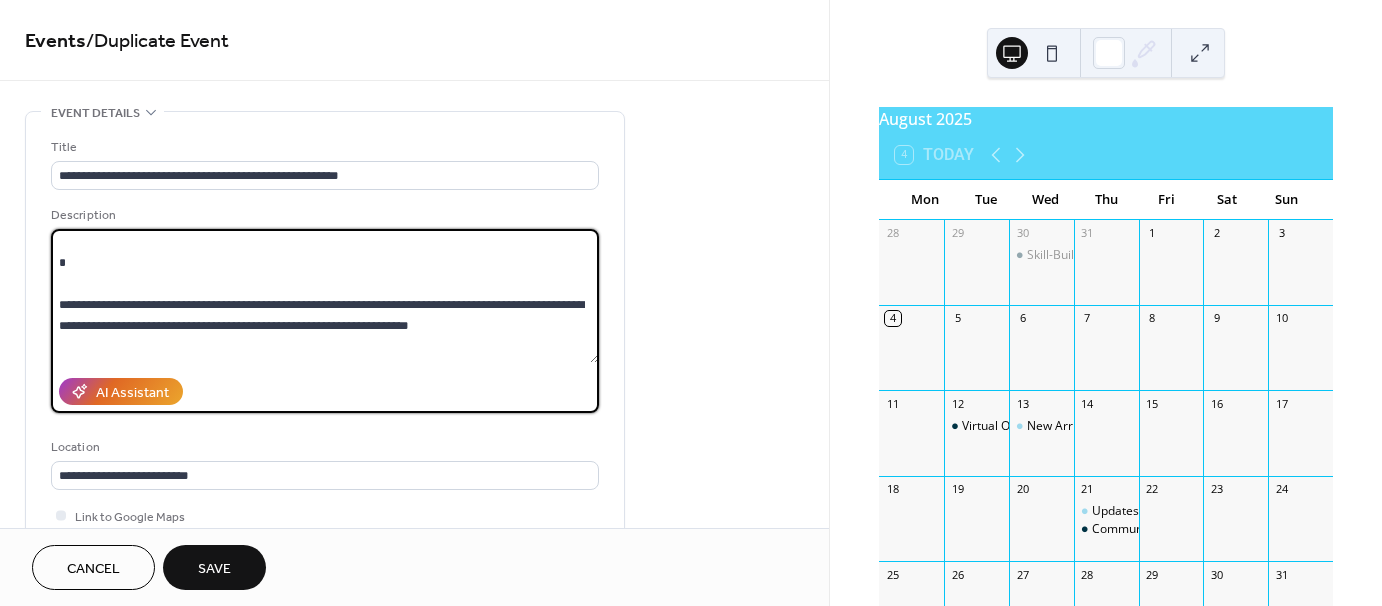 click at bounding box center [325, 296] 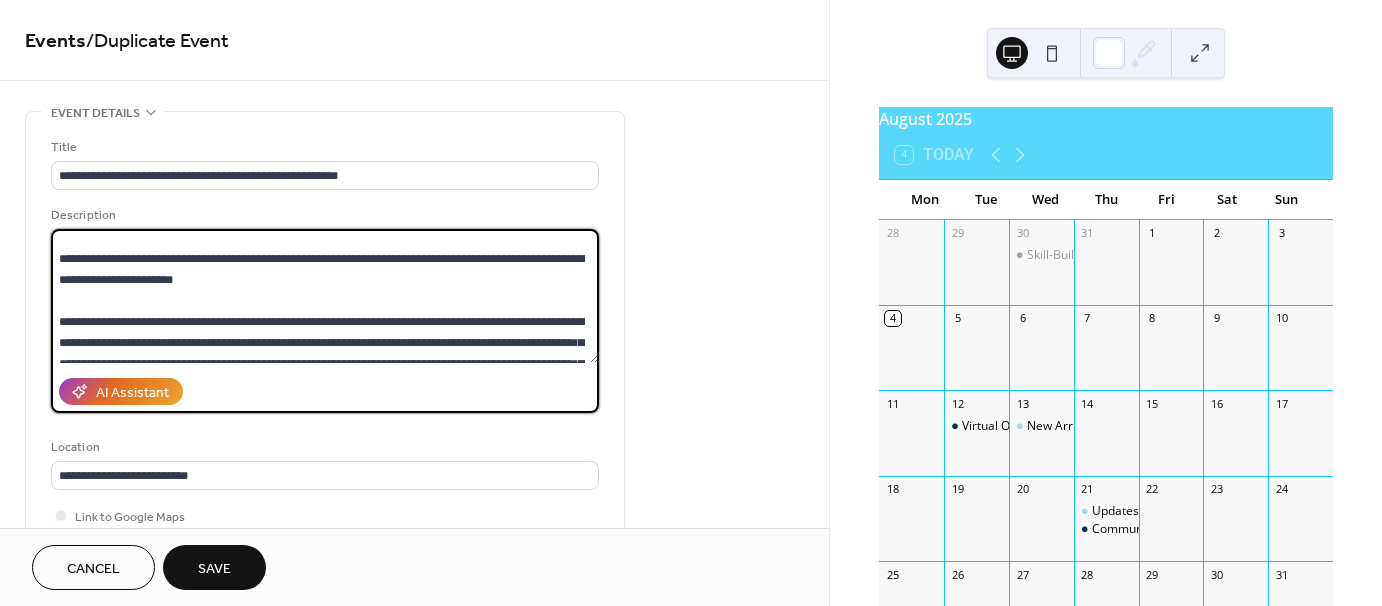 scroll, scrollTop: 200, scrollLeft: 0, axis: vertical 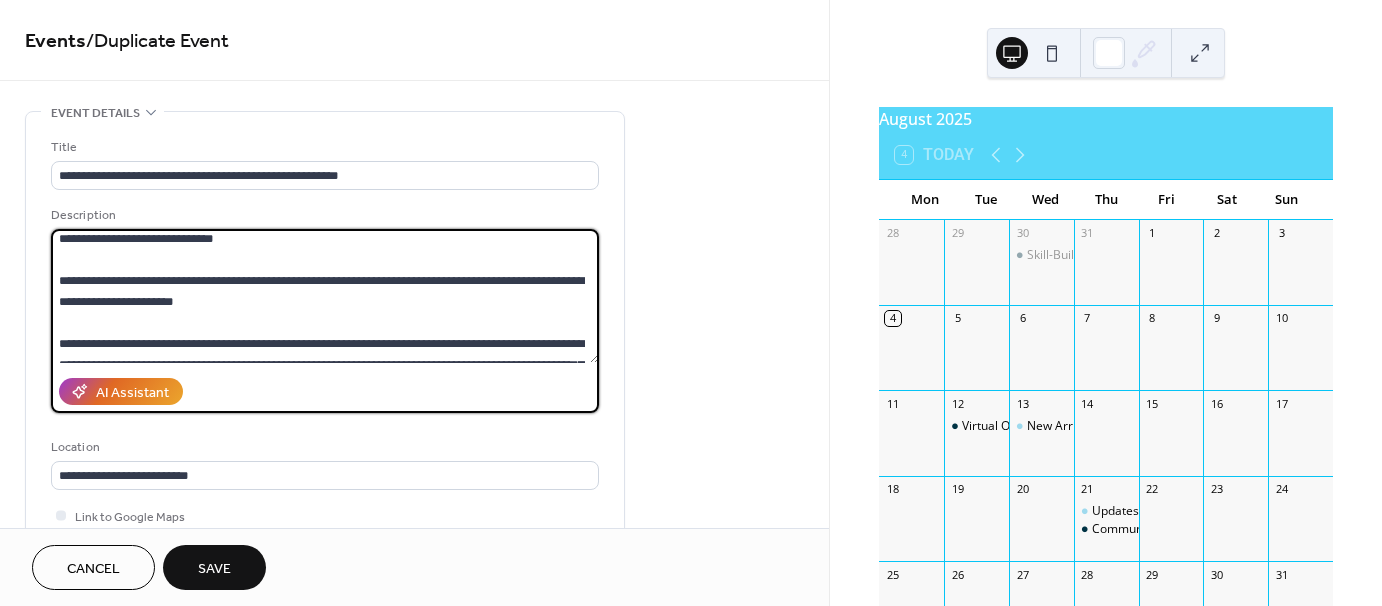 click at bounding box center (325, 296) 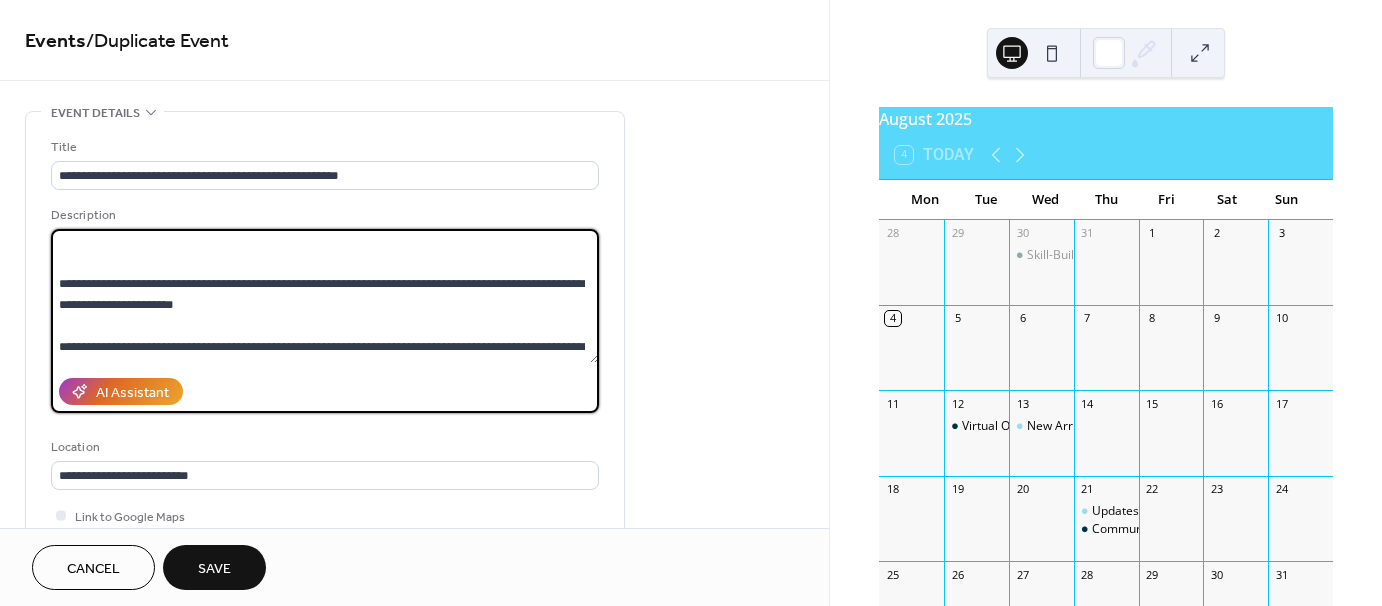 paste on "**********" 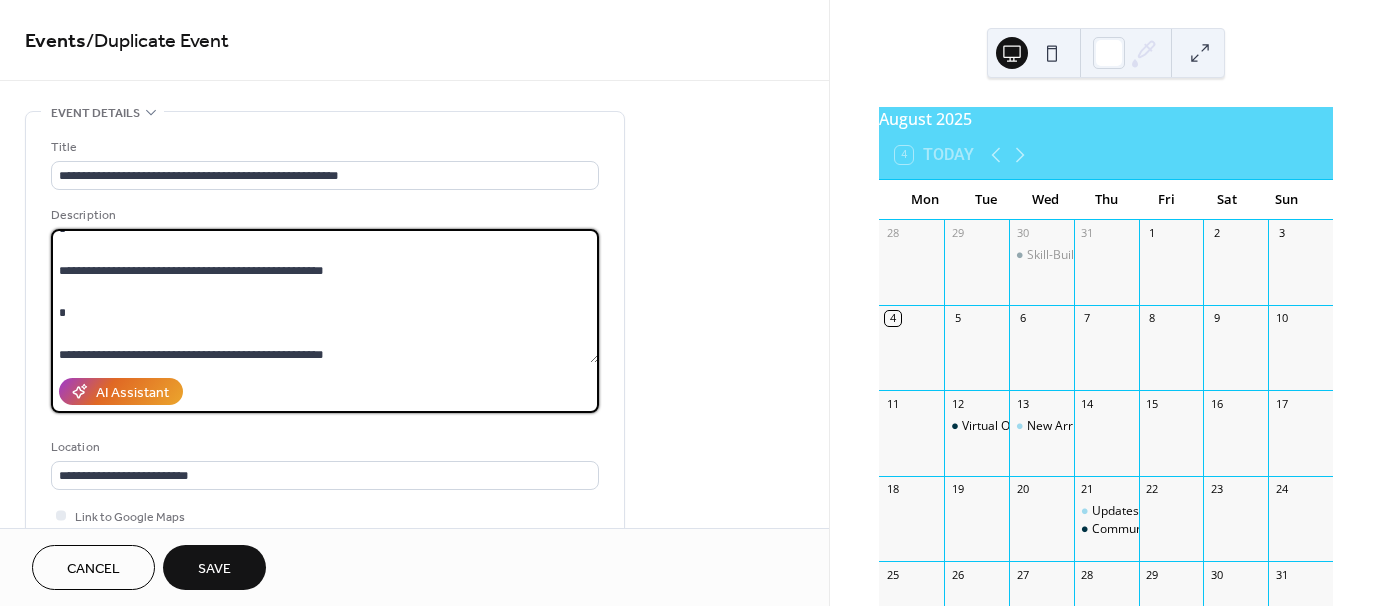 scroll, scrollTop: 292, scrollLeft: 0, axis: vertical 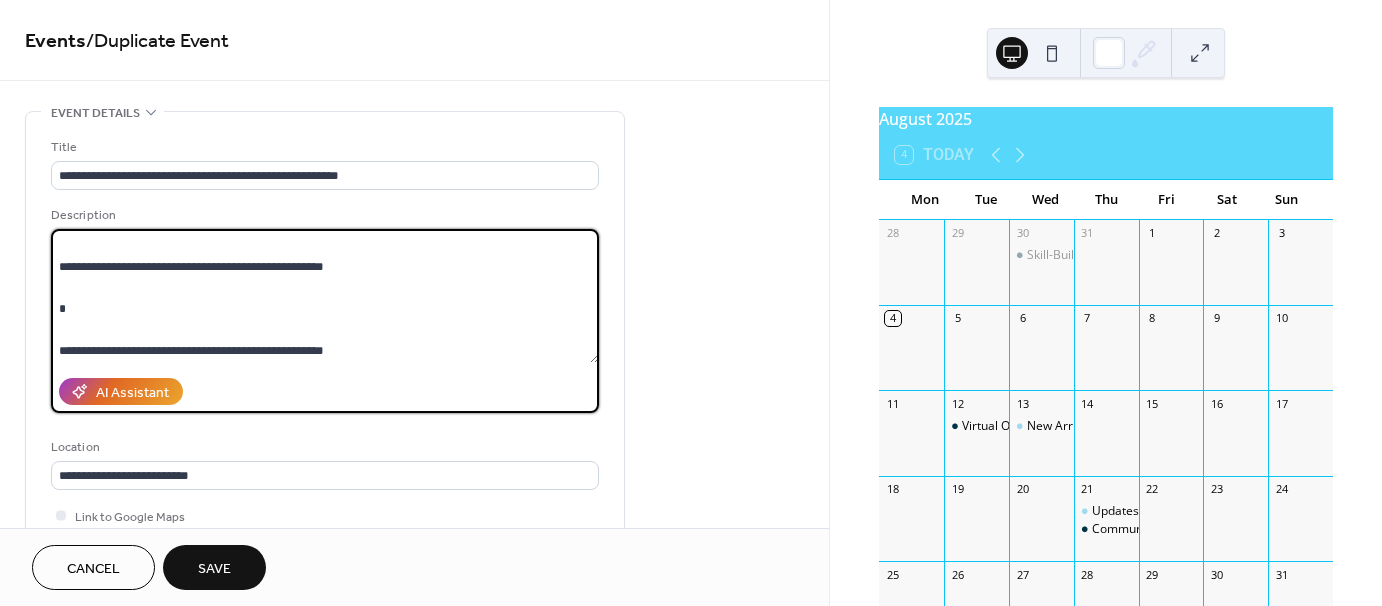 click at bounding box center [325, 296] 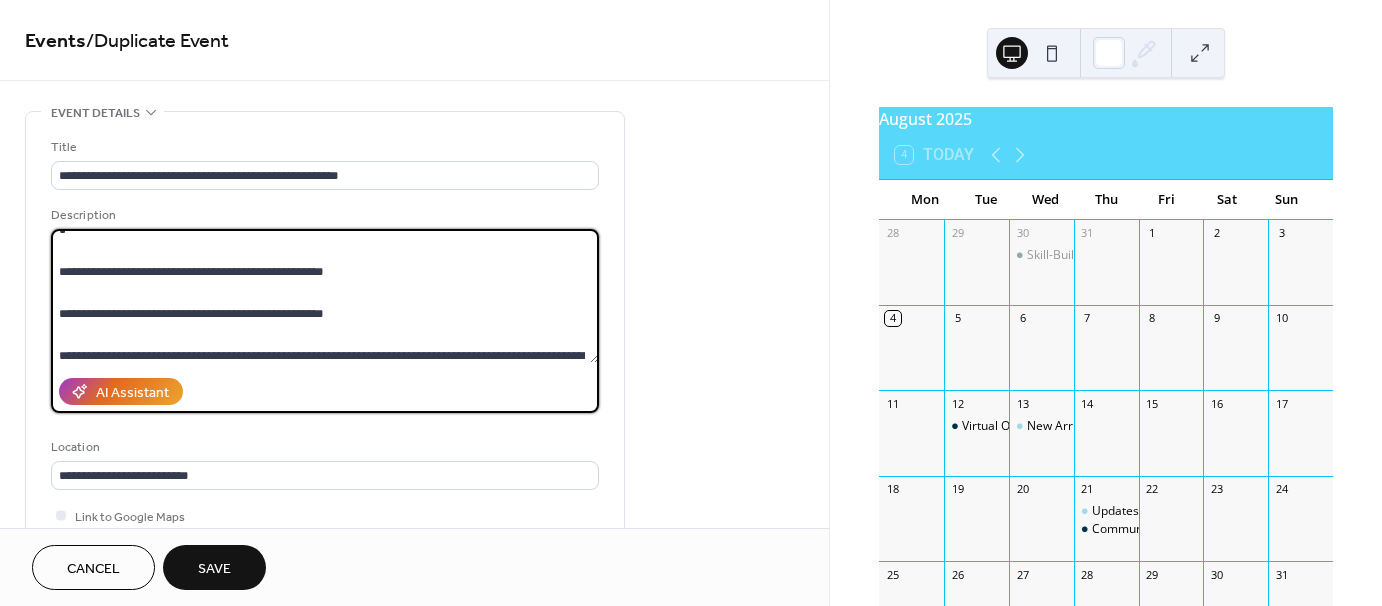 scroll, scrollTop: 292, scrollLeft: 0, axis: vertical 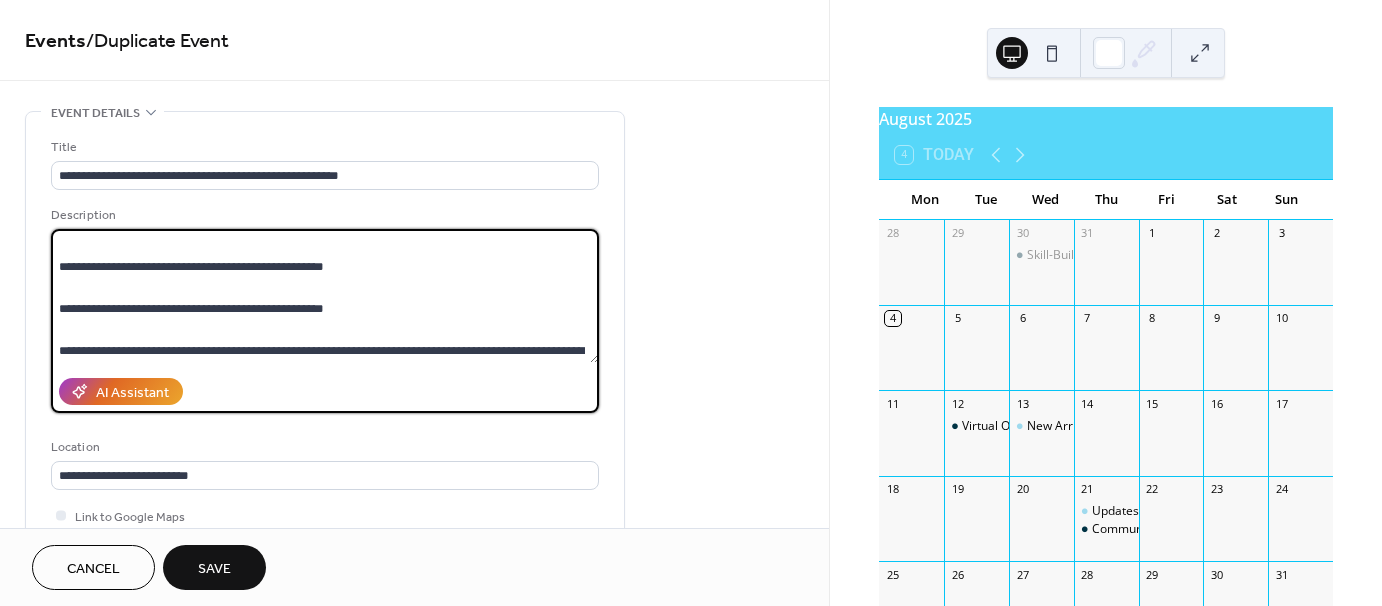click at bounding box center [325, 296] 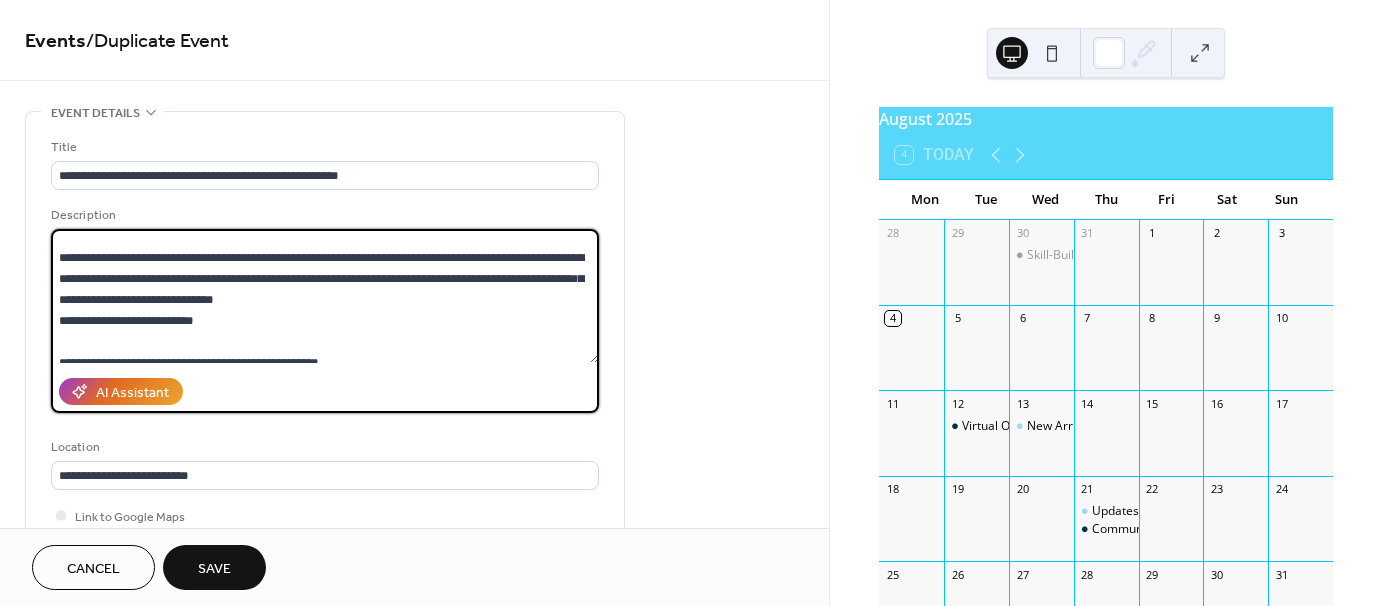 scroll, scrollTop: 108, scrollLeft: 0, axis: vertical 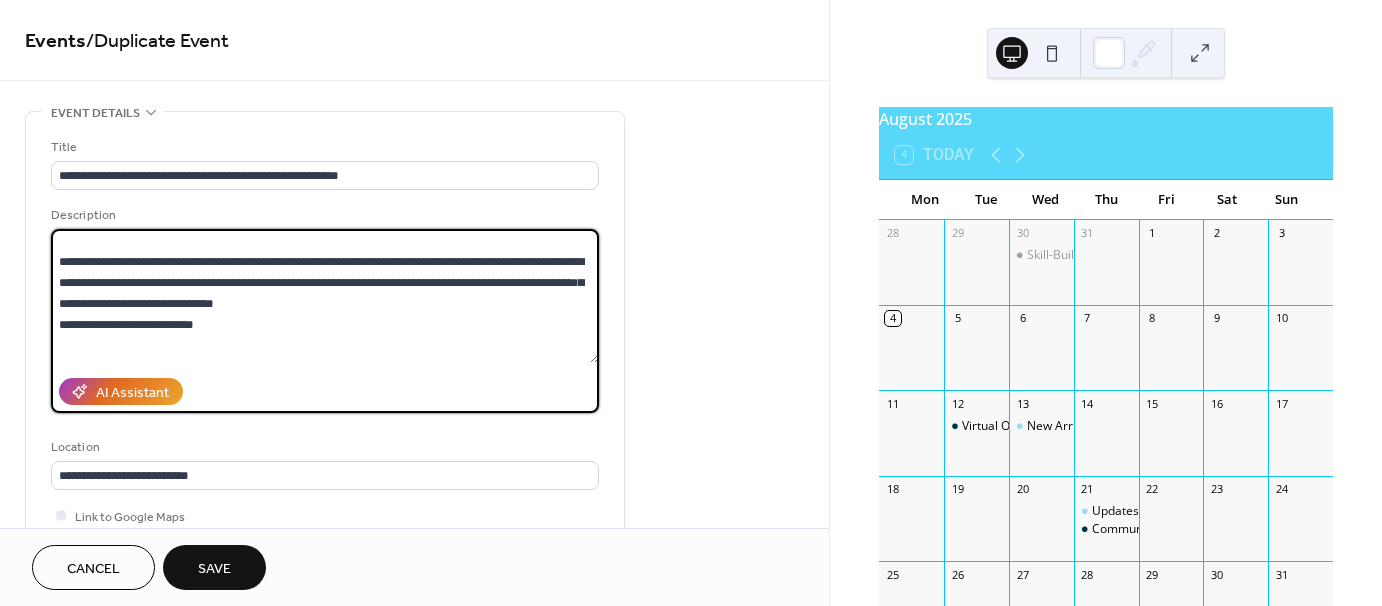 drag, startPoint x: 221, startPoint y: 326, endPoint x: 59, endPoint y: 332, distance: 162.11107 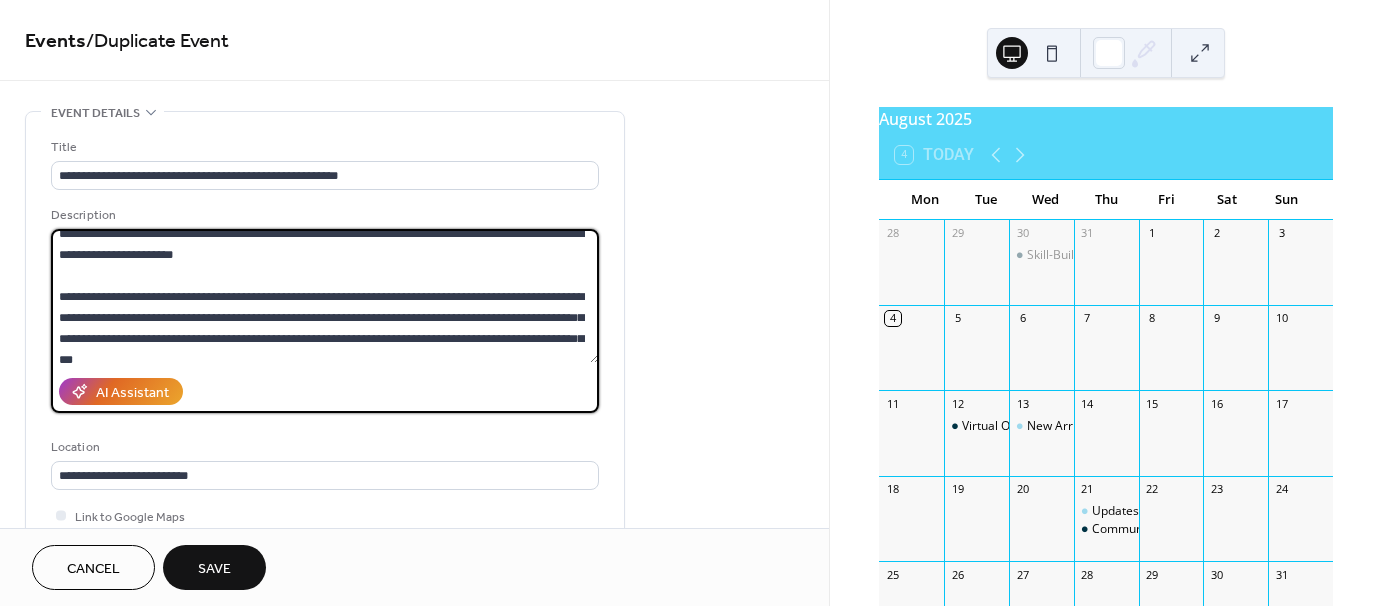 scroll, scrollTop: 308, scrollLeft: 0, axis: vertical 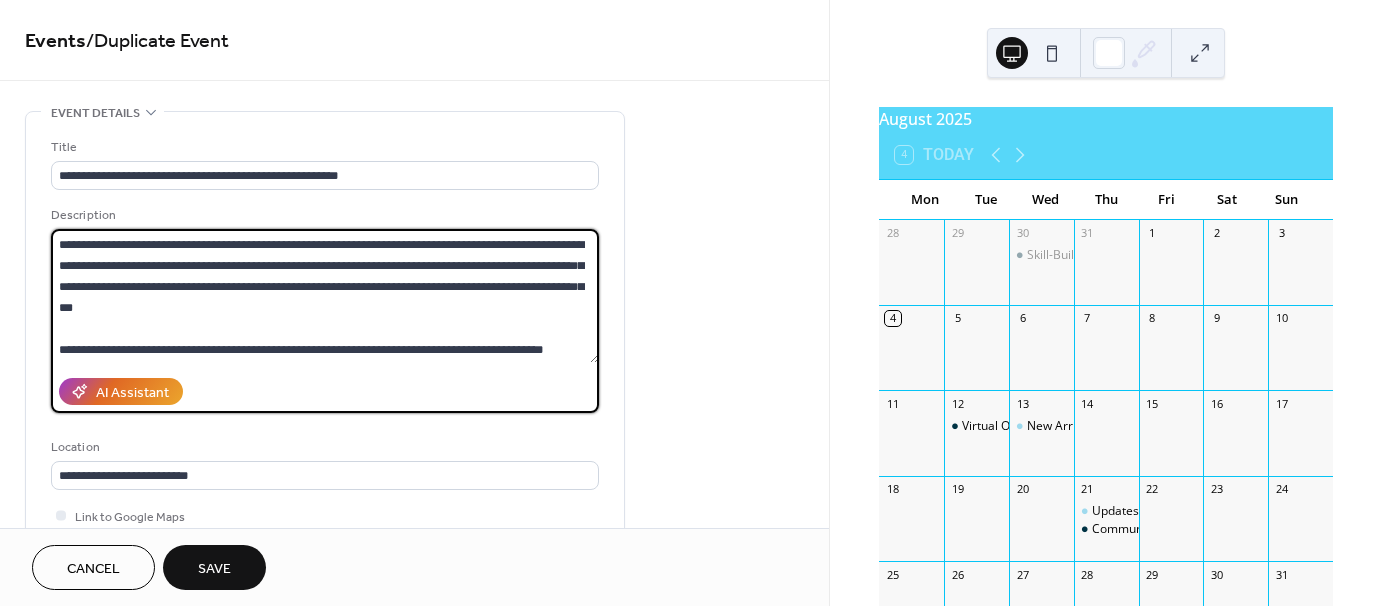 drag, startPoint x: 60, startPoint y: 291, endPoint x: 134, endPoint y: 306, distance: 75.50497 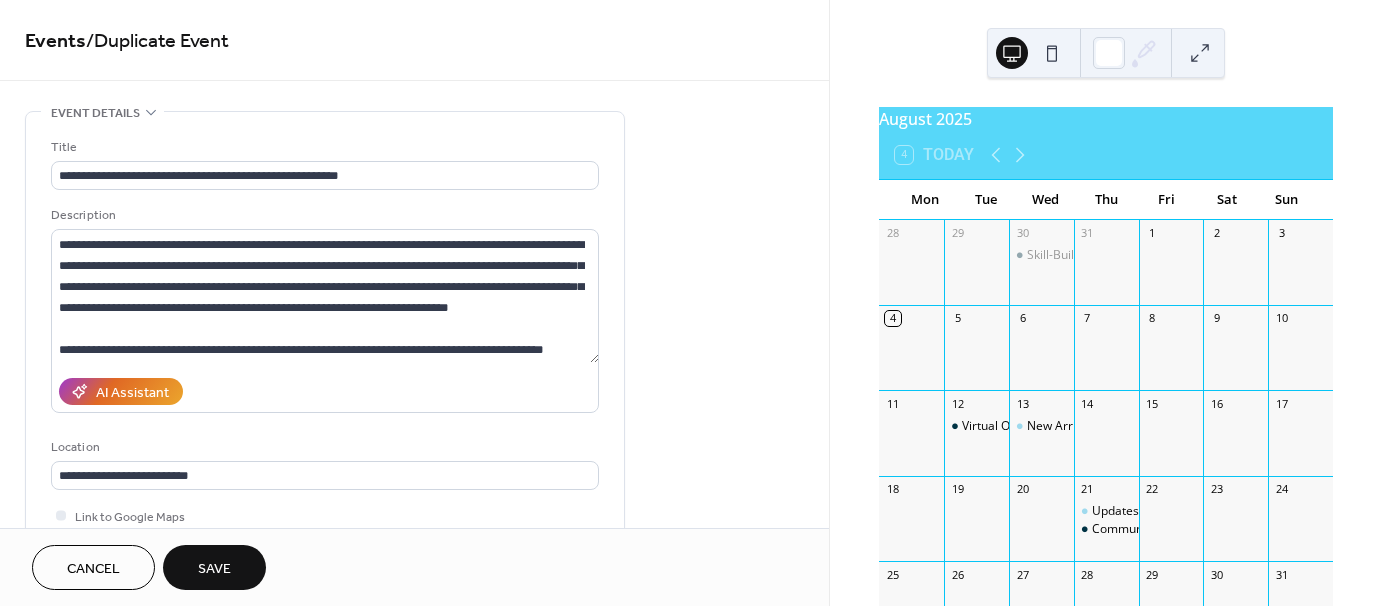 click on "**********" at bounding box center [414, 840] 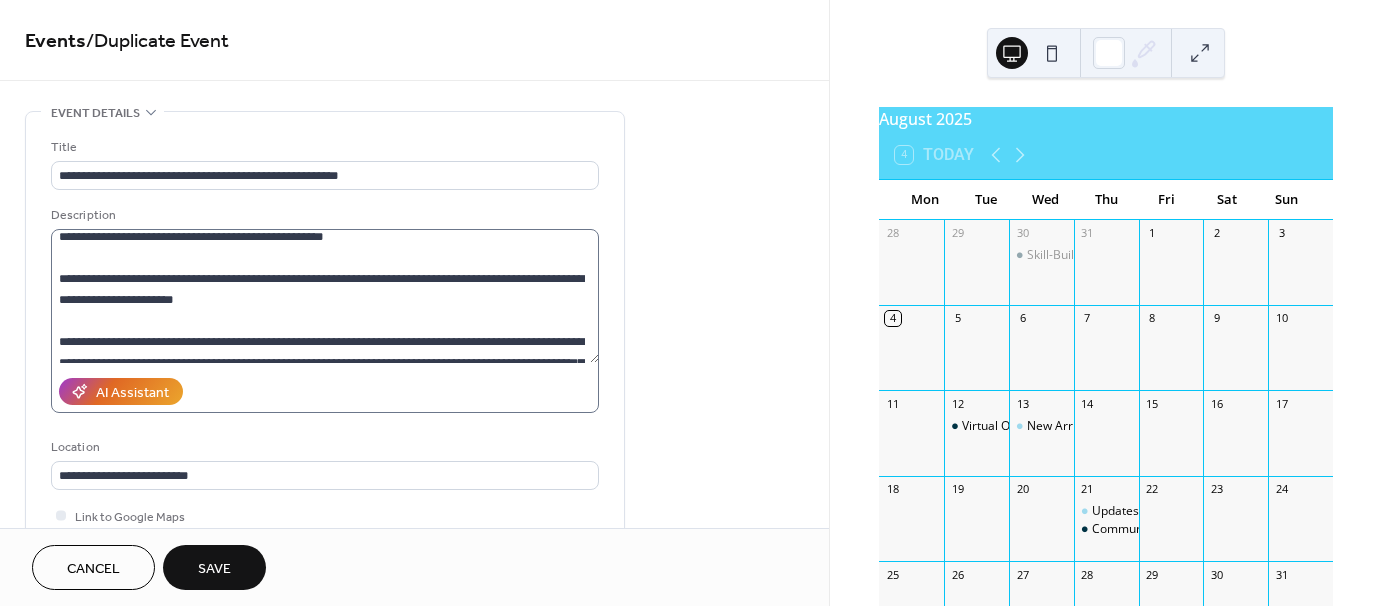 scroll, scrollTop: 256, scrollLeft: 0, axis: vertical 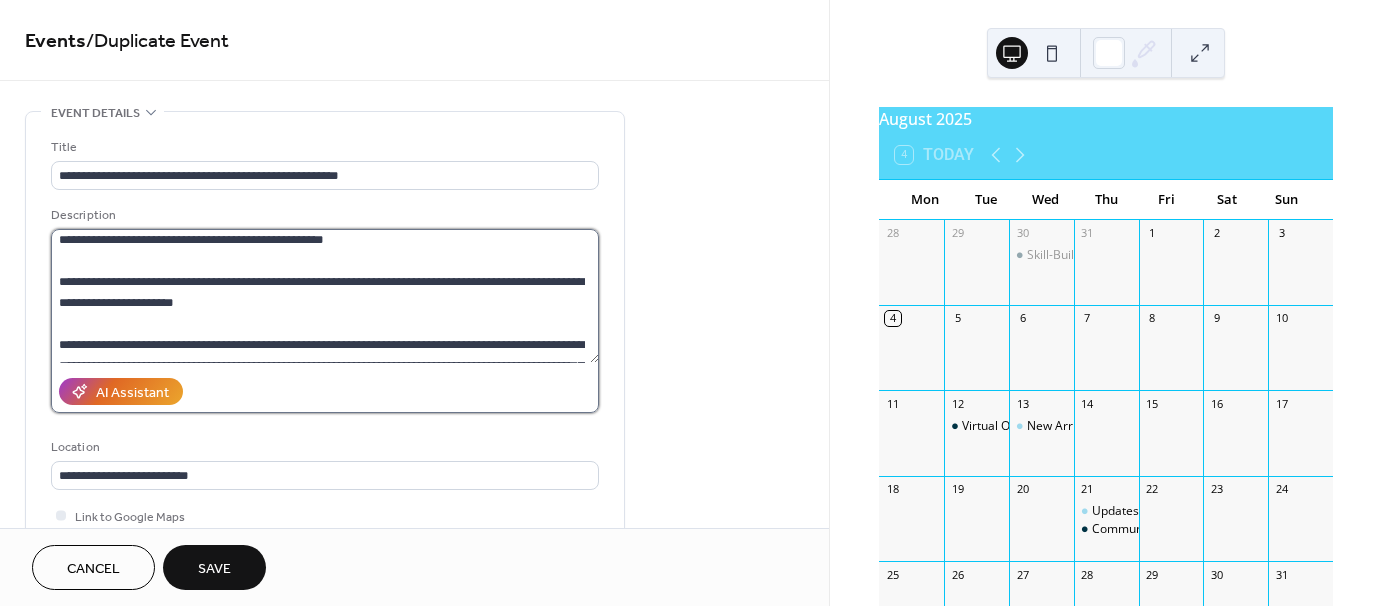 click at bounding box center (325, 296) 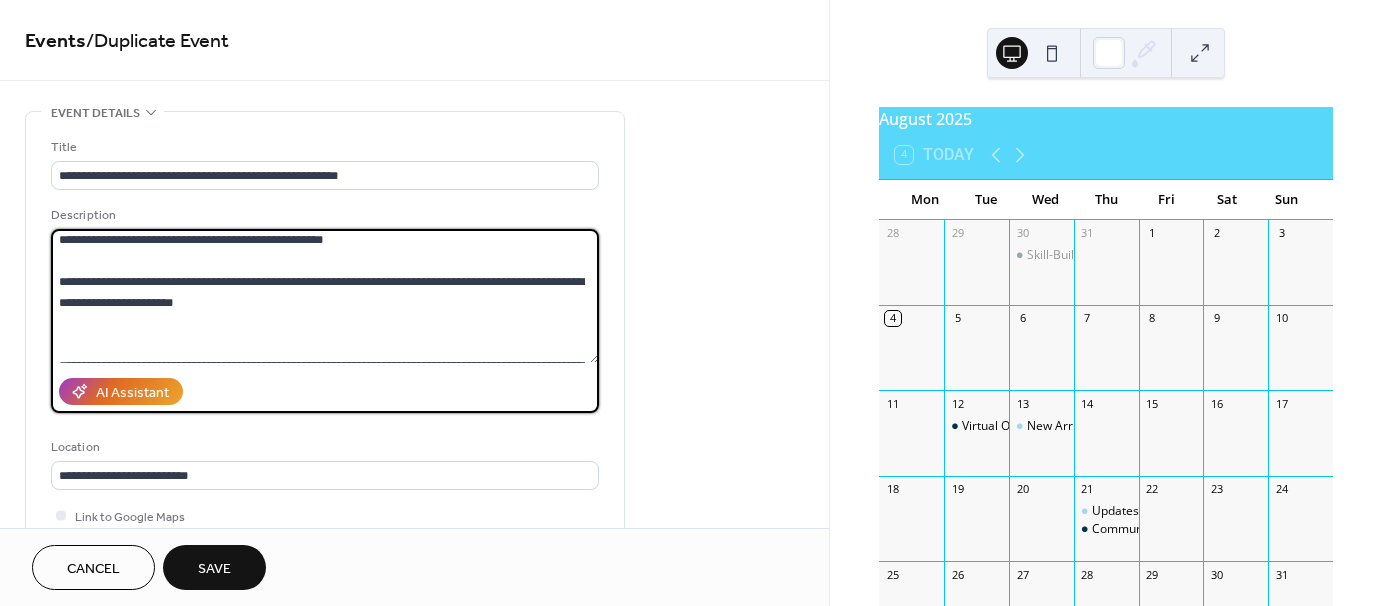 paste on "**********" 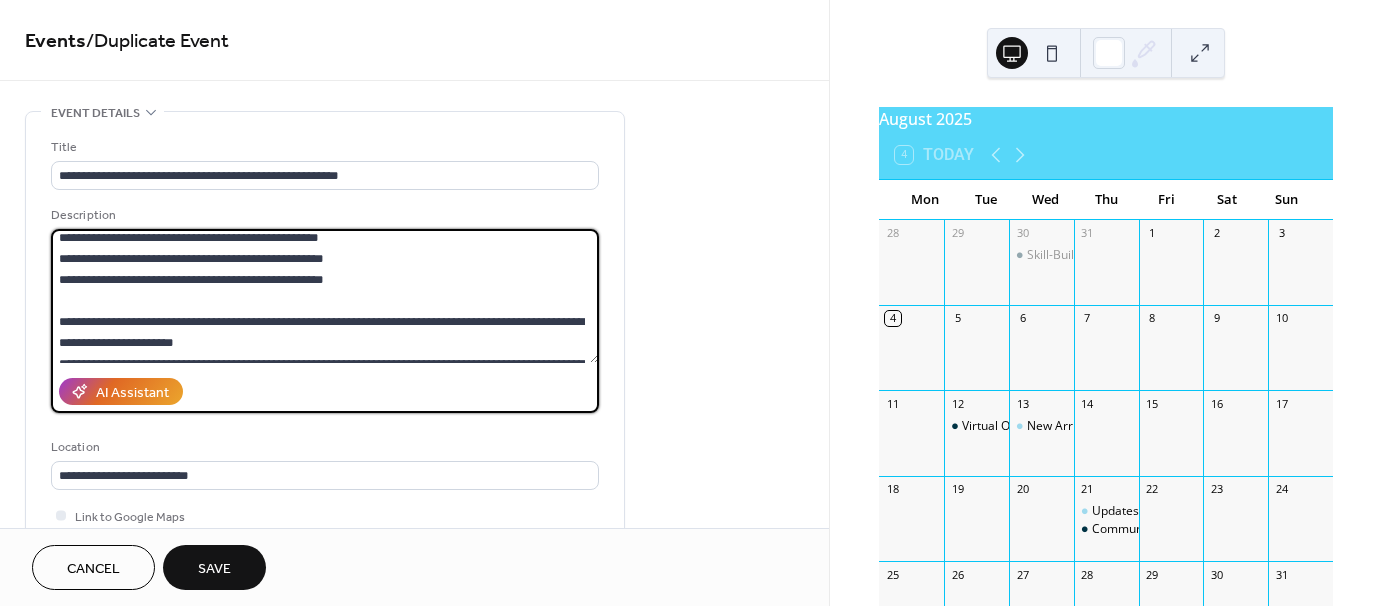 scroll, scrollTop: 212, scrollLeft: 0, axis: vertical 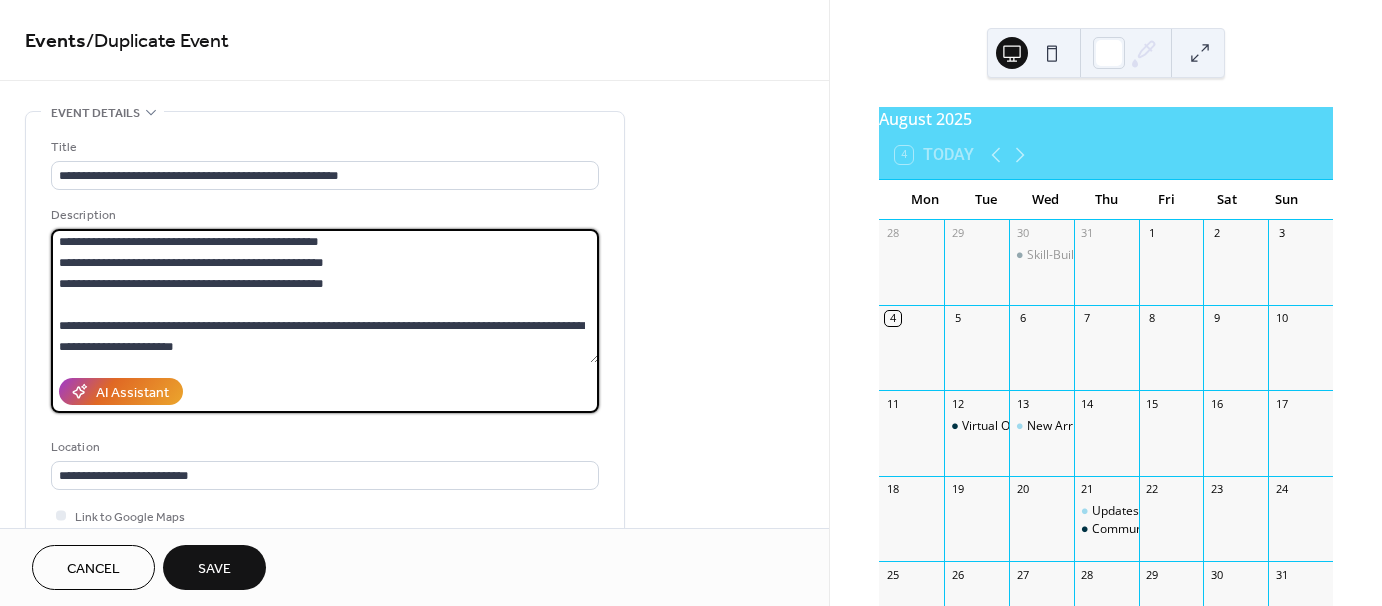 click at bounding box center (325, 296) 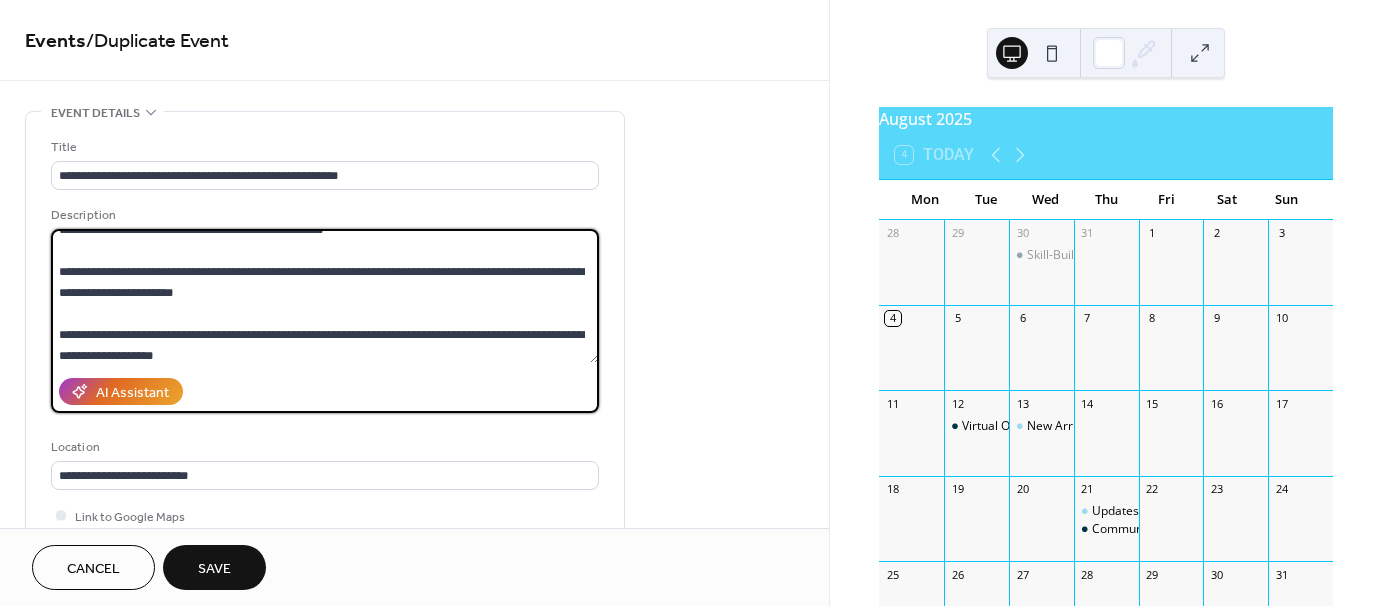 scroll, scrollTop: 328, scrollLeft: 0, axis: vertical 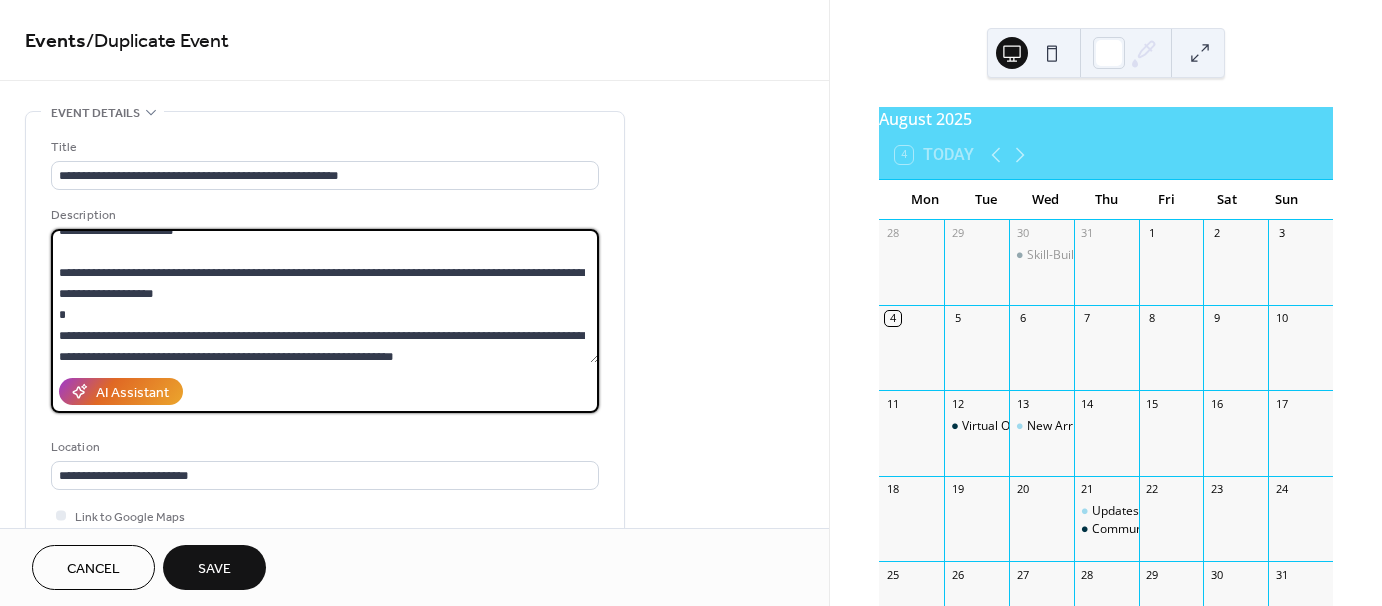 click at bounding box center [325, 296] 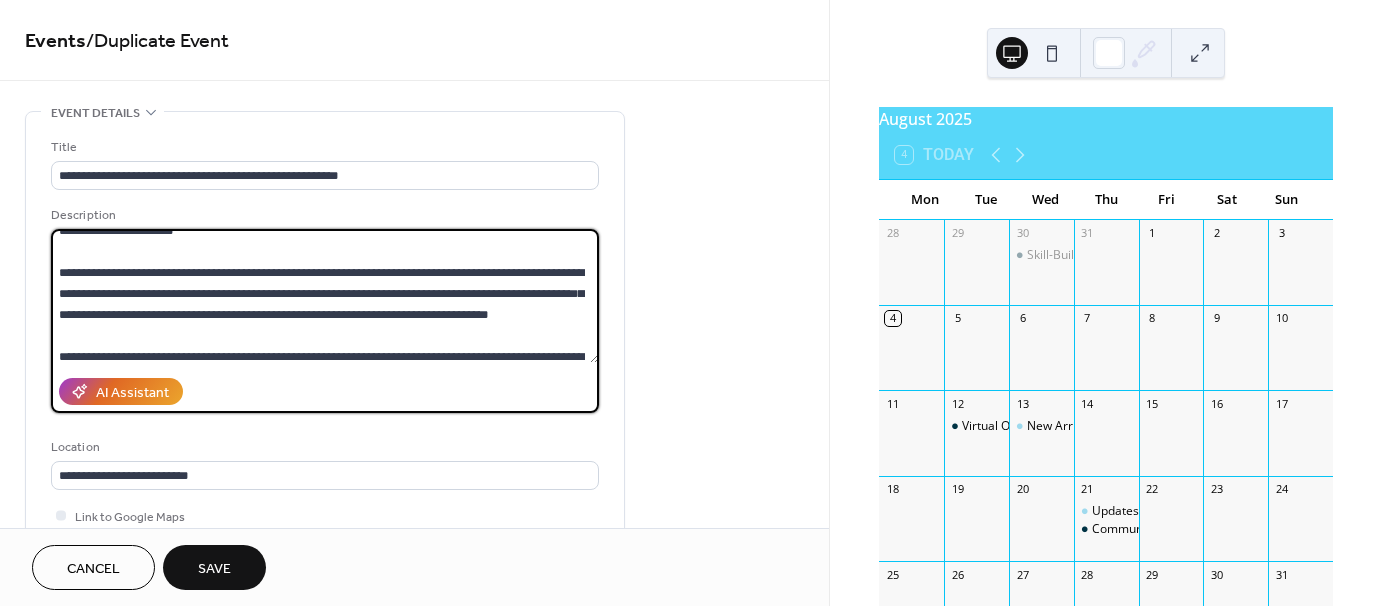 click at bounding box center [325, 296] 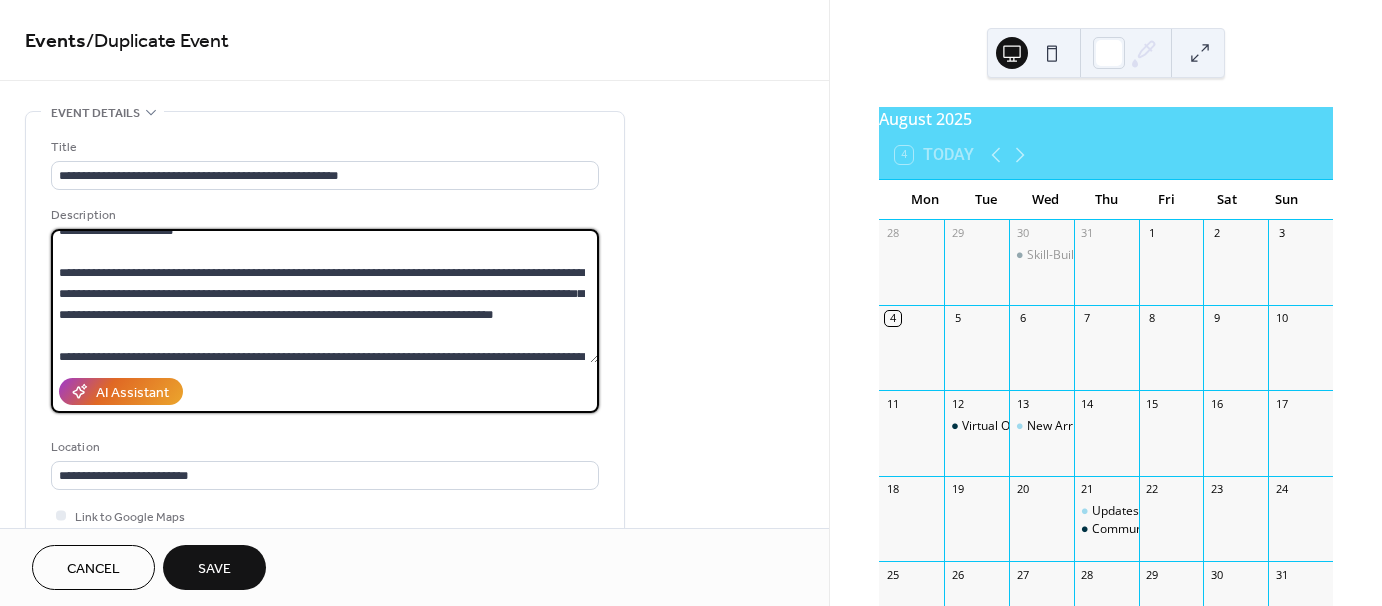 paste on "**********" 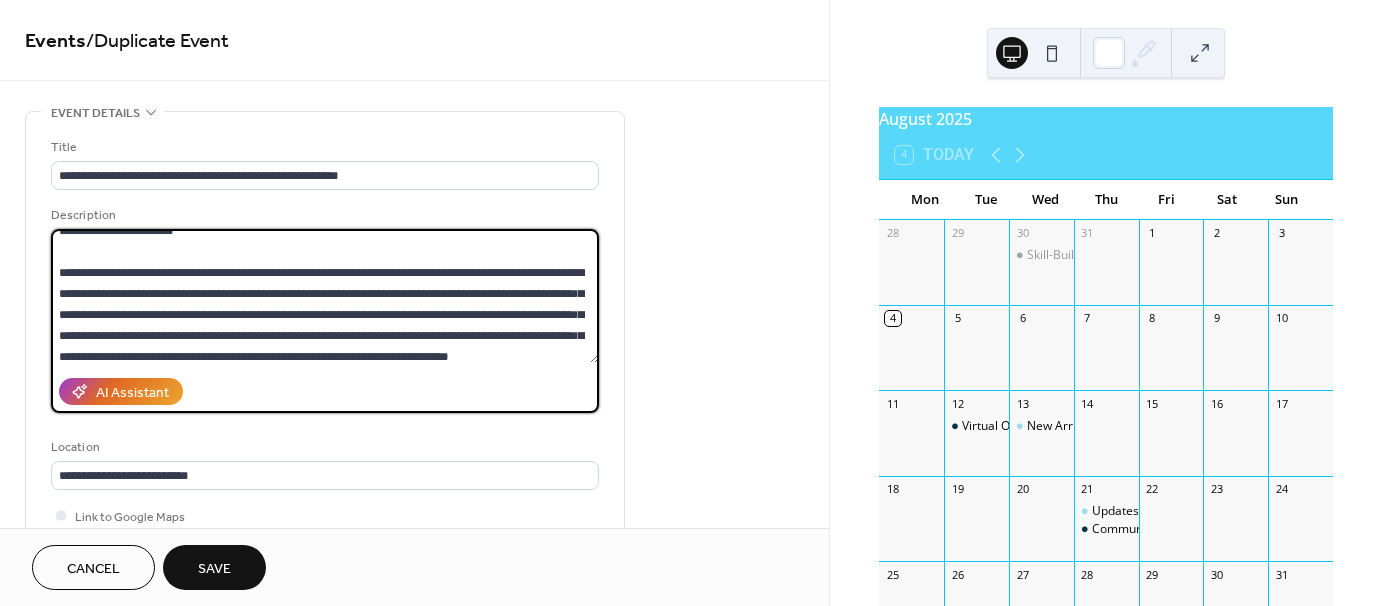 scroll, scrollTop: 333, scrollLeft: 0, axis: vertical 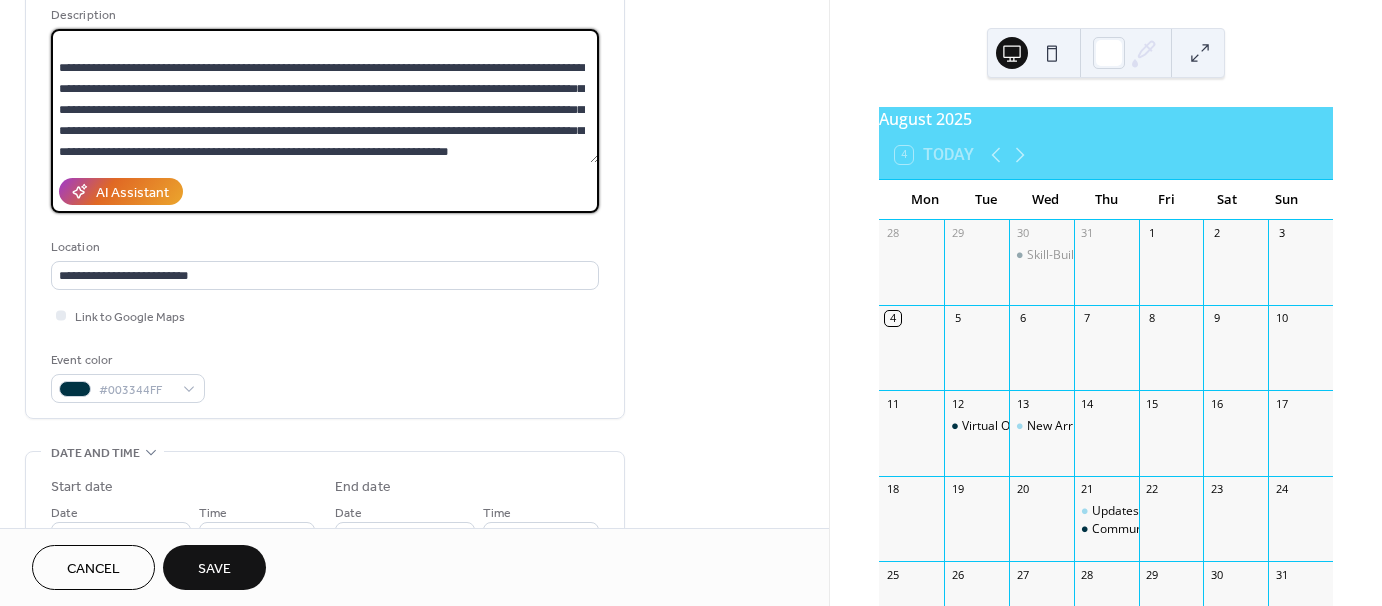 click on "**********" at bounding box center [414, 640] 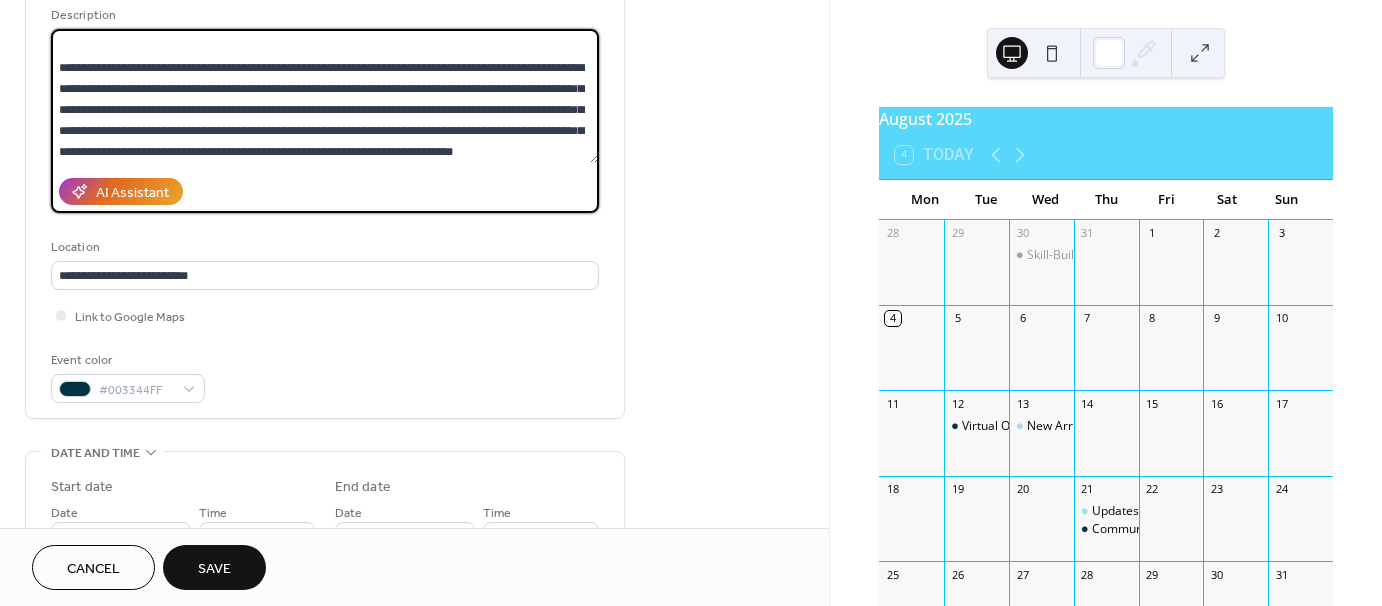 type on "**********" 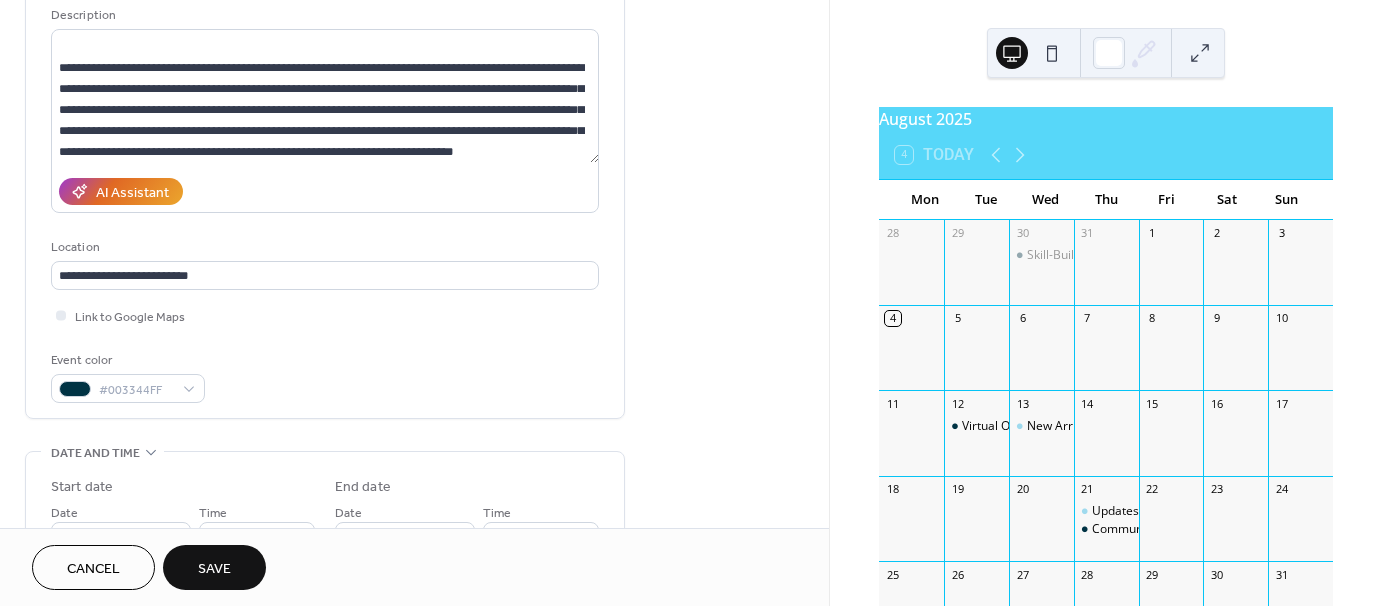 click on "**********" at bounding box center (414, 640) 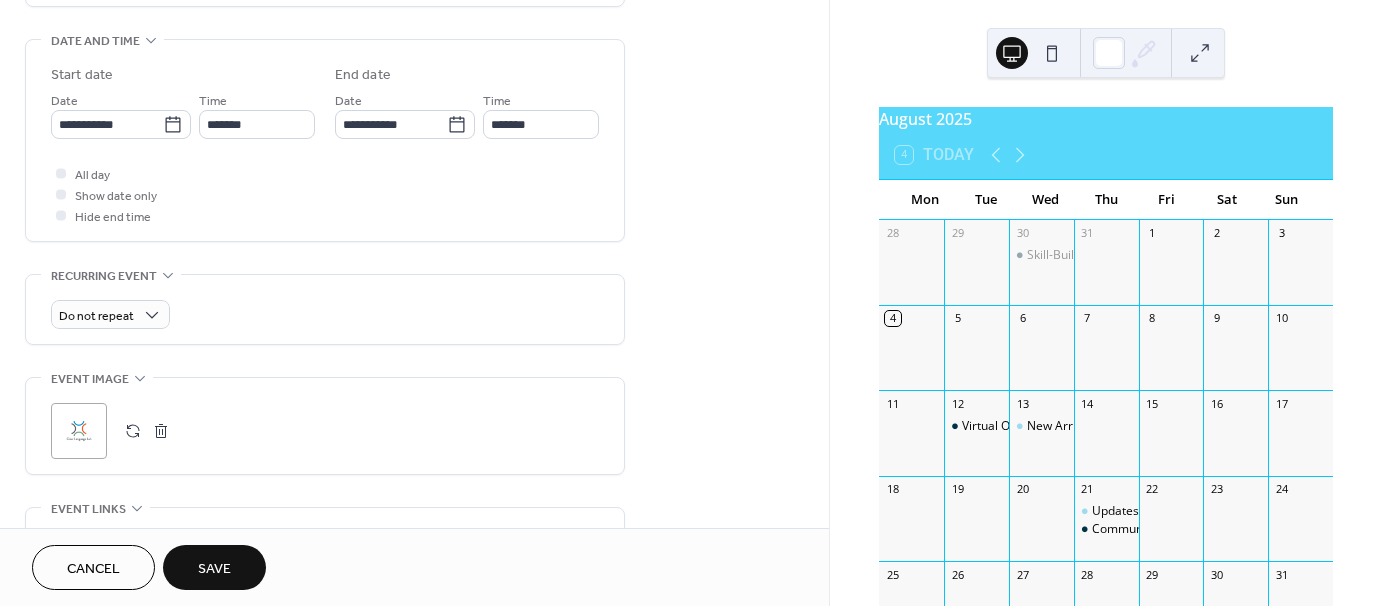 scroll, scrollTop: 700, scrollLeft: 0, axis: vertical 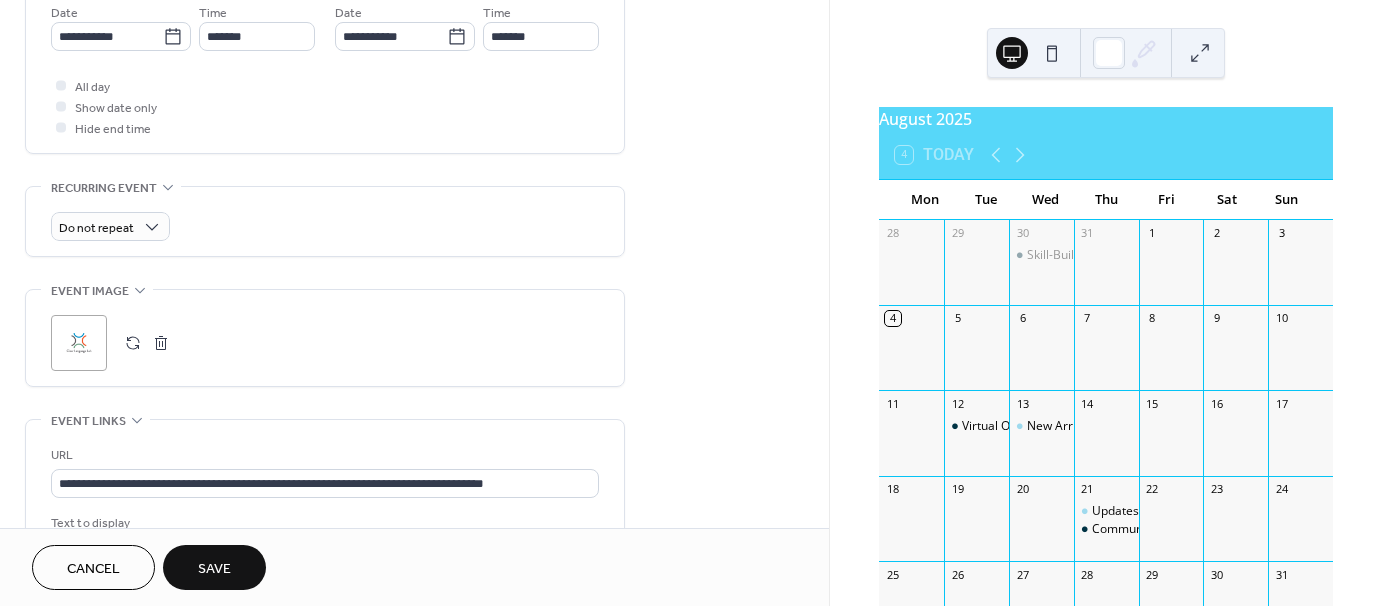 click on "Save" at bounding box center (214, 567) 